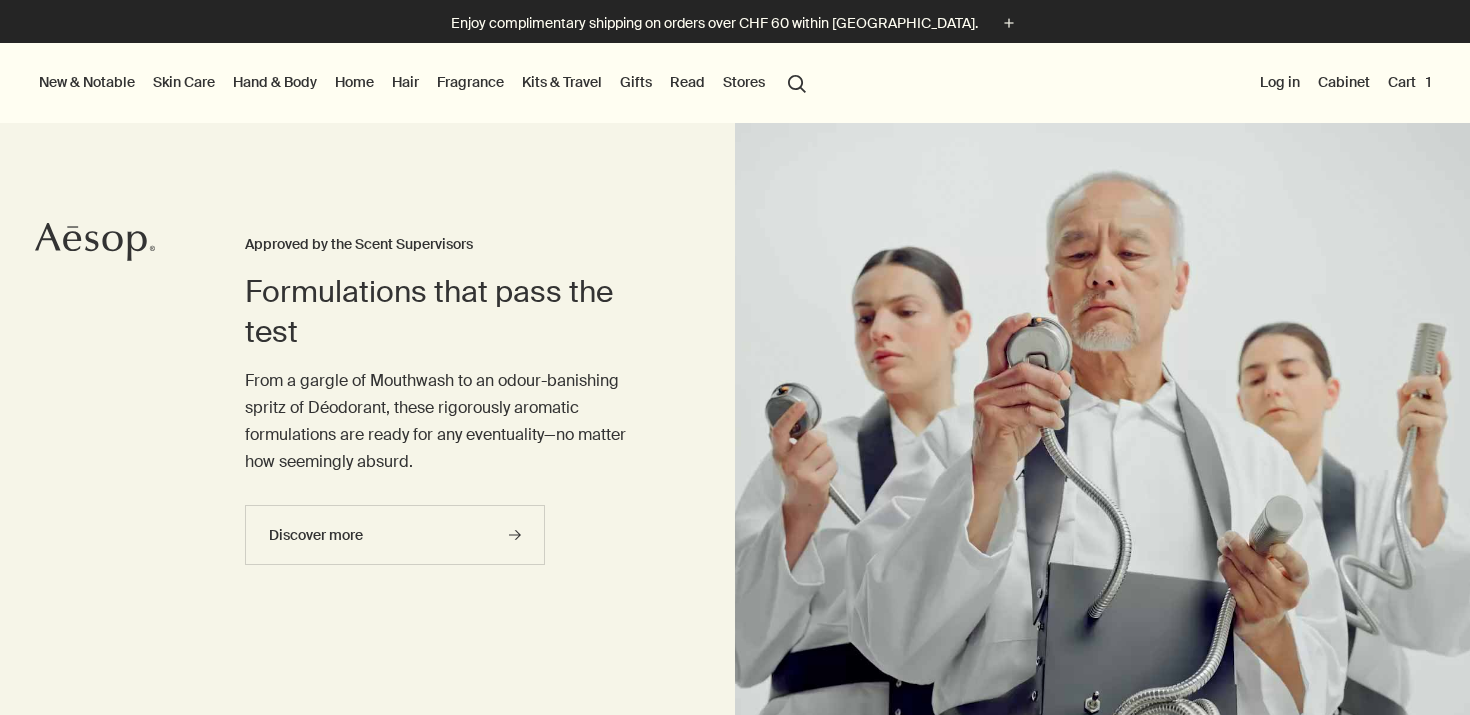 scroll, scrollTop: 0, scrollLeft: 0, axis: both 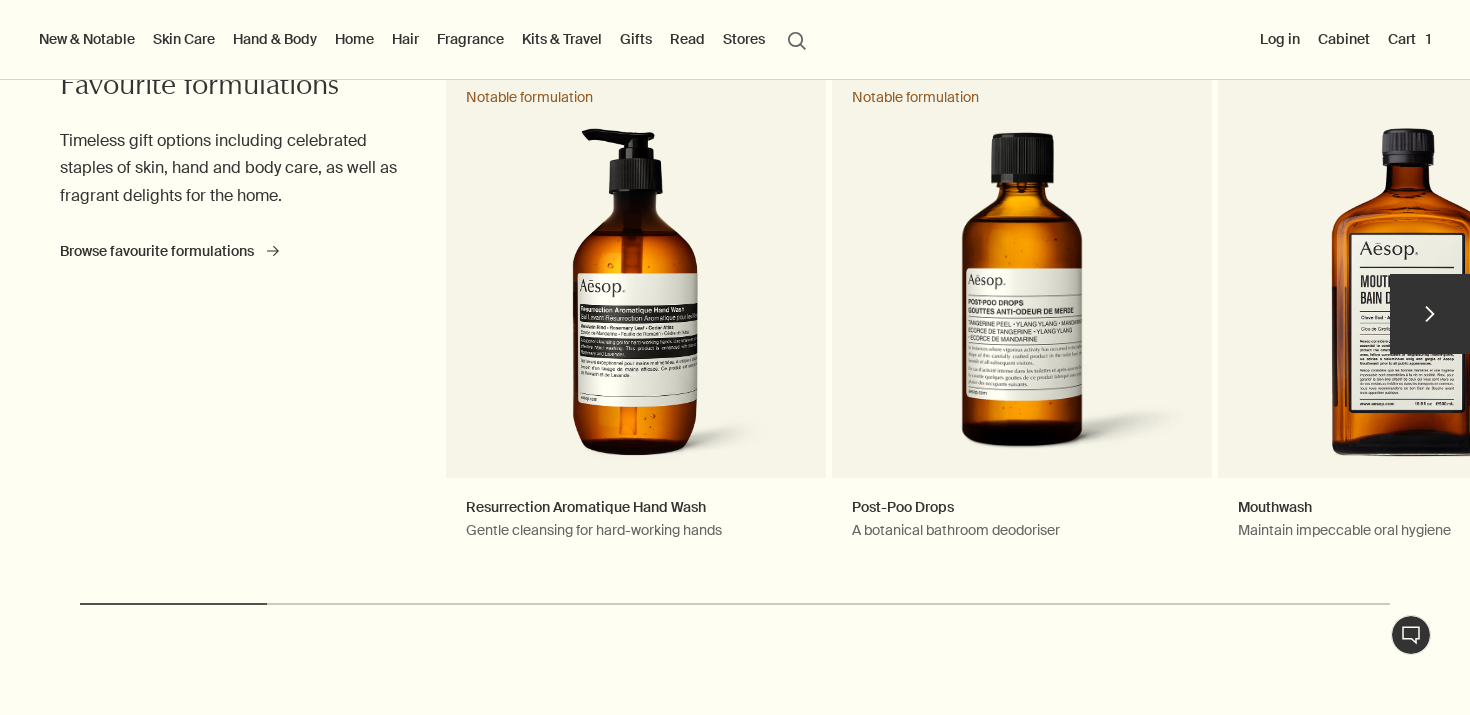click on "chevron" at bounding box center (1430, 314) 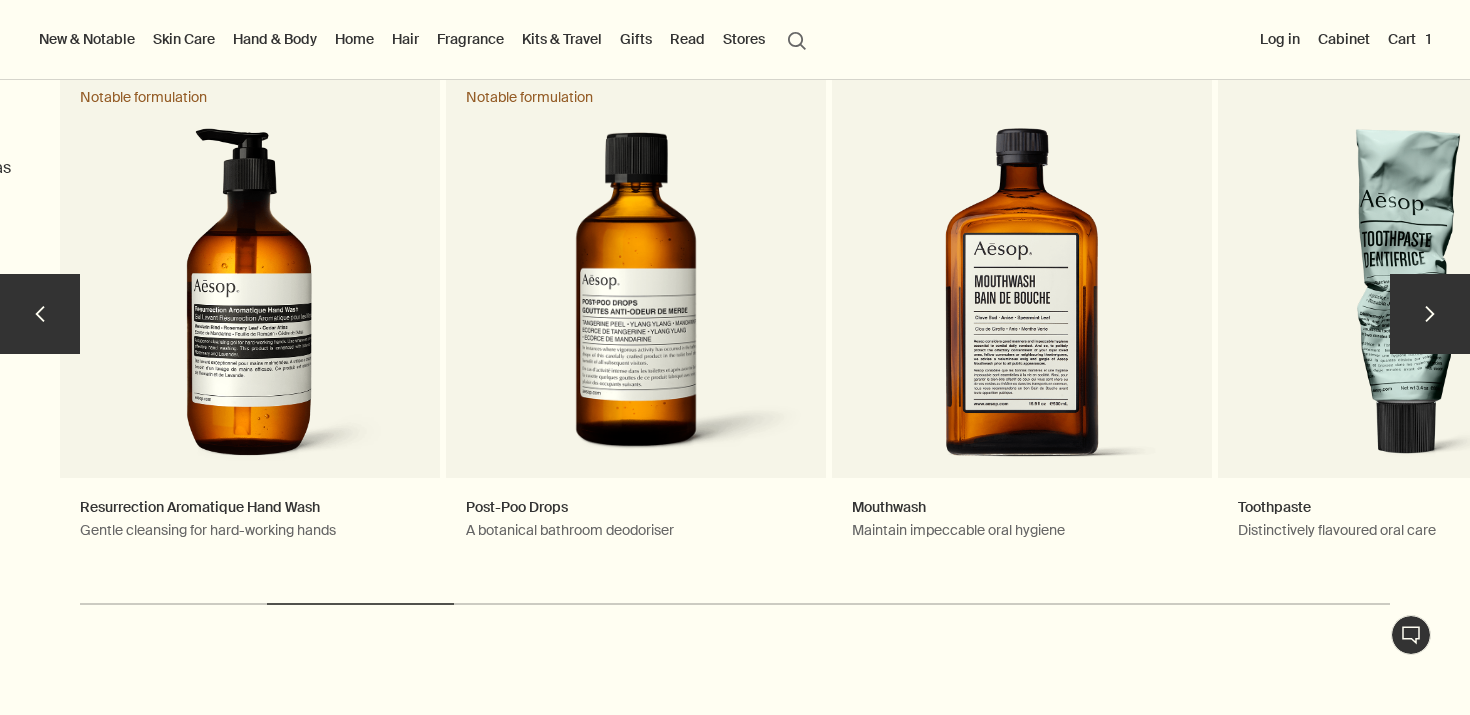 click on "chevron" at bounding box center [1430, 314] 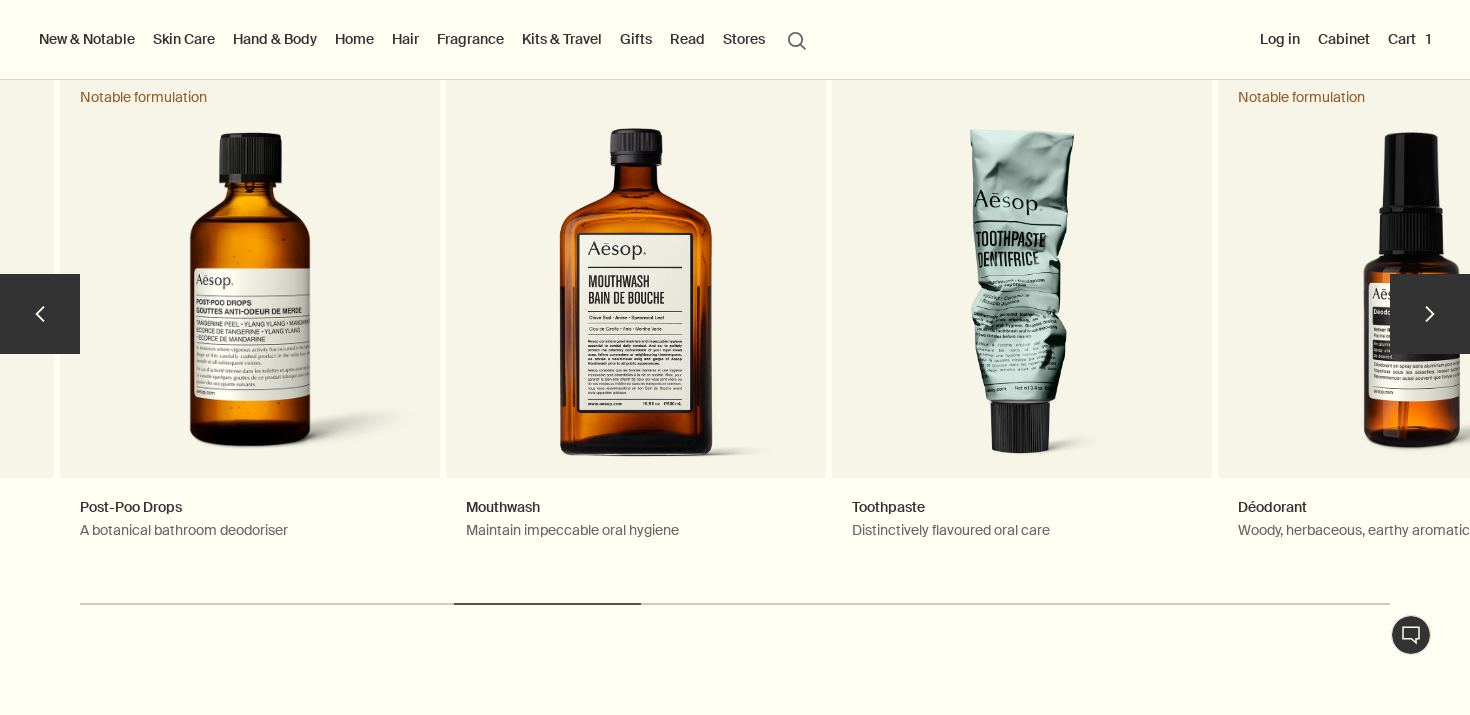 click on "chevron" at bounding box center [1430, 314] 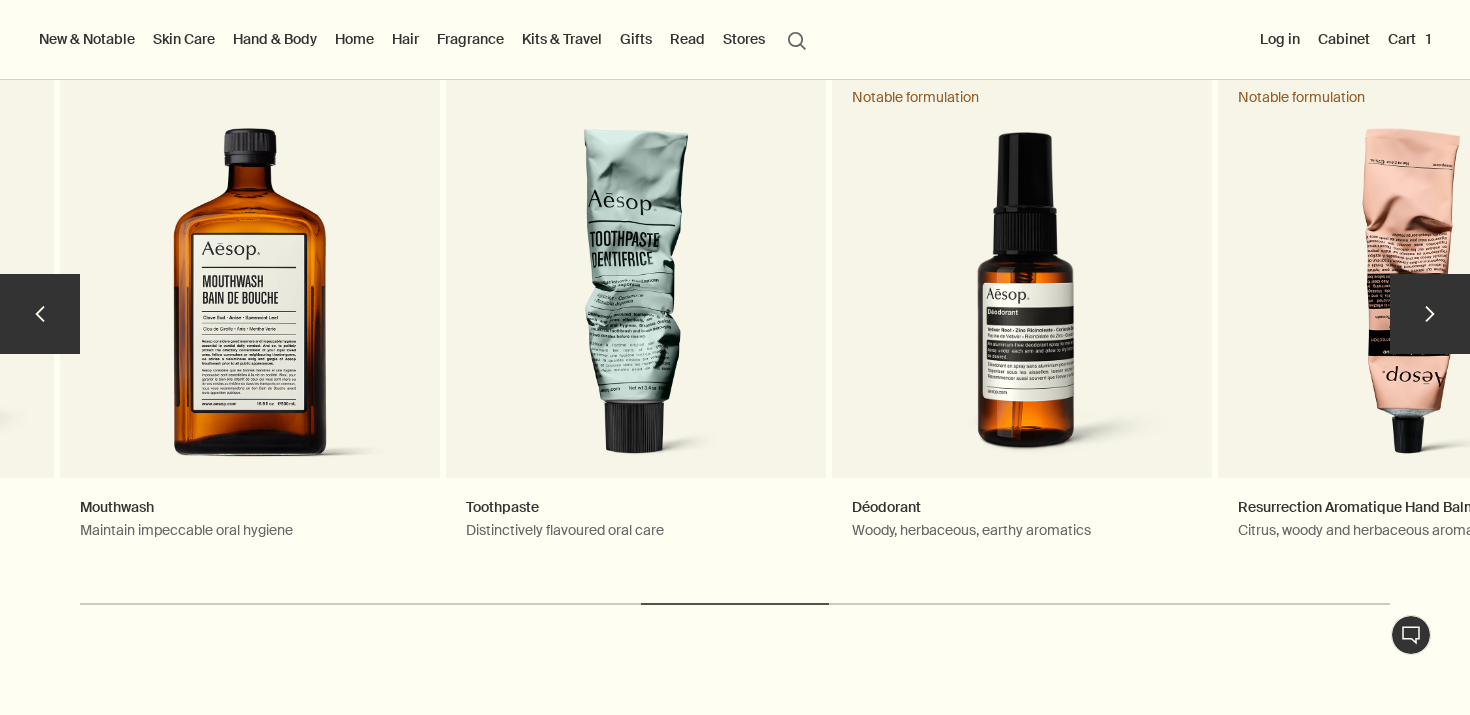 click on "chevron" at bounding box center [1430, 314] 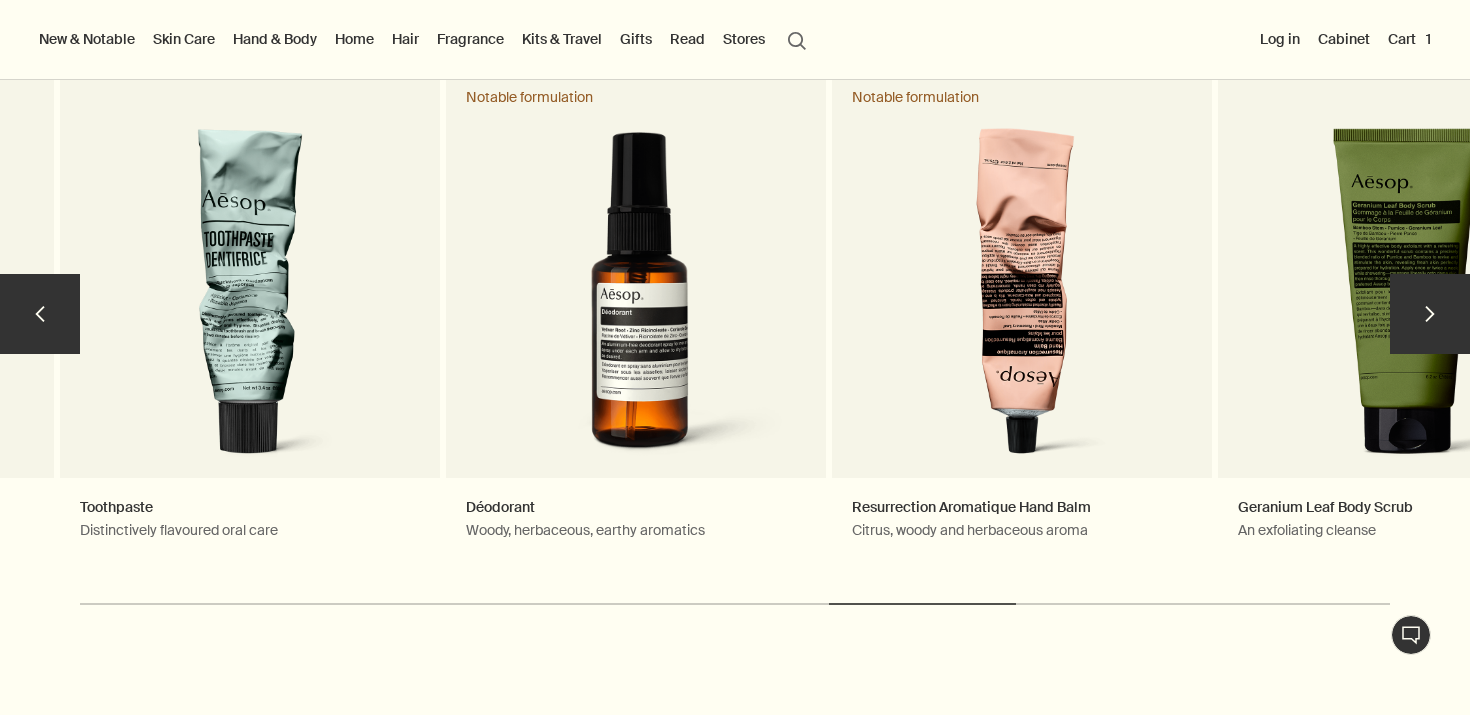 click on "chevron" at bounding box center [1430, 314] 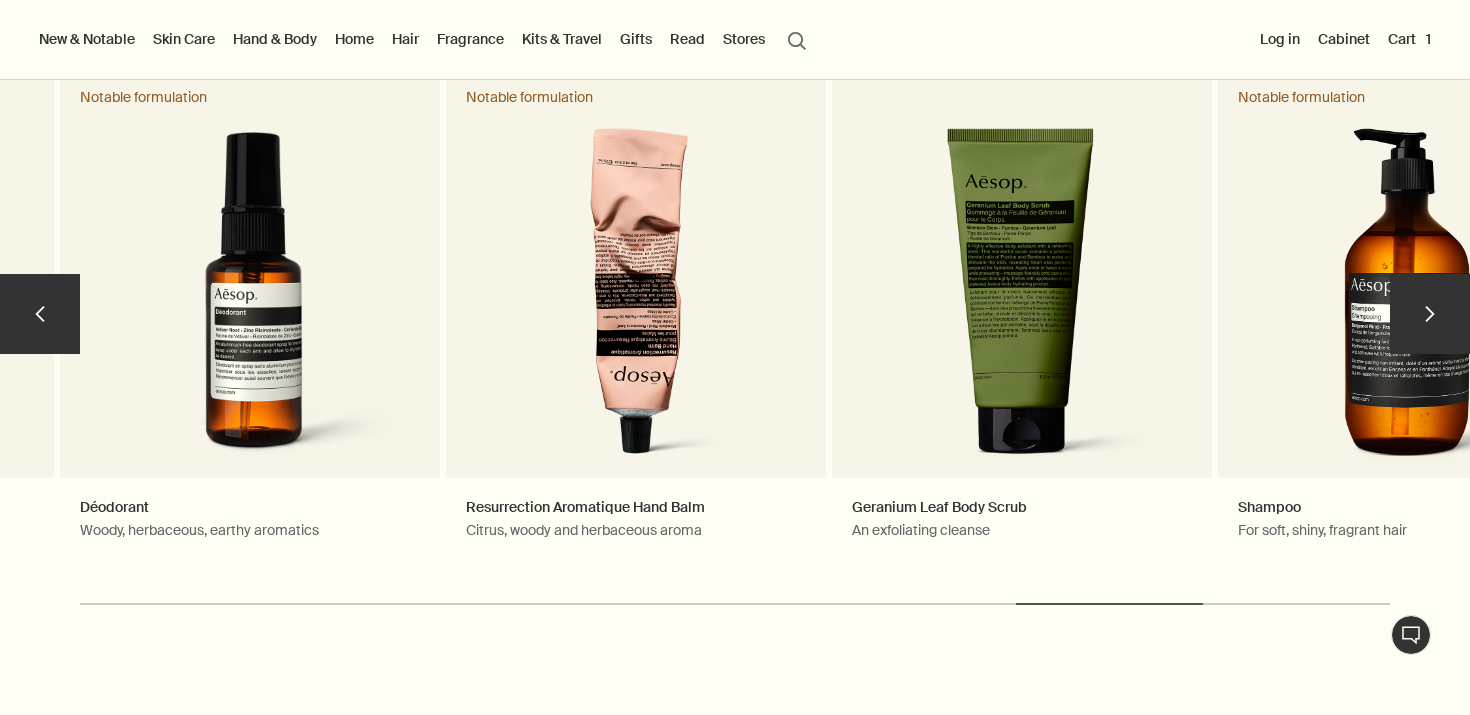 click on "chevron" at bounding box center (1430, 314) 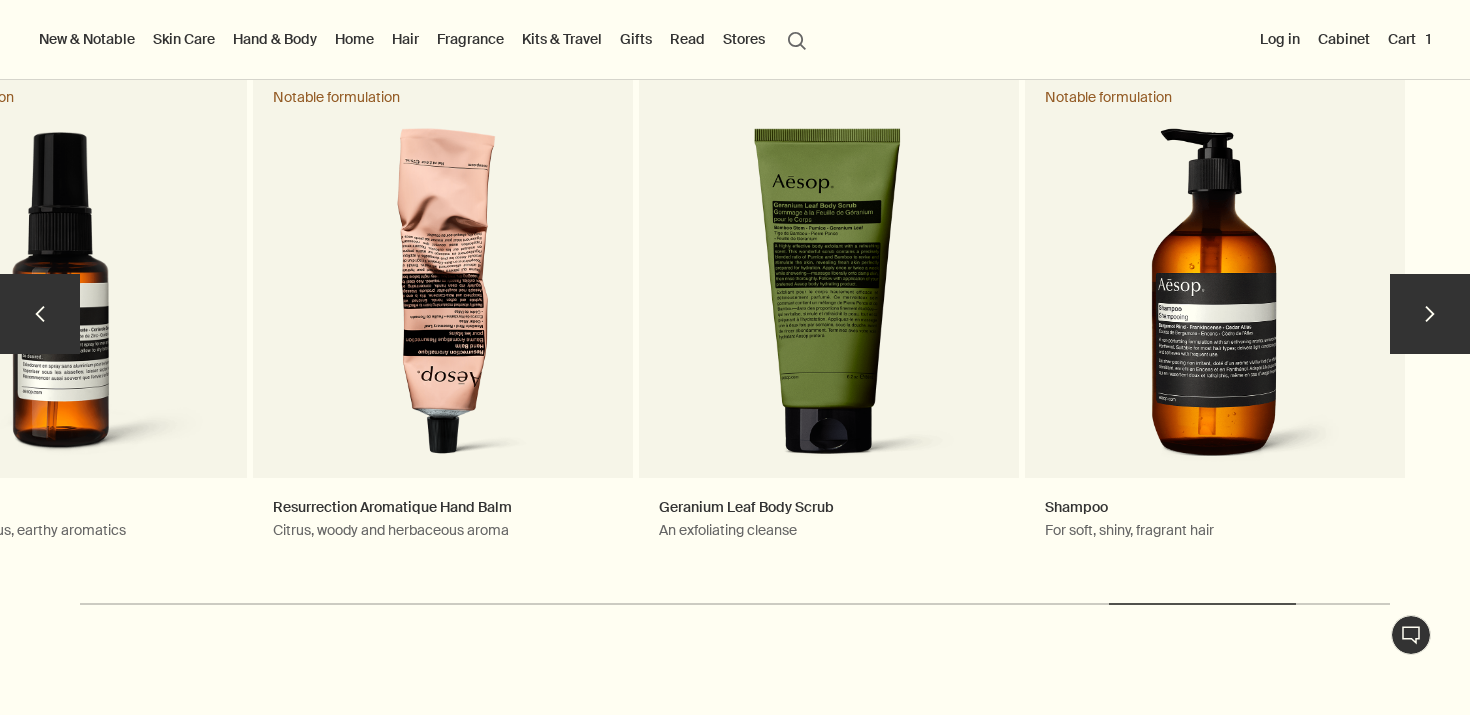 click on "chevron" at bounding box center [1430, 314] 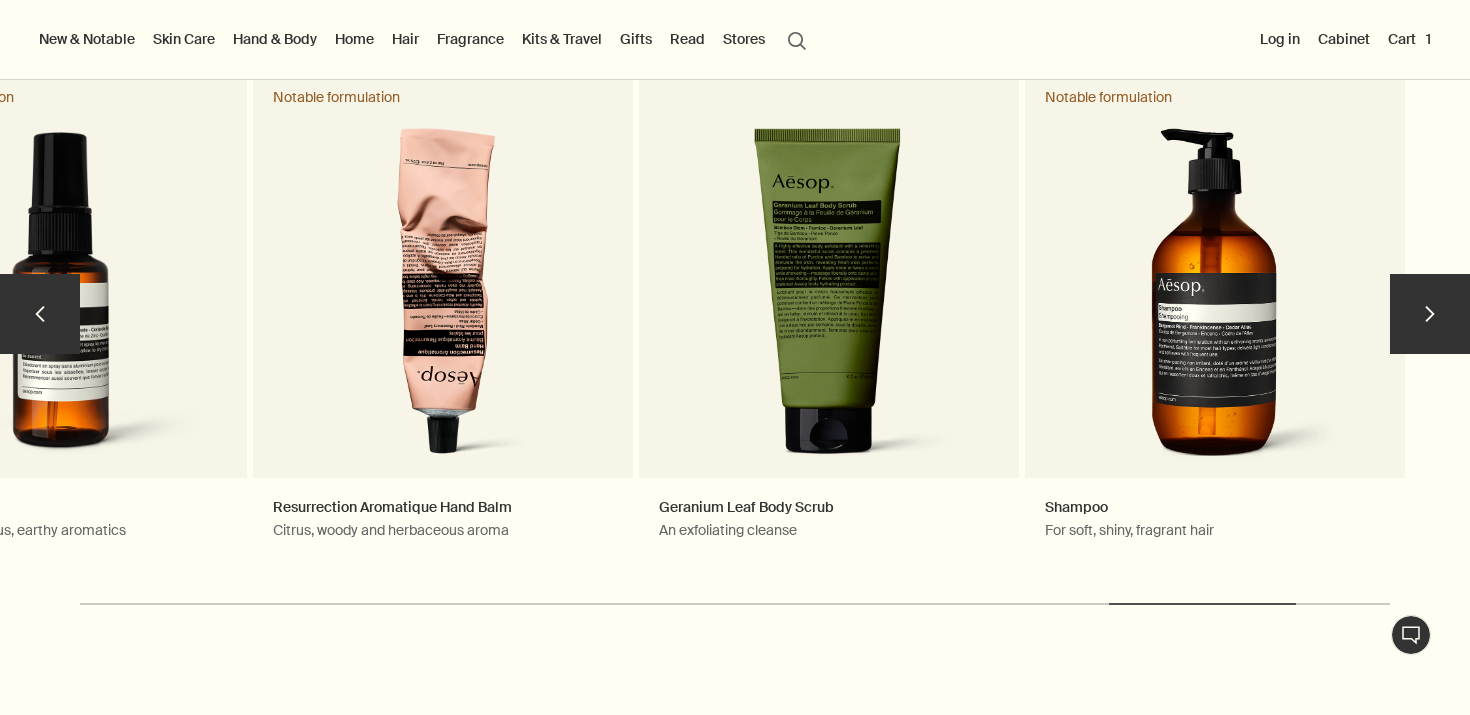 click on "chevron" at bounding box center (40, 314) 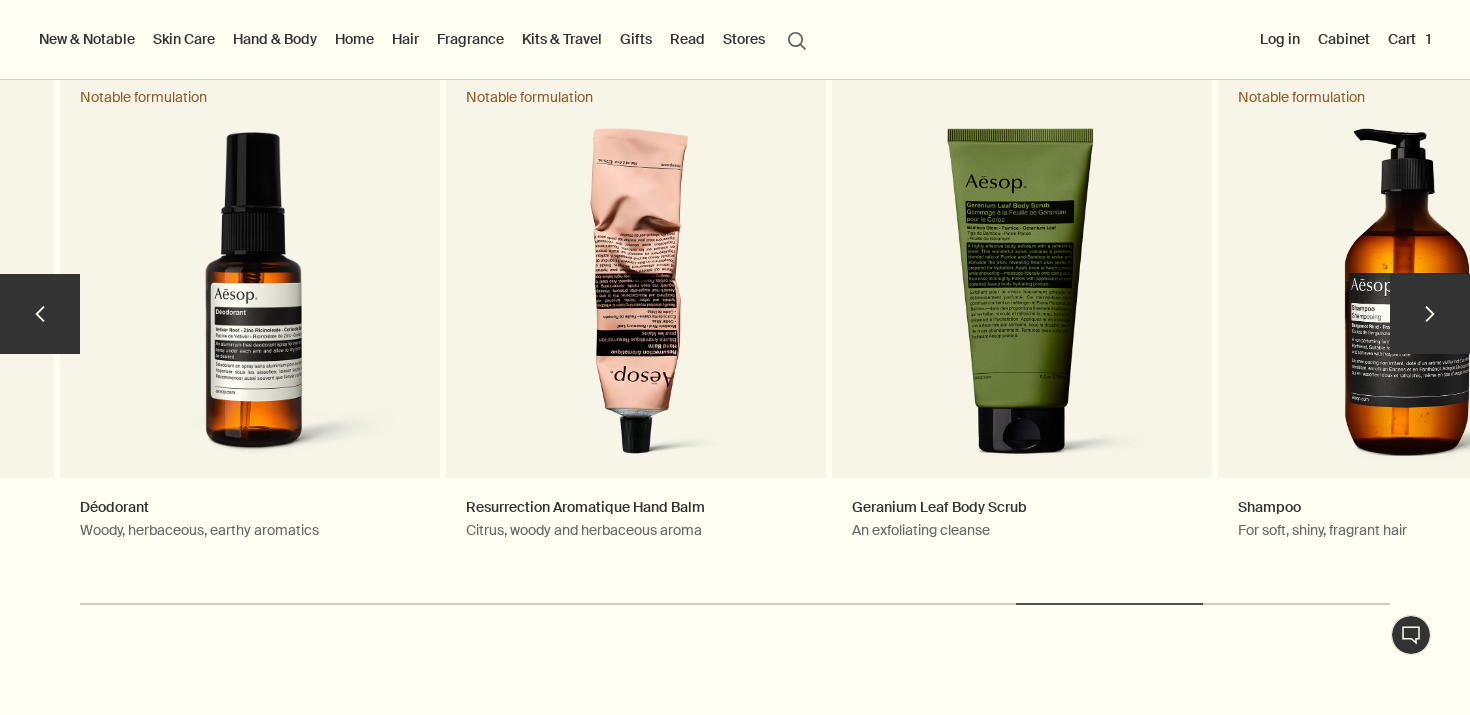 click on "chevron" at bounding box center [40, 314] 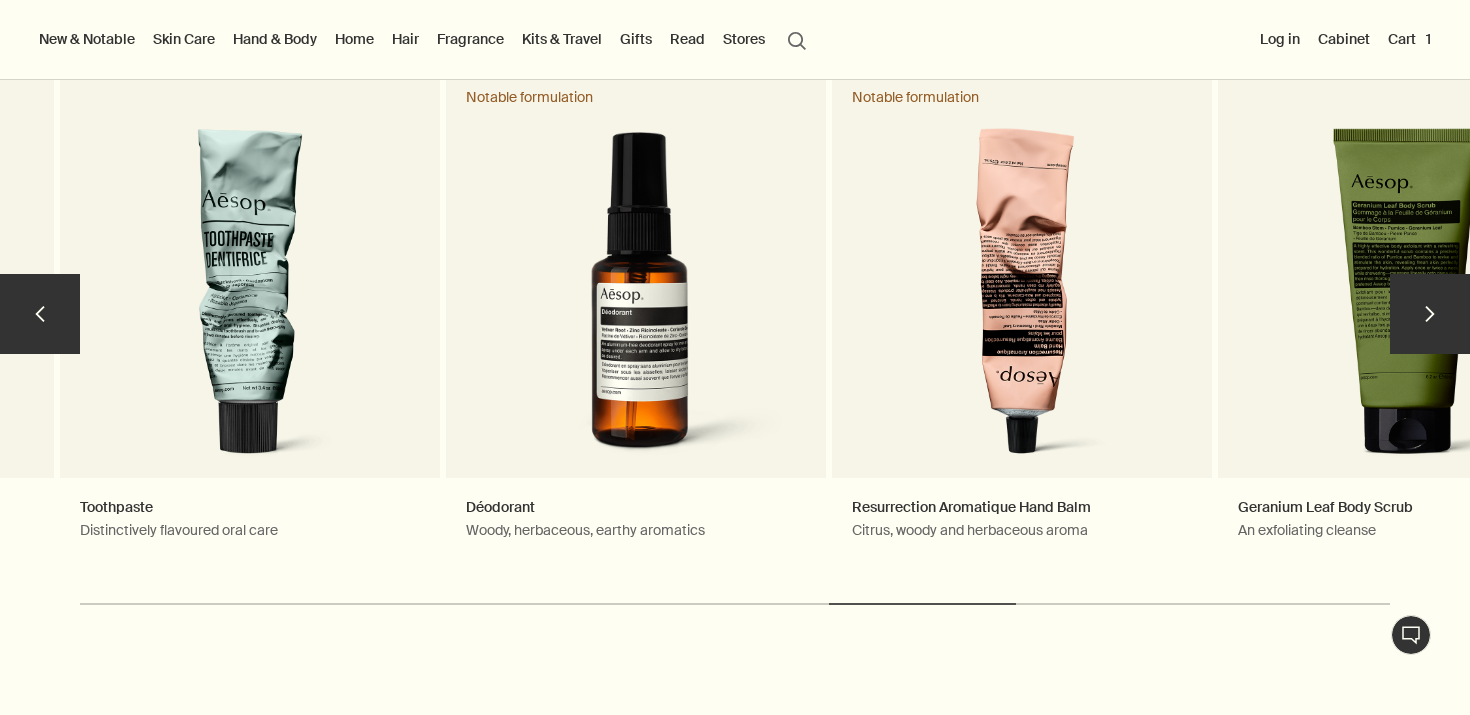 click on "chevron" at bounding box center [40, 314] 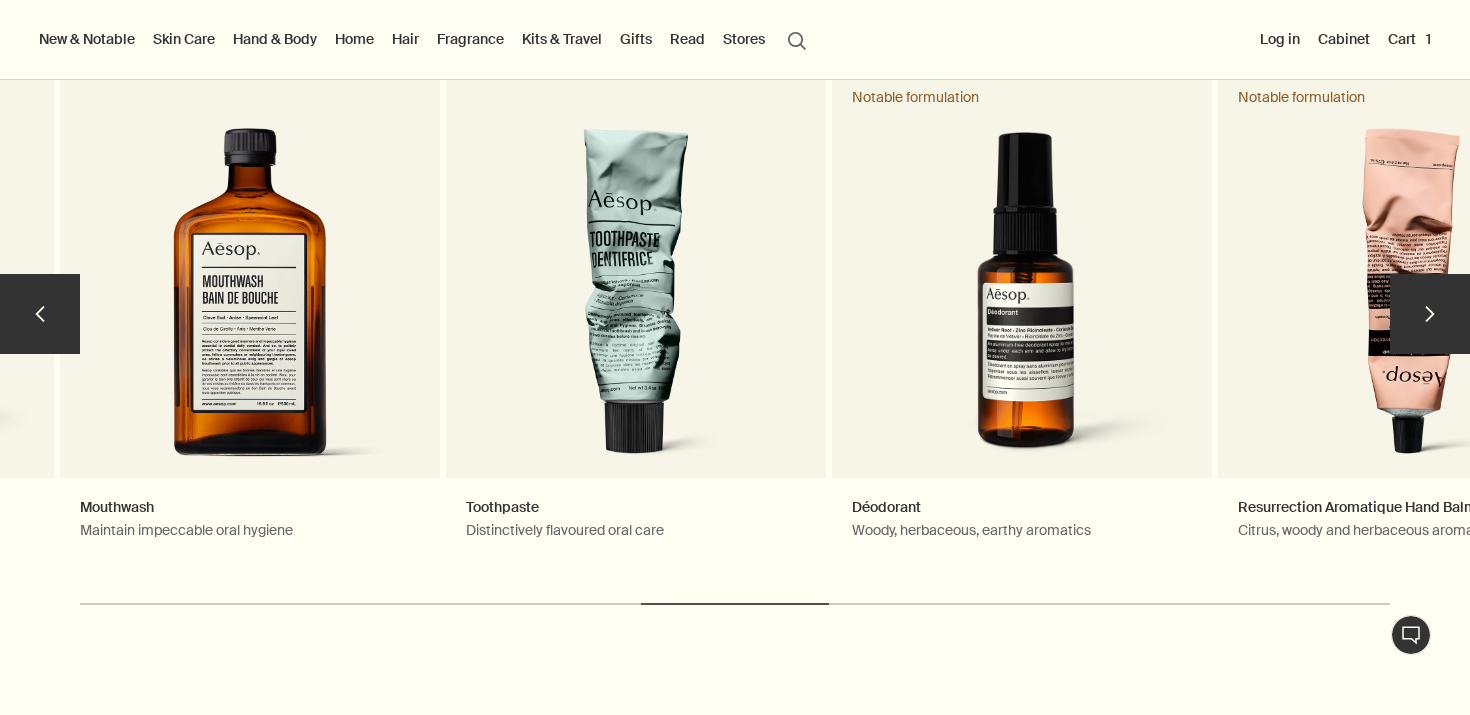 click on "chevron" at bounding box center (40, 314) 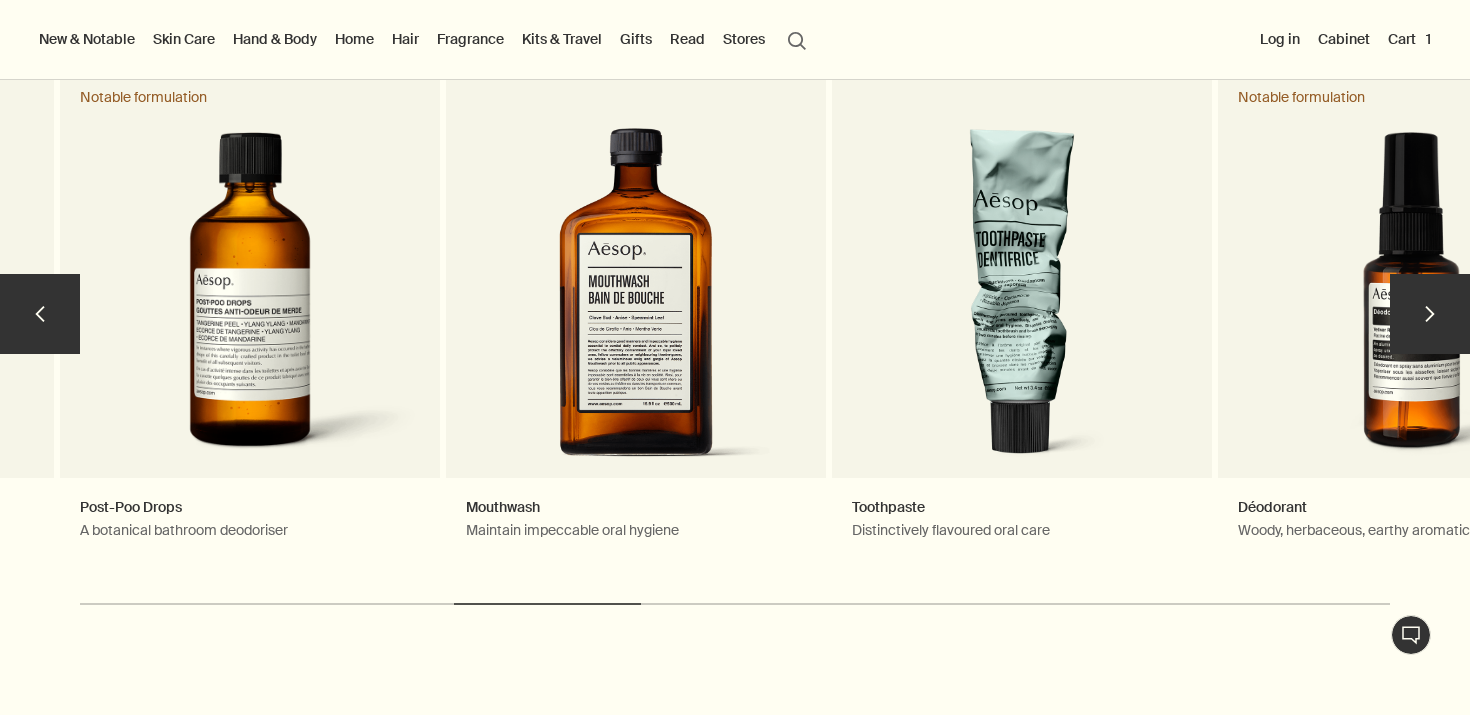 click on "chevron" at bounding box center [40, 314] 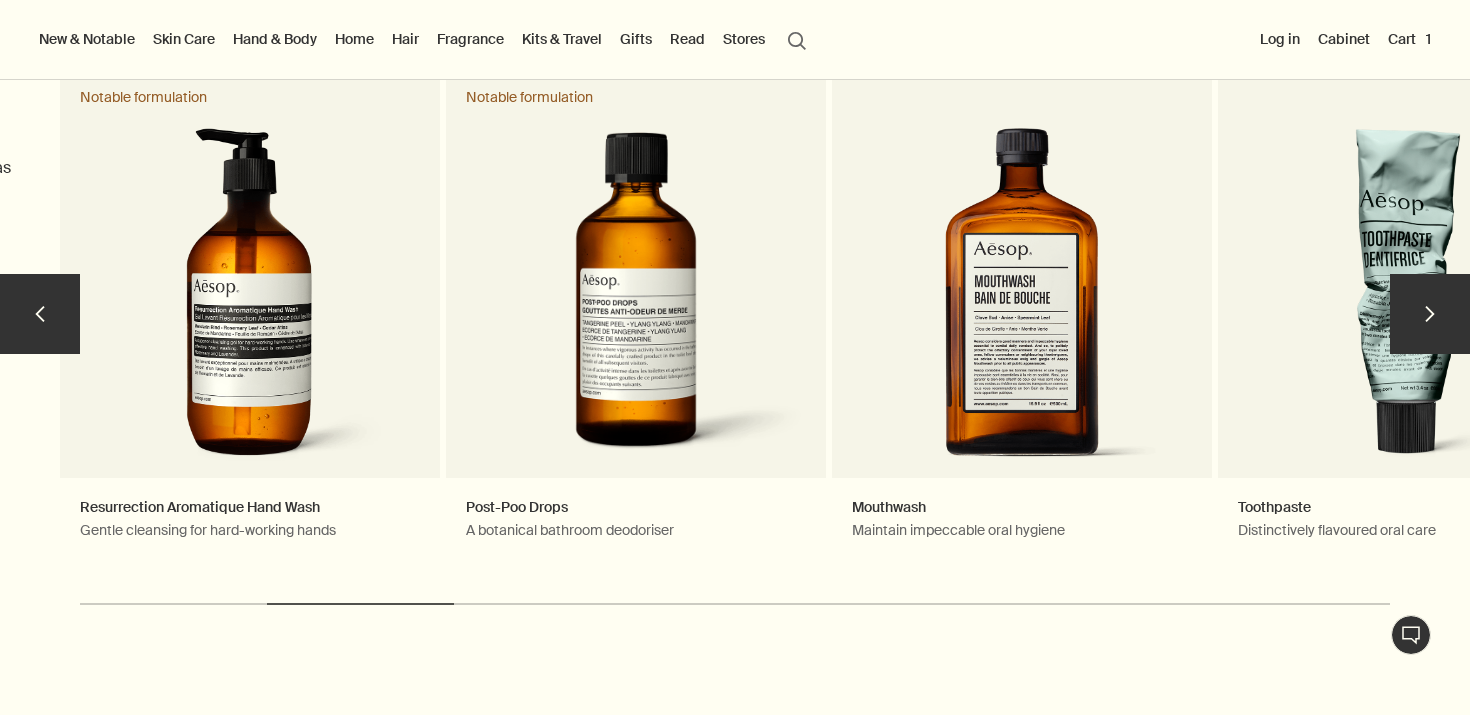 click on "chevron" at bounding box center (40, 314) 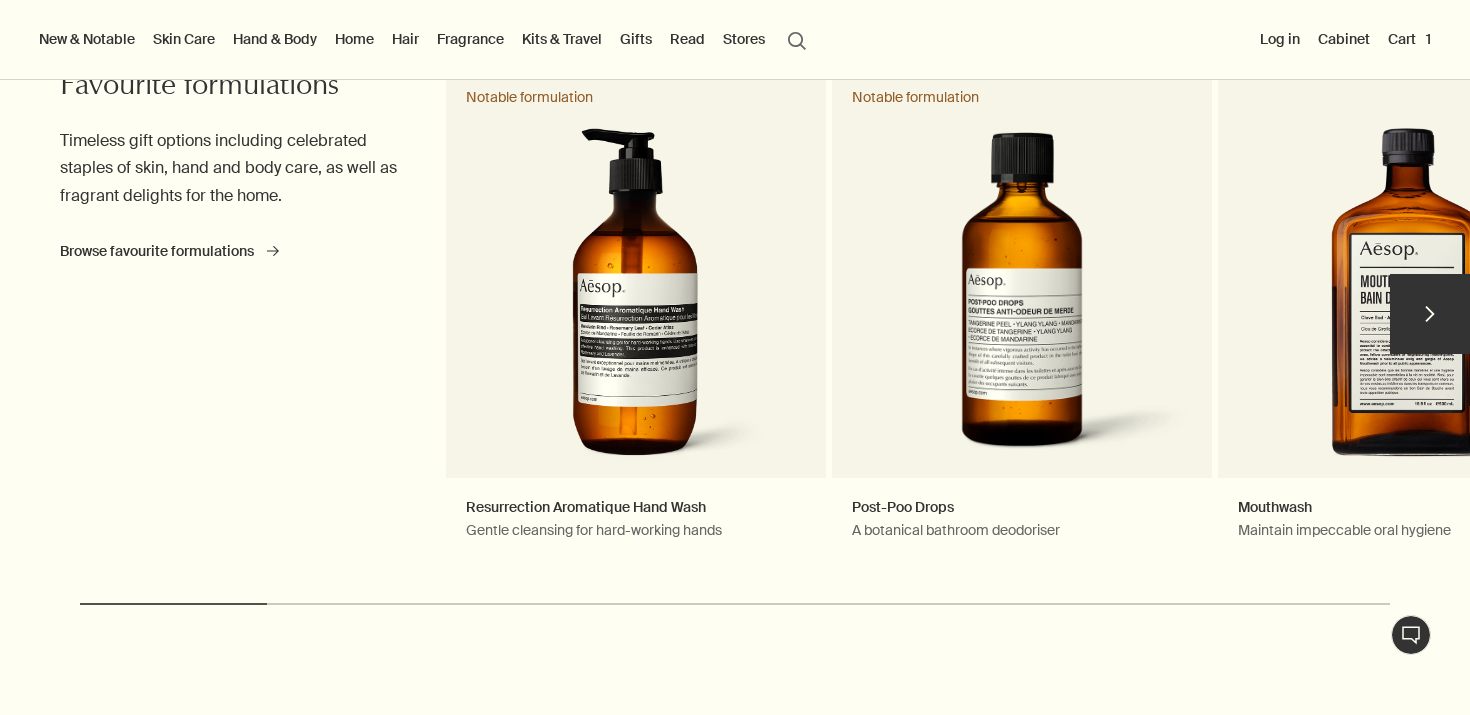 click on "chevron Favourite formulations  Timeless gift options including celebrated staples of skin, hand and body care, as well as fragrant delights for the home. Browse favourite formulations   rightArrow Resurrection Aromatique Hand Wash Gentle cleansing for hard-working hands Notable formulation Post-Poo Drops A botanical bathroom deodoriser Notable formulation Mouthwash Maintain impeccable oral hygiene Toothpaste Distinctively flavoured oral care Déodorant Woody, herbaceous, earthy aromatics Notable formulation Resurrection Aromatique Hand Balm Citrus, woody and herbaceous aroma Notable formulation Geranium Leaf Body Scrub An exfoliating cleanse Shampoo For soft, shiny, fragrant hair Notable formulation chevron" at bounding box center [735, 353] 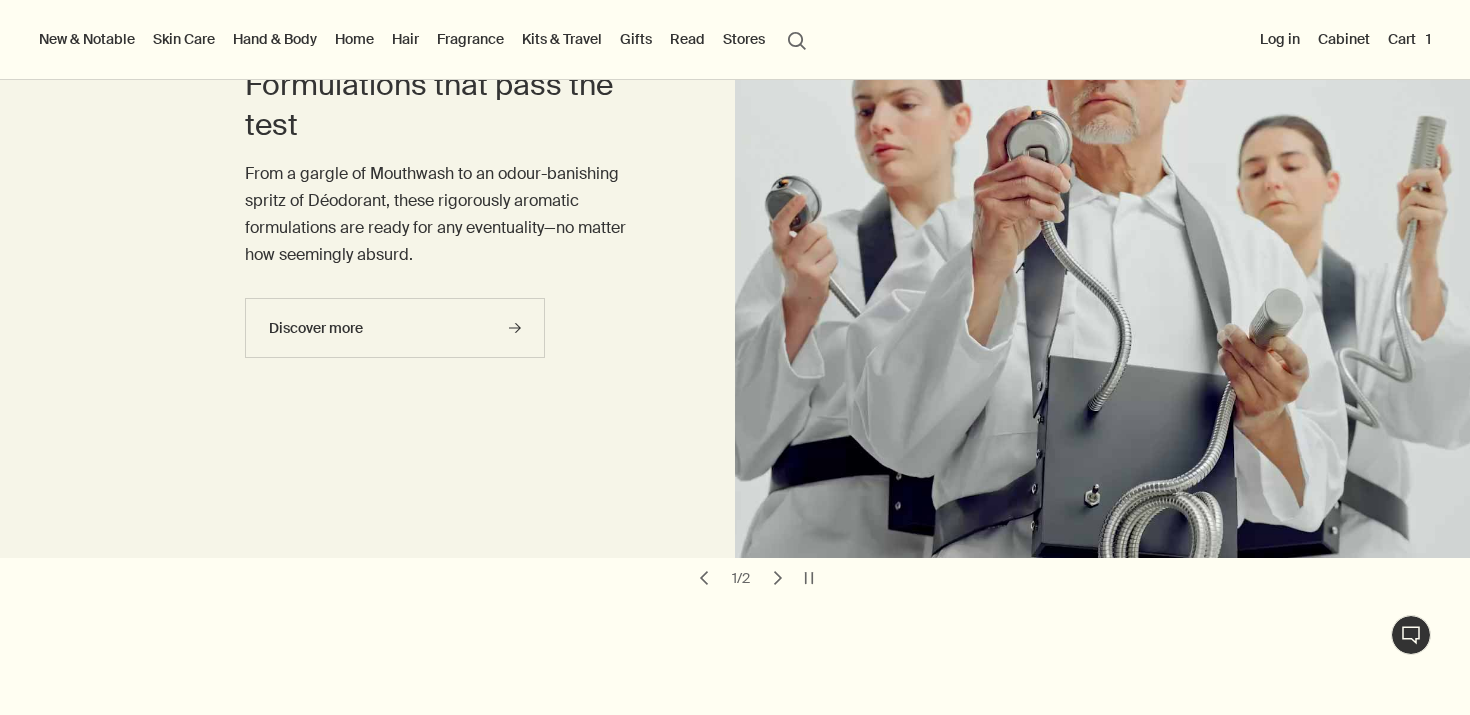 scroll, scrollTop: 0, scrollLeft: 0, axis: both 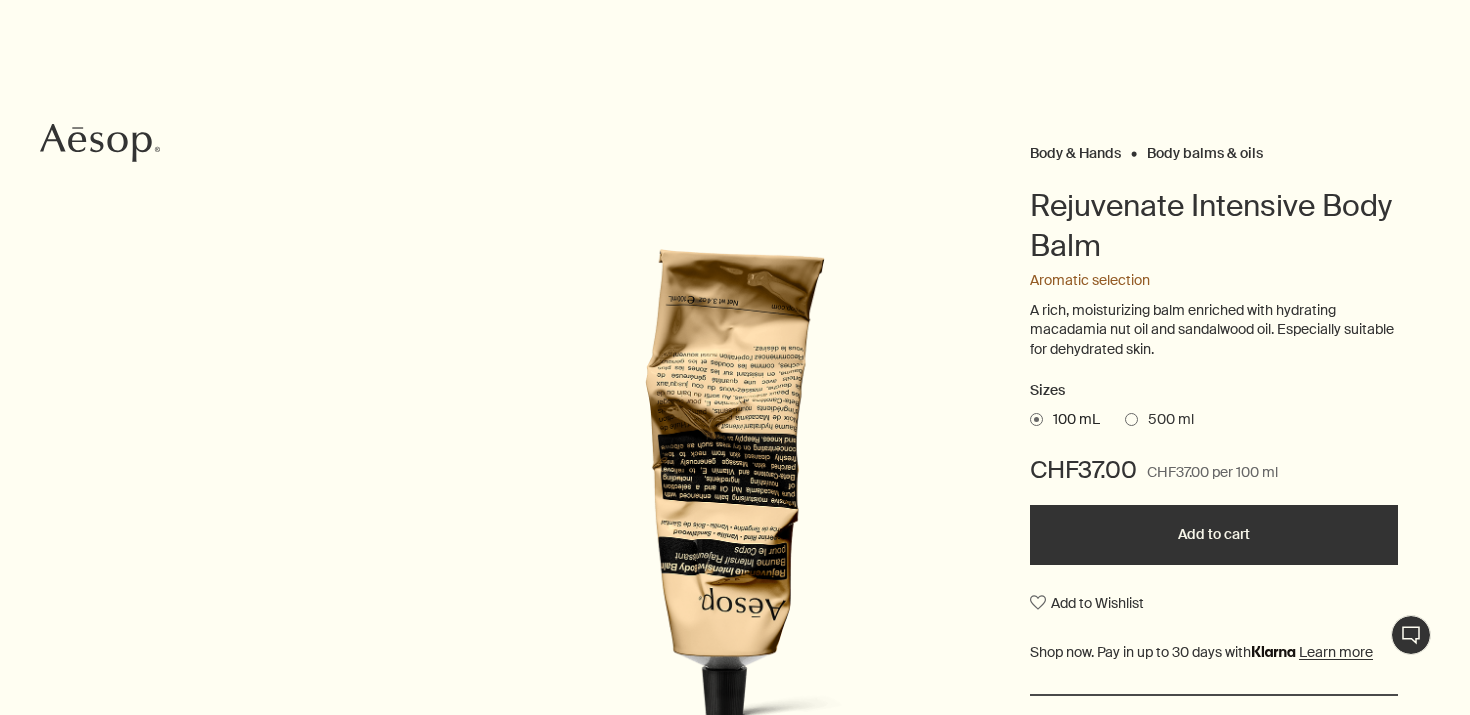 click at bounding box center [1131, 419] 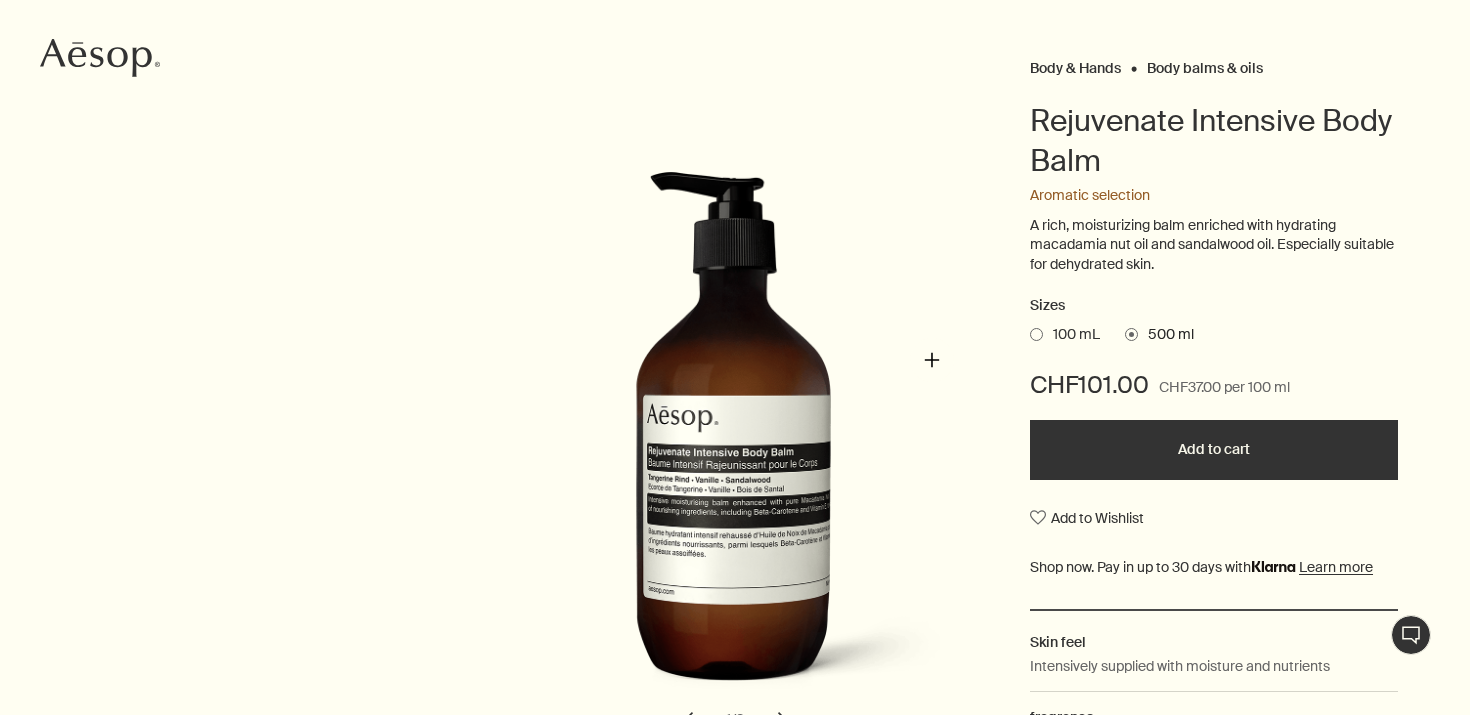 scroll, scrollTop: 196, scrollLeft: 0, axis: vertical 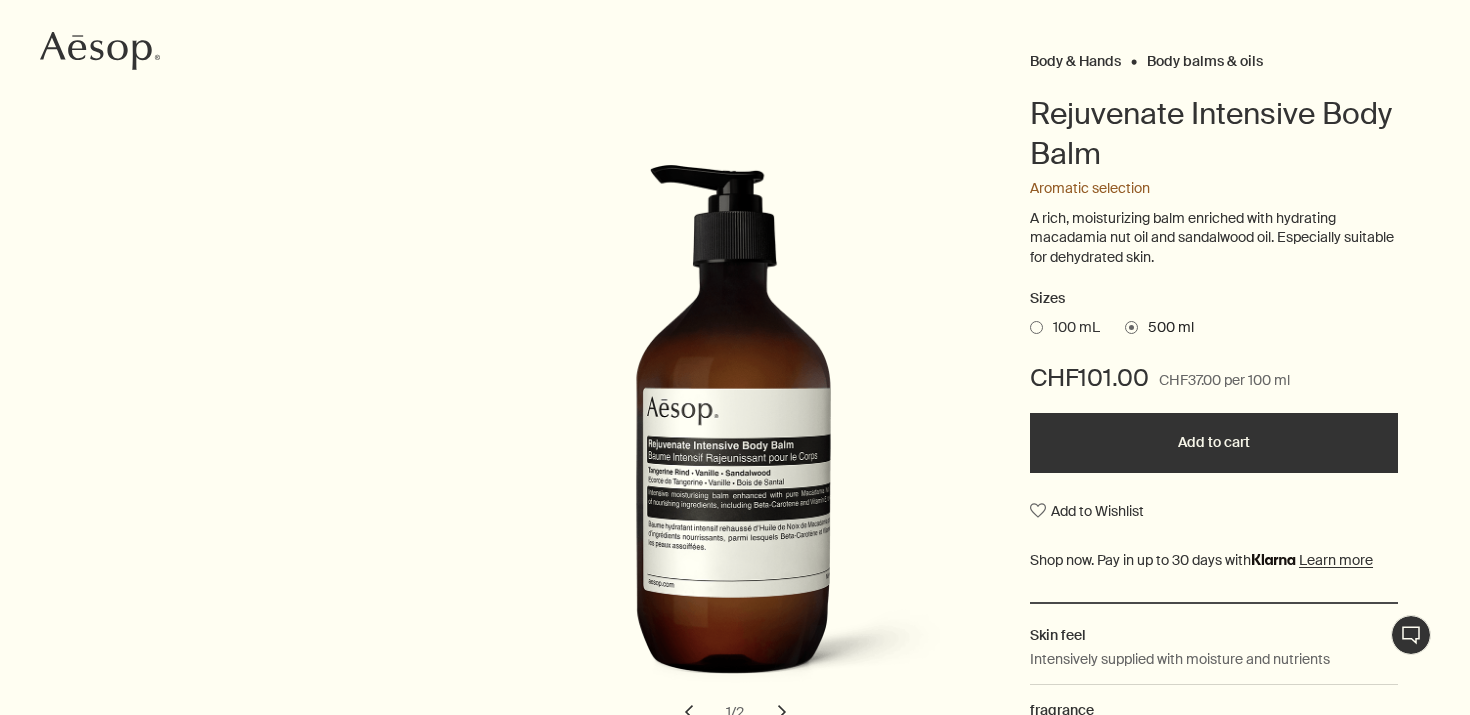 click at bounding box center [1036, 327] 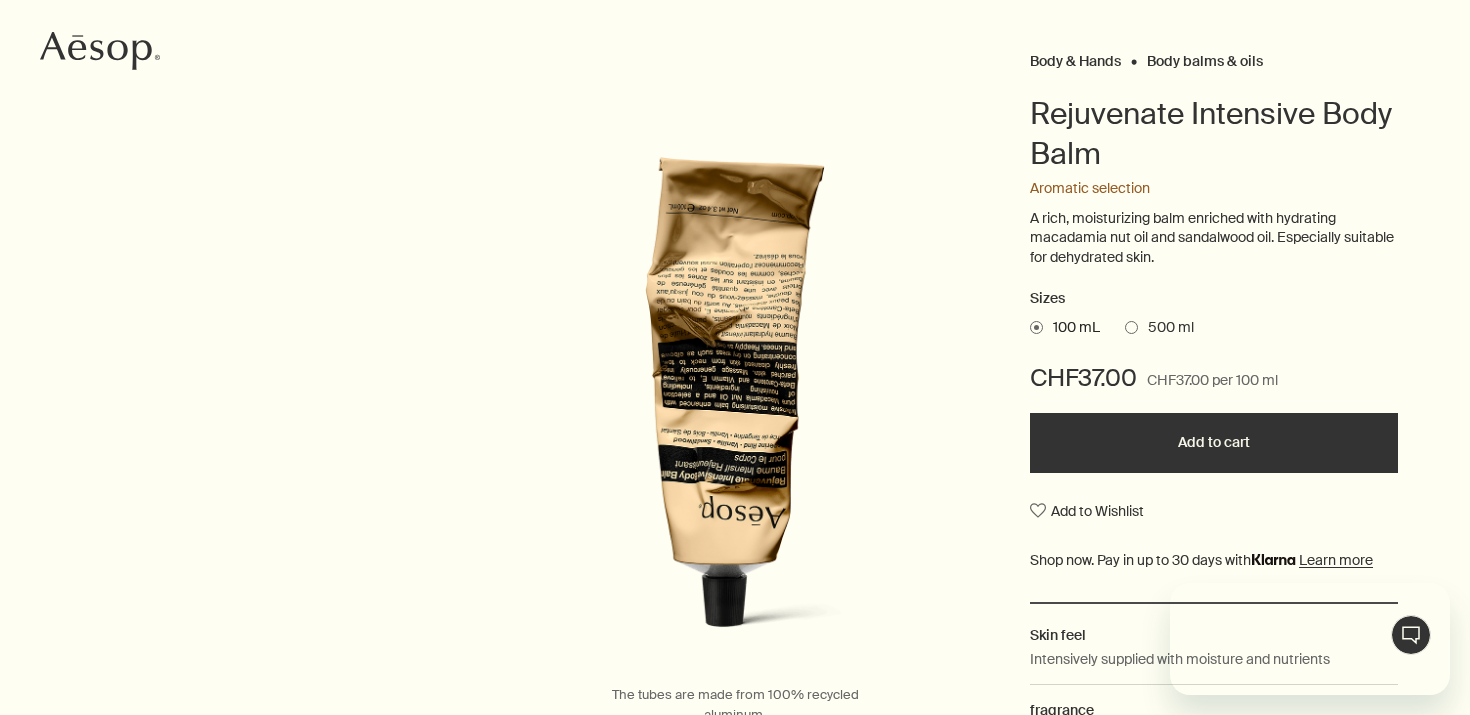 scroll, scrollTop: 0, scrollLeft: 0, axis: both 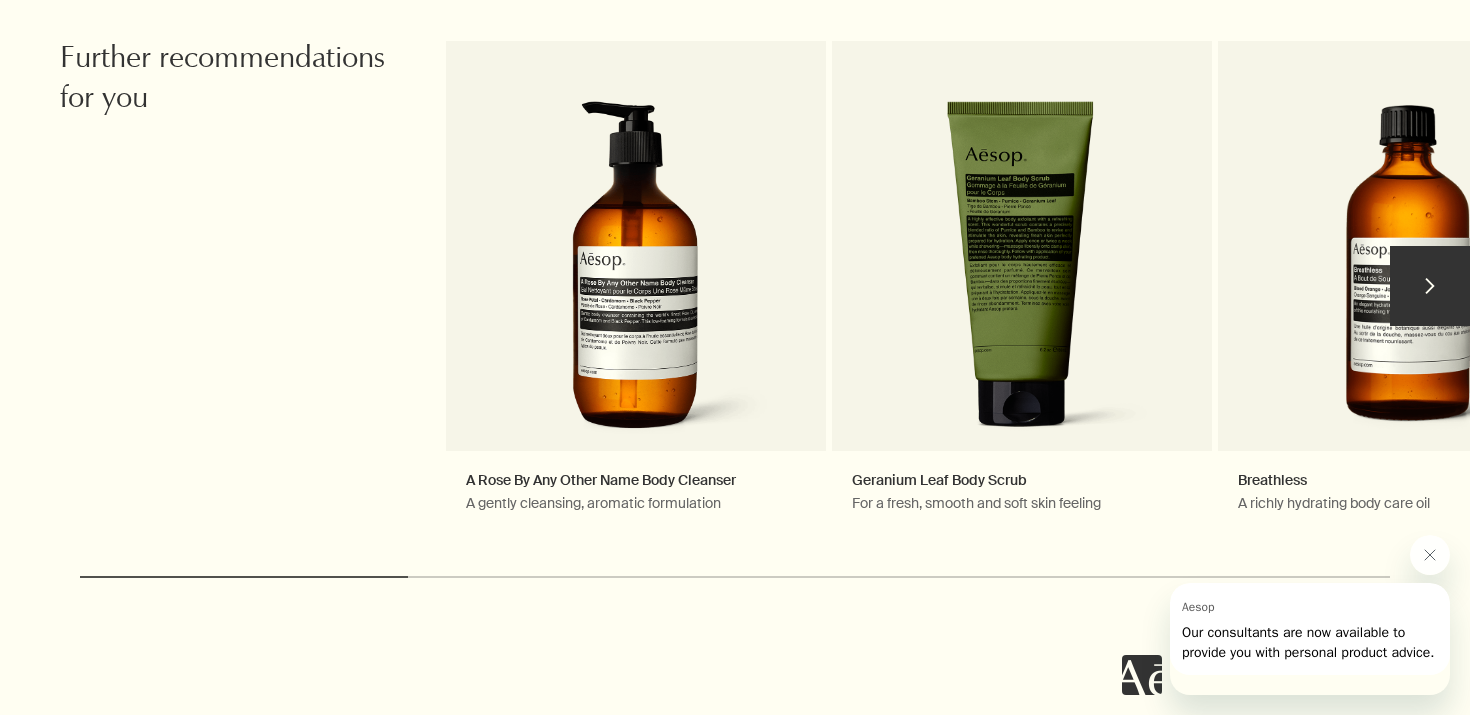 click on "chevron" at bounding box center [1430, 286] 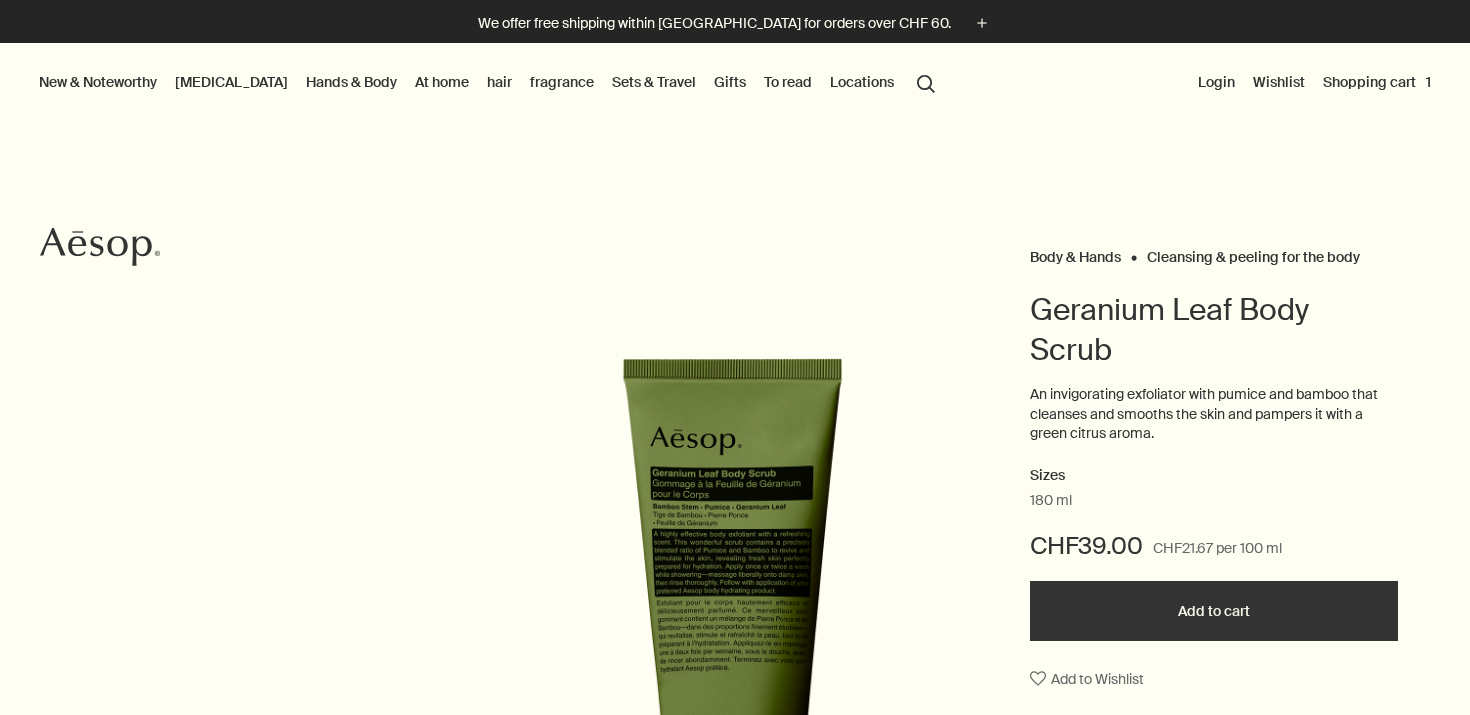 scroll, scrollTop: 0, scrollLeft: 0, axis: both 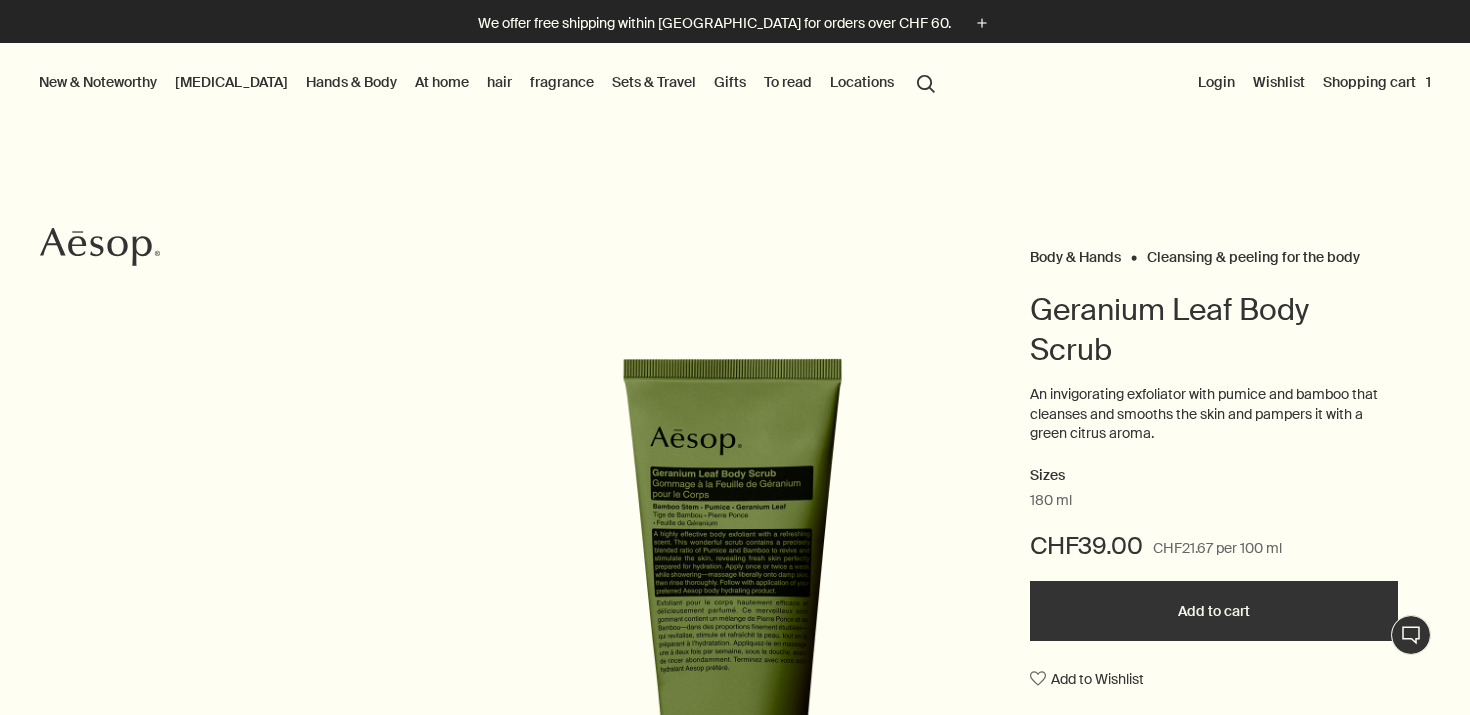 click on "Body & Hands Cleansing & peeling for the body Geranium Leaf Body Scrub An invigorating exfoliator with pumice and bamboo that cleanses and smooths the skin and pampers it with a green citrus aroma. Sizes 180 ml CHF39.00 CHF21.67    per    100    ml   Add to cart Add to Wishlist Skin feel Fresh, smooth, tender fragrance Green, Citrus, Fresh Main ingredients plusAndCloseWithCircle Bamboo, pumice stone, geranium leaf chevron chevron 1  /  2" at bounding box center [735, 631] 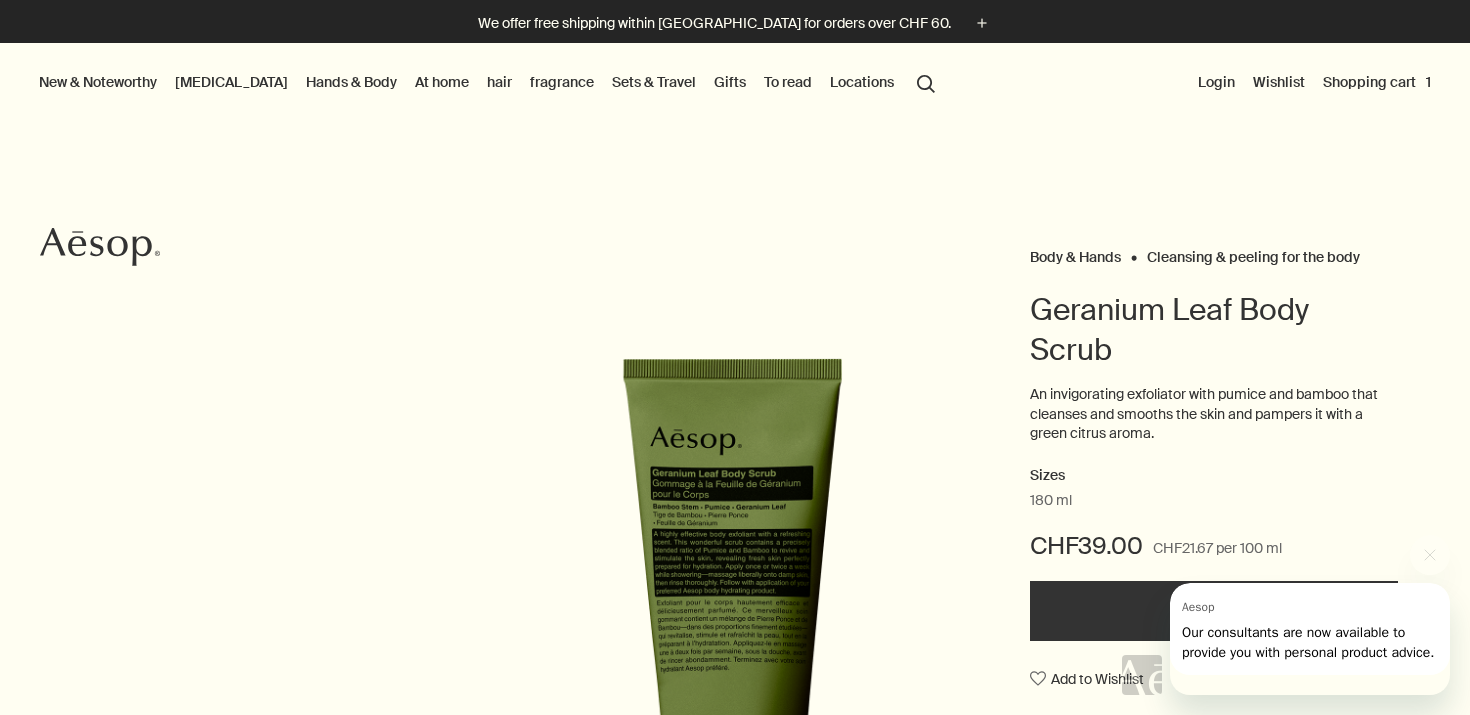 scroll, scrollTop: 0, scrollLeft: 0, axis: both 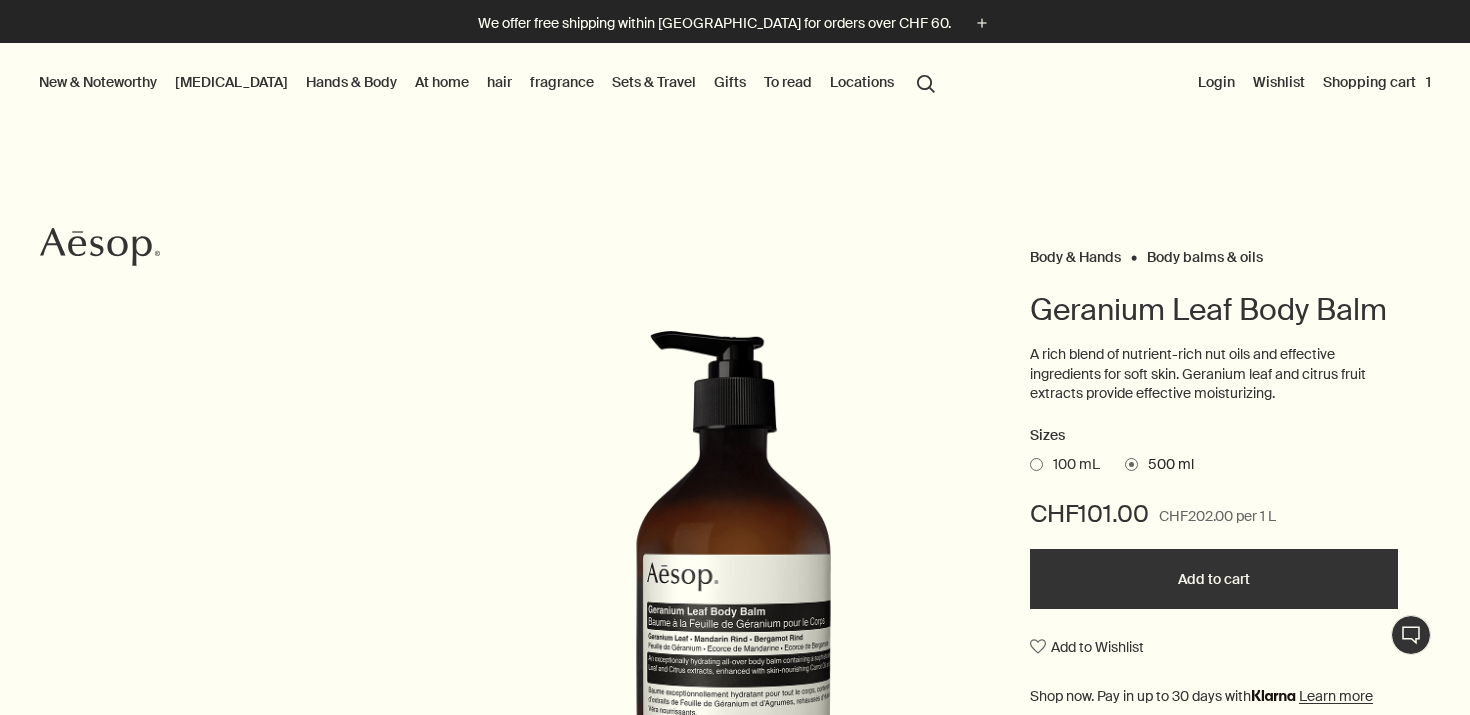 click on "Add to cart" at bounding box center (1214, 579) 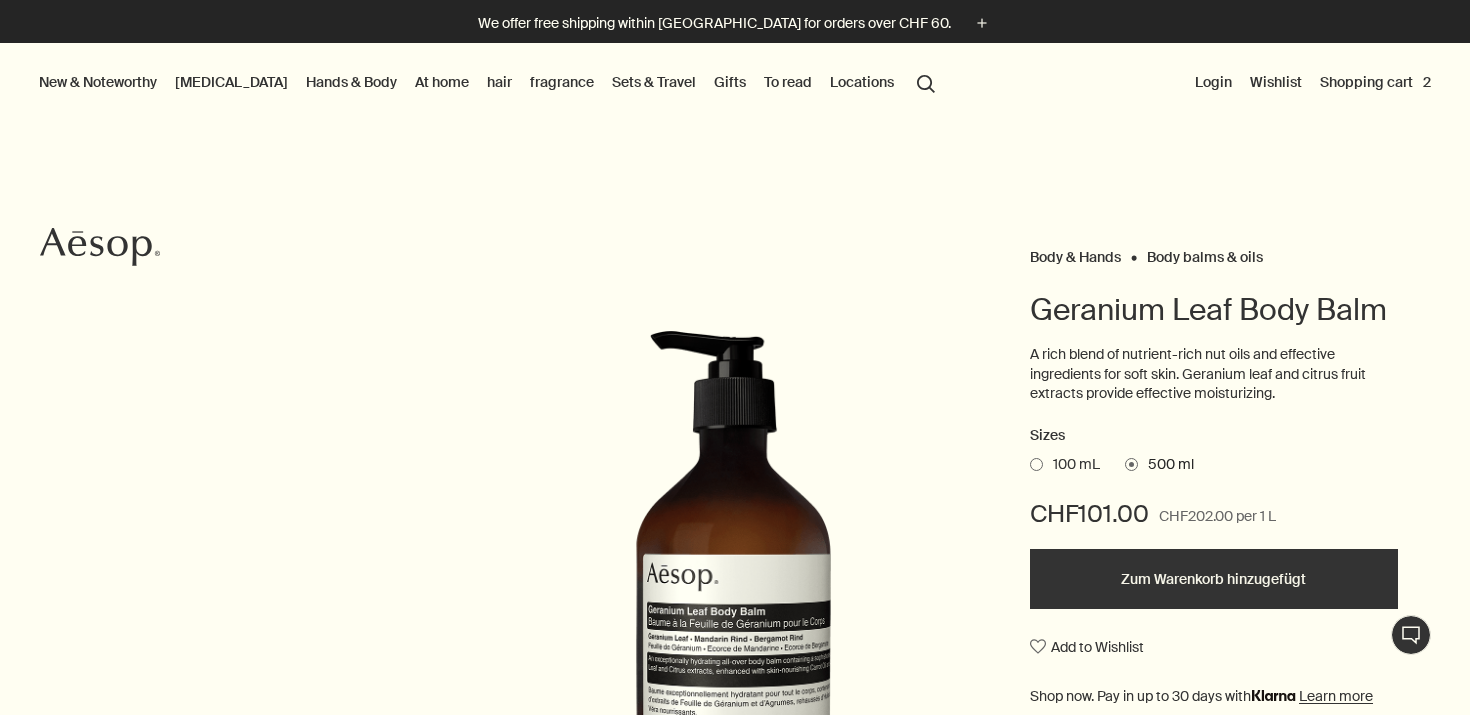 click on "Shopping cart 2" at bounding box center (1375, 82) 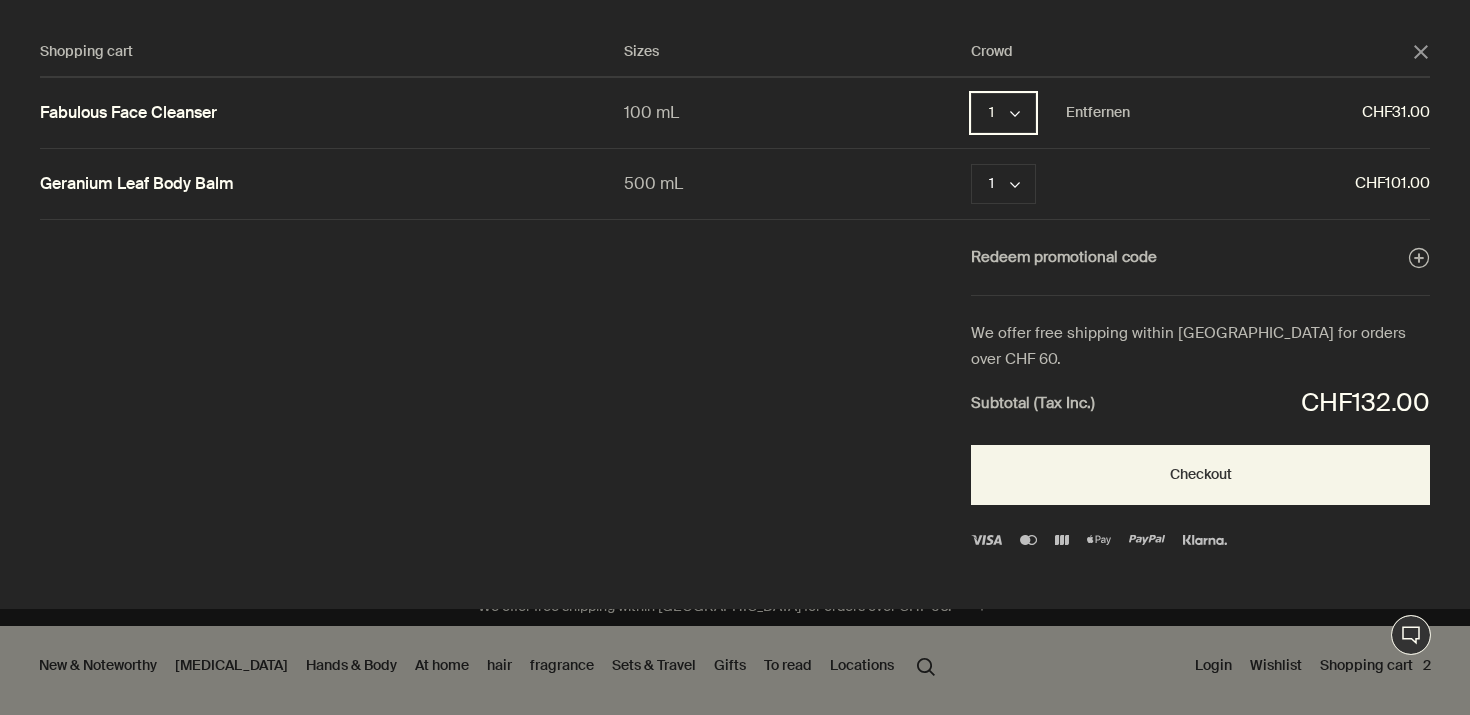 click 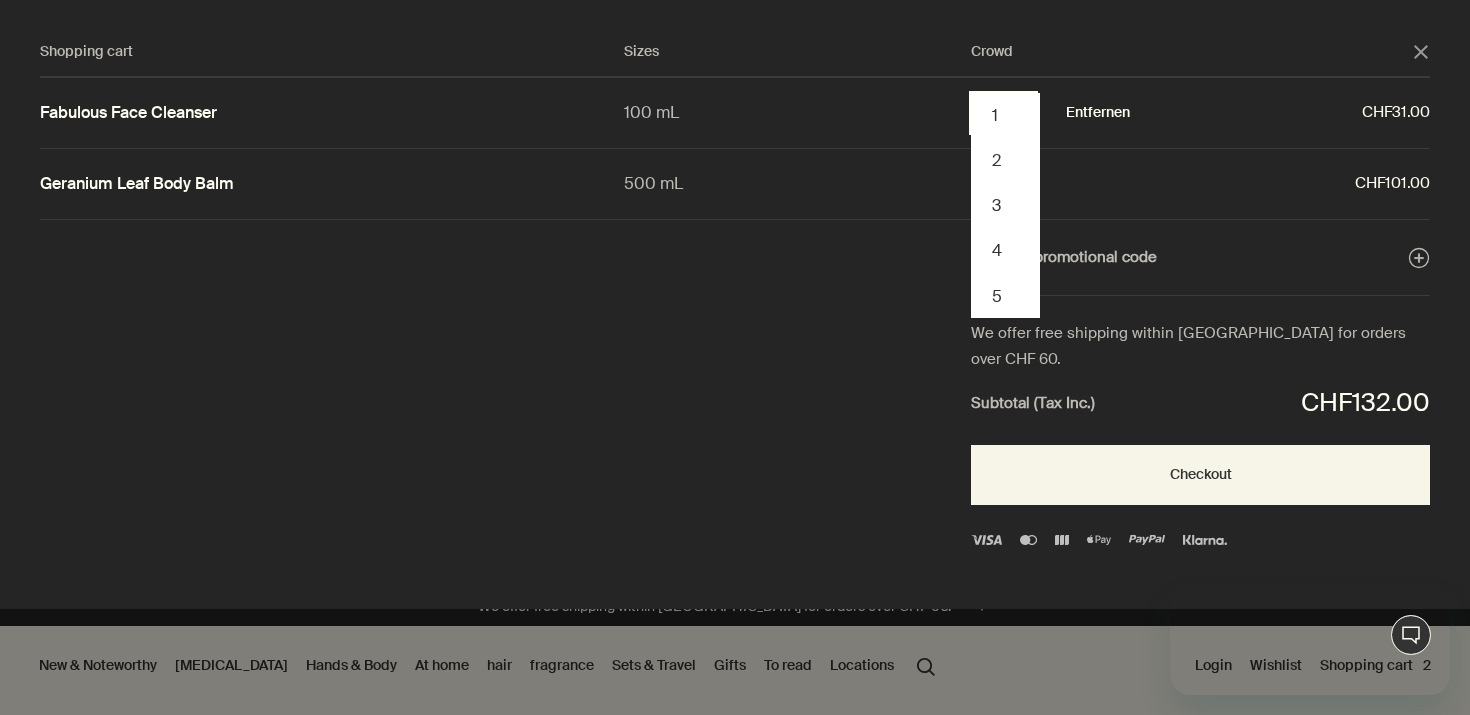scroll, scrollTop: 0, scrollLeft: 0, axis: both 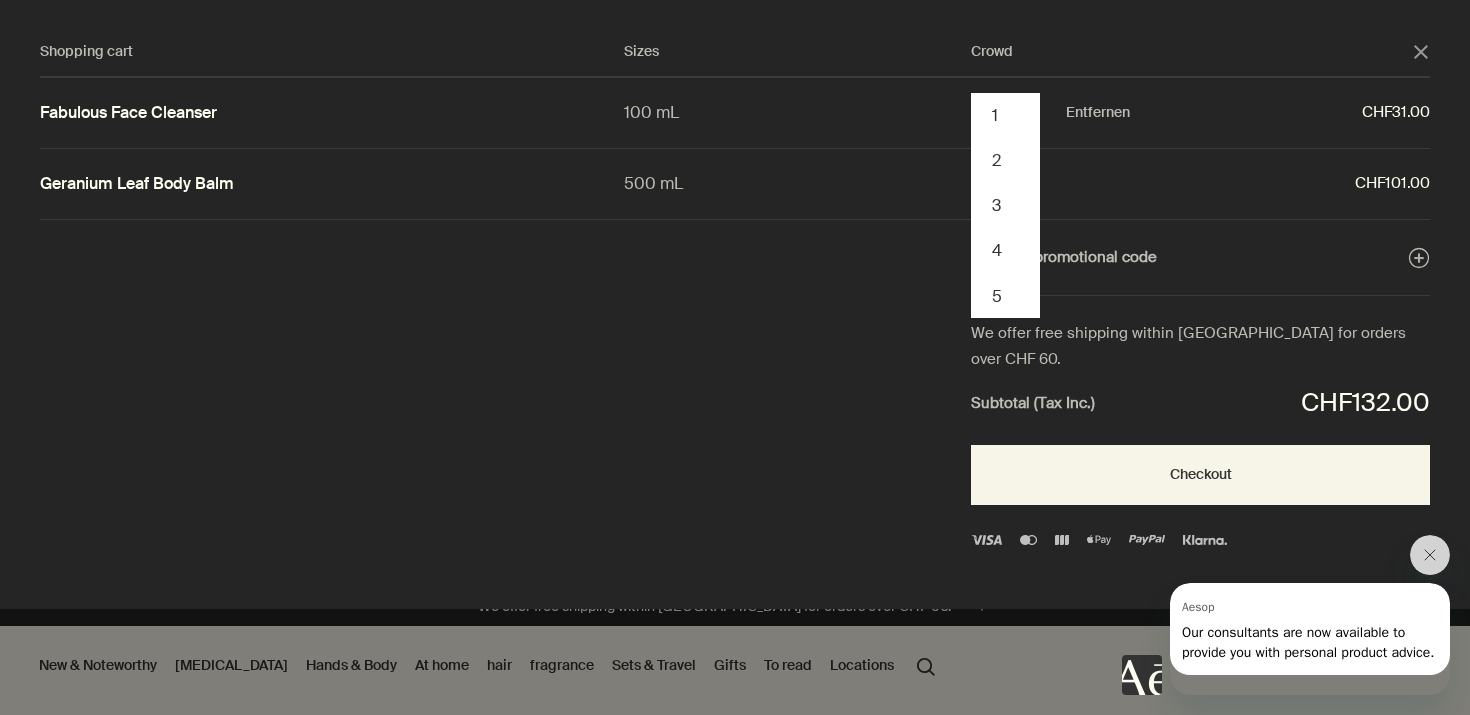 click on "CHF31.00" at bounding box center [1280, 113] 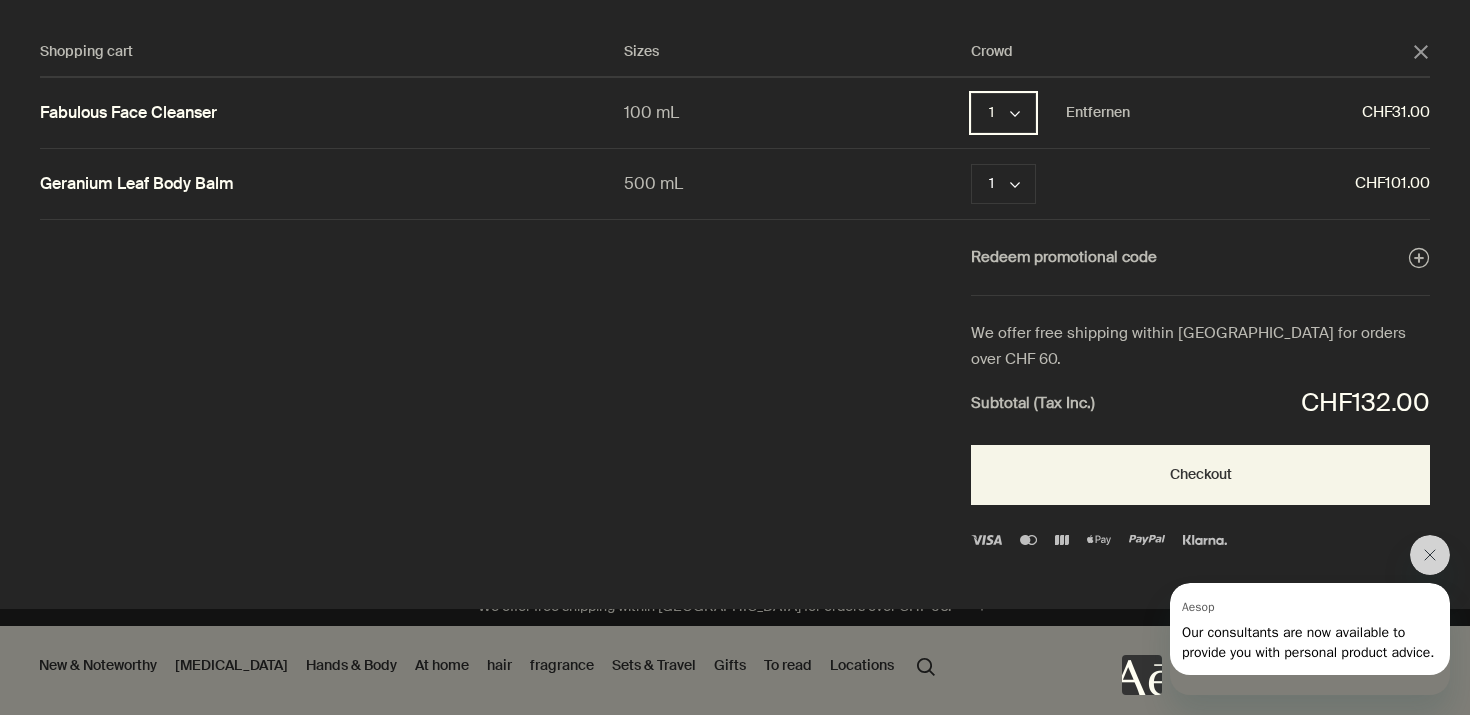 click on "1 chevron" at bounding box center (1003, 113) 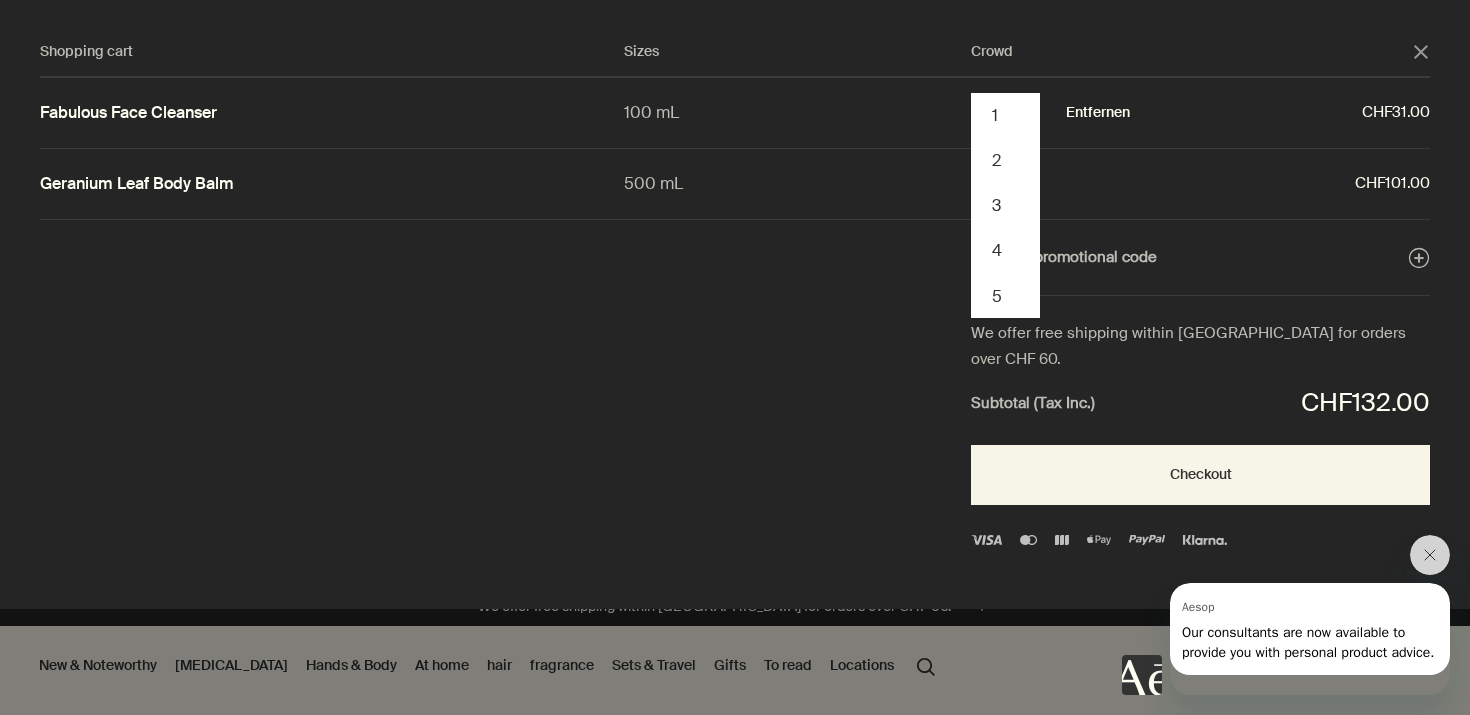 click on "Entfernen" at bounding box center (1098, 113) 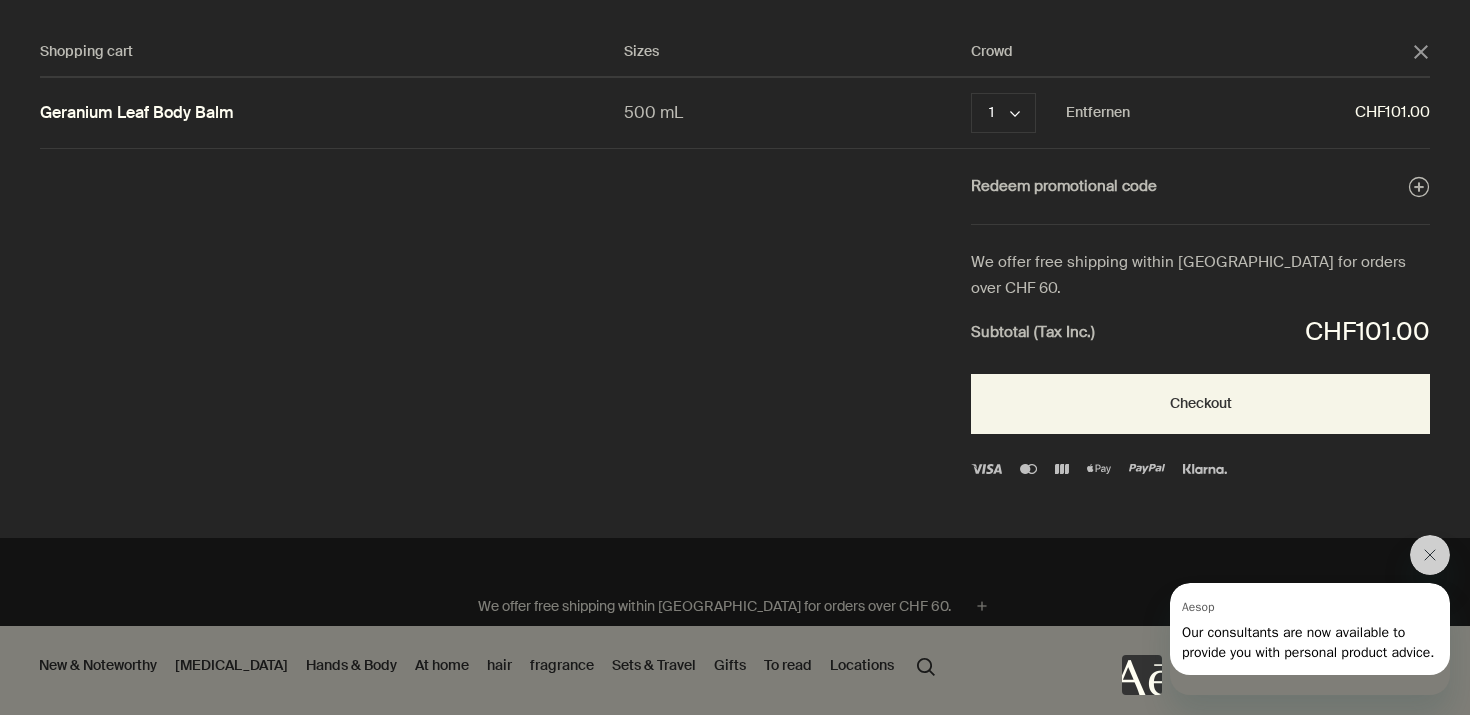 click at bounding box center [735, 357] 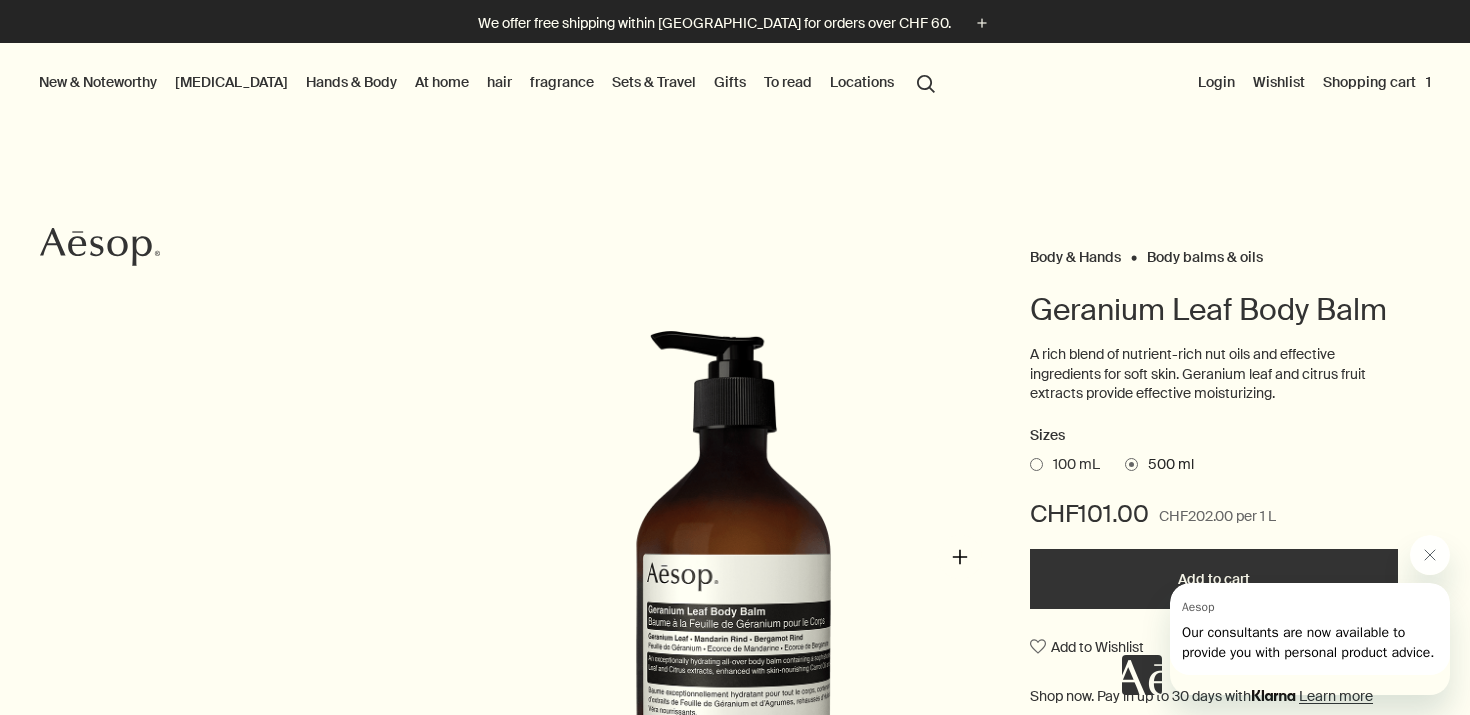 click at bounding box center (741, 602) 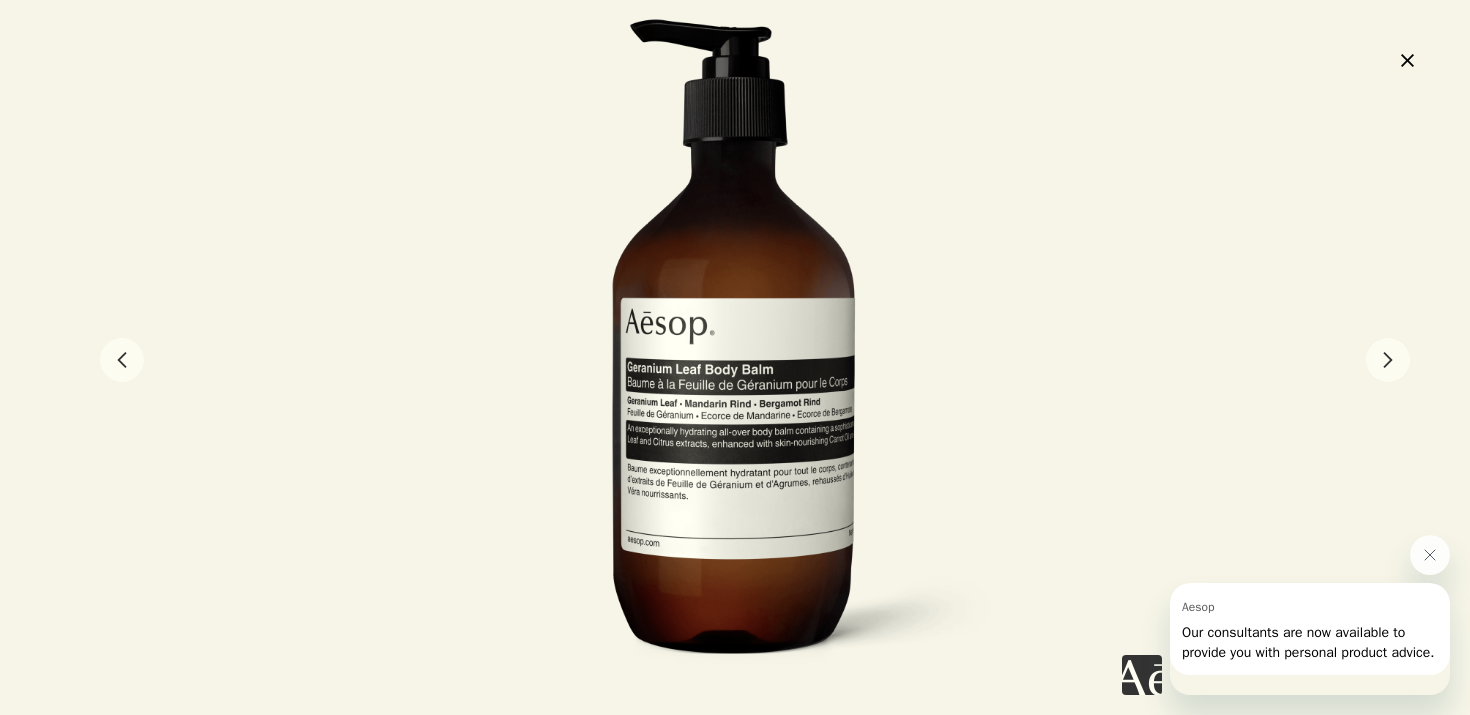 click on "close" at bounding box center (1407, 60) 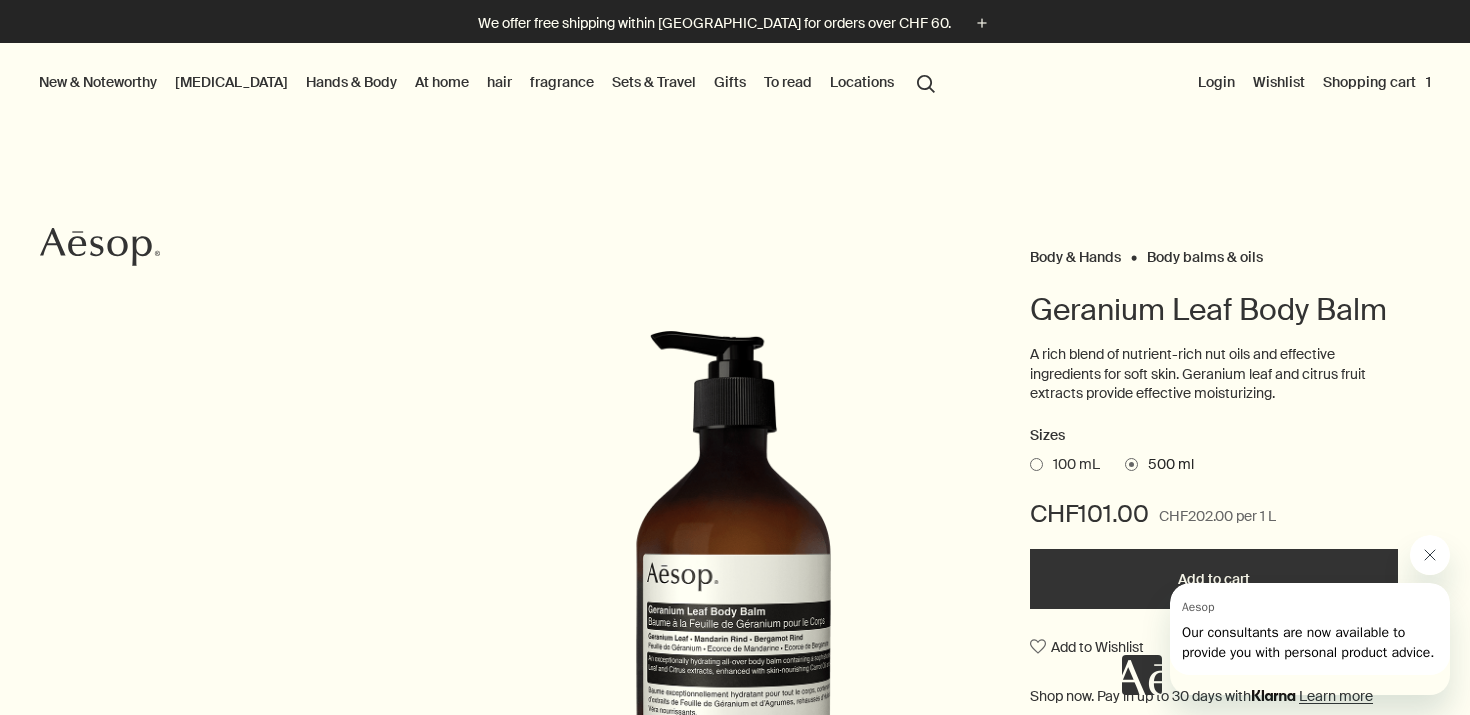 click 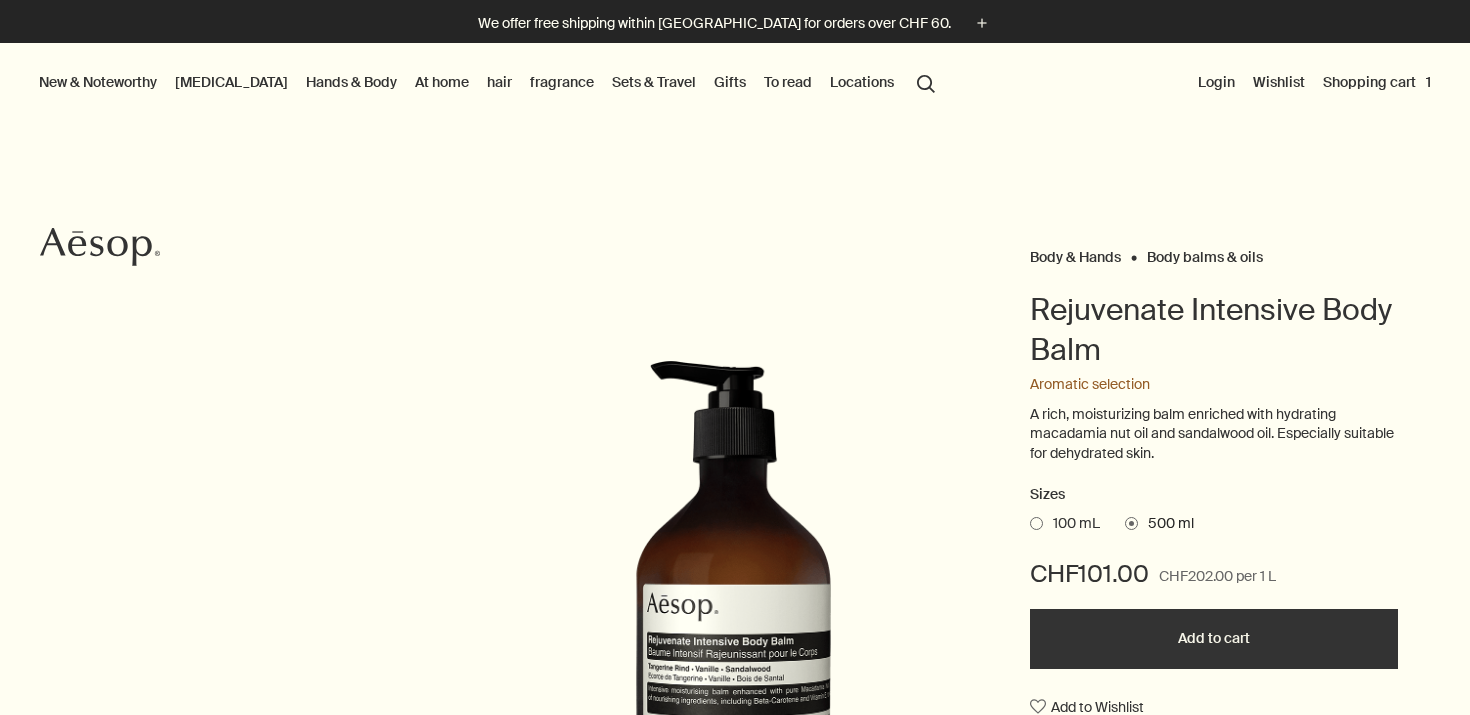 scroll, scrollTop: 0, scrollLeft: 0, axis: both 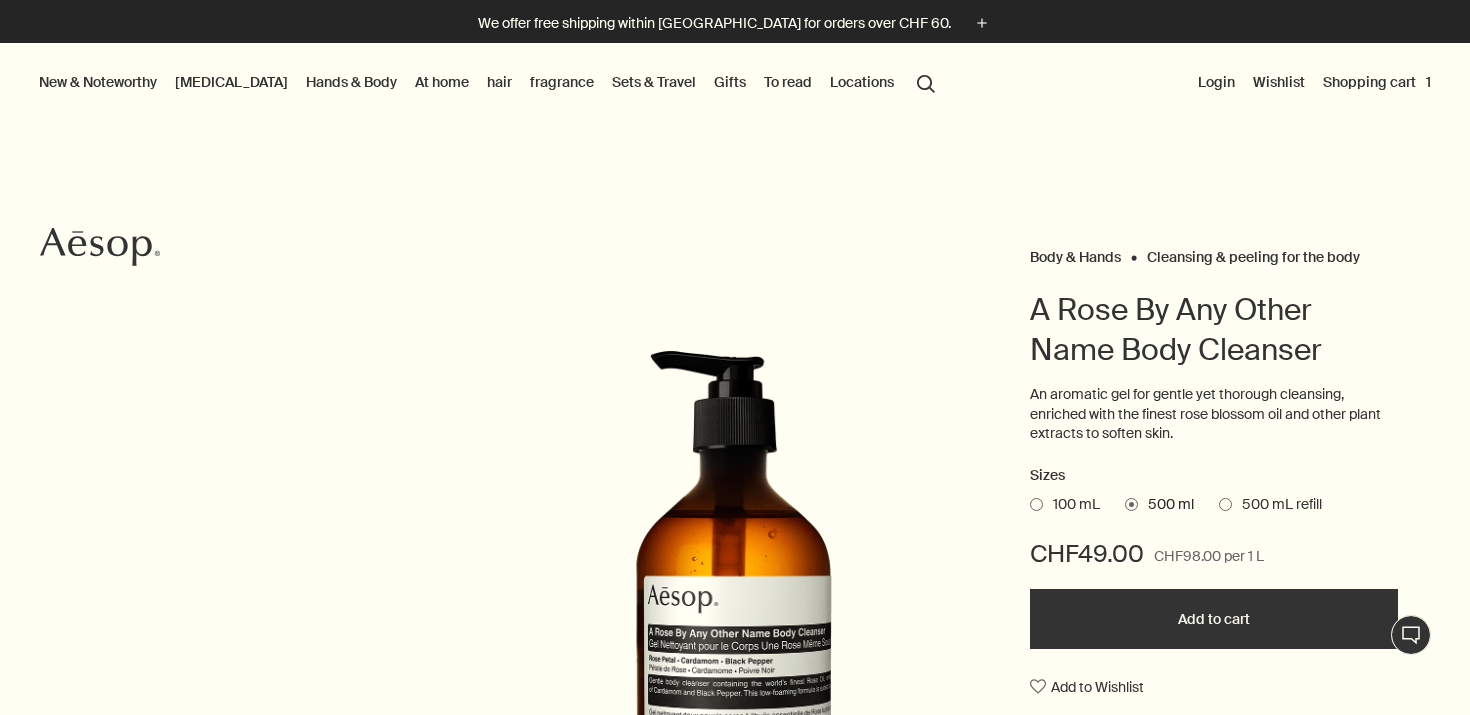 click on "Body & Hands Cleansing & peeling for the body A Rose By Any Other Name Body Cleanser An aromatic gel for gentle yet thorough cleansing, enriched with the finest rose blossom oil and other plant extracts to soften skin. Sizes 100 mL 500 ml 500 mL refill CHF49.00 CHF98.00    per    1    L   Add to cart Add to Wishlist Skin feel Warm, clean, fresh fragrance Floral, Spicy, Warm Main ingredients plusAndCloseWithCircle Rose petals, cardamom, black pepper chevron chevron 1  /  2 The 500 ml bottles are made from 99.7% recycled plastic." at bounding box center [735, 635] 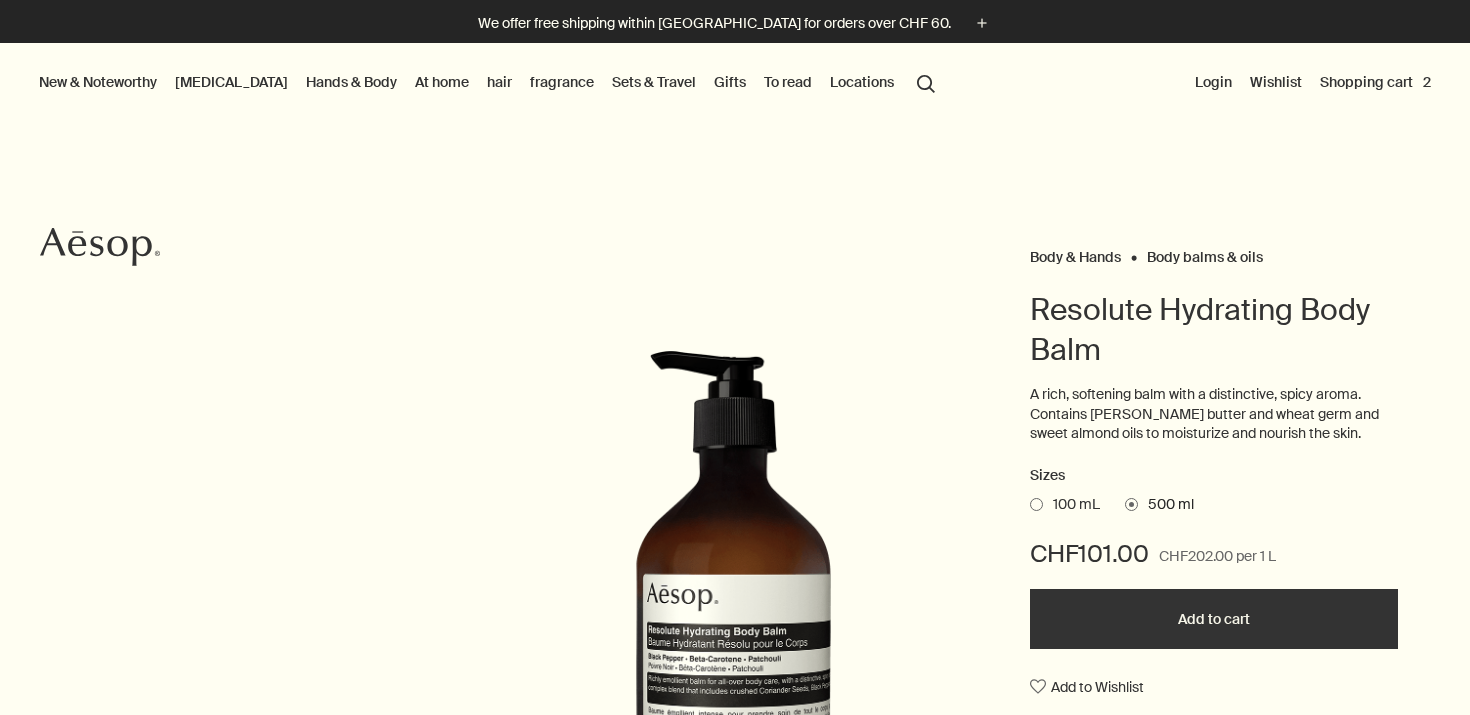 scroll, scrollTop: 0, scrollLeft: 0, axis: both 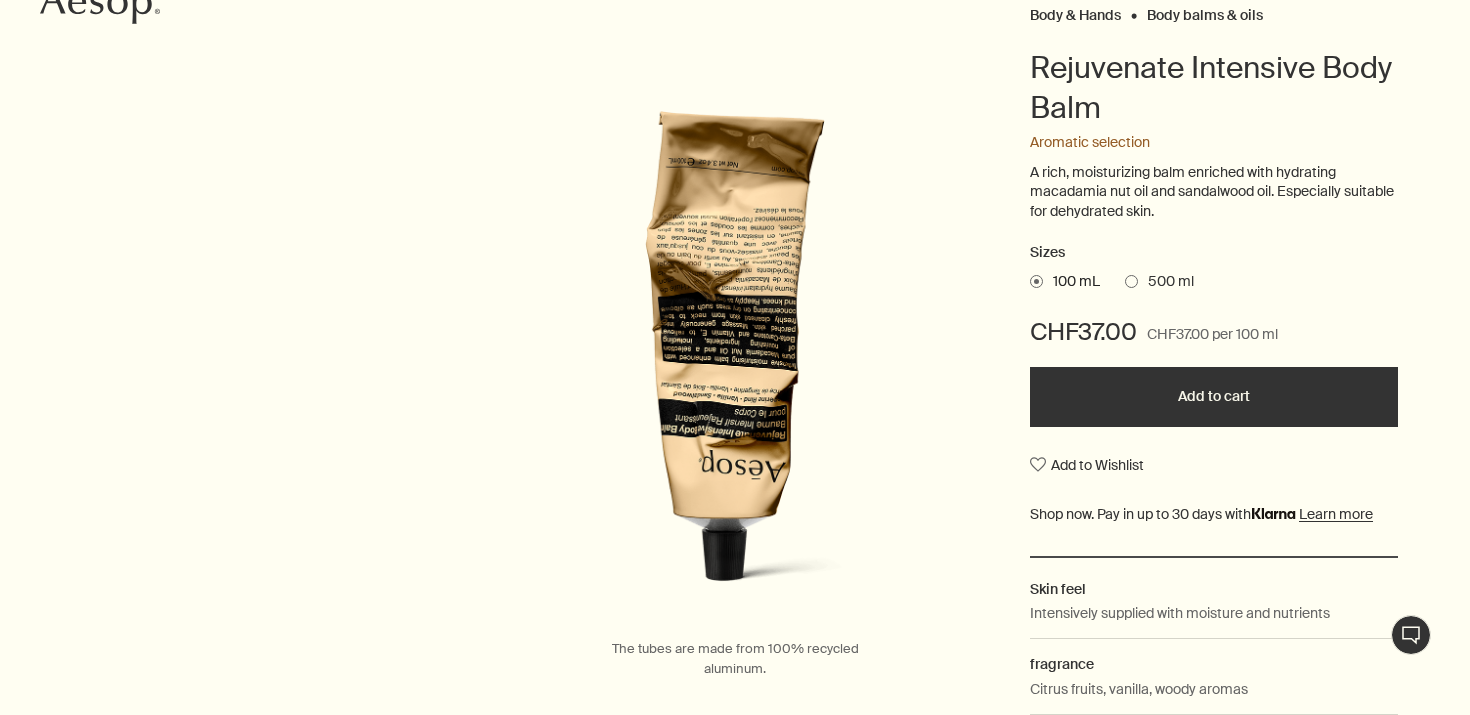 click on "Add to cart" at bounding box center [1214, 397] 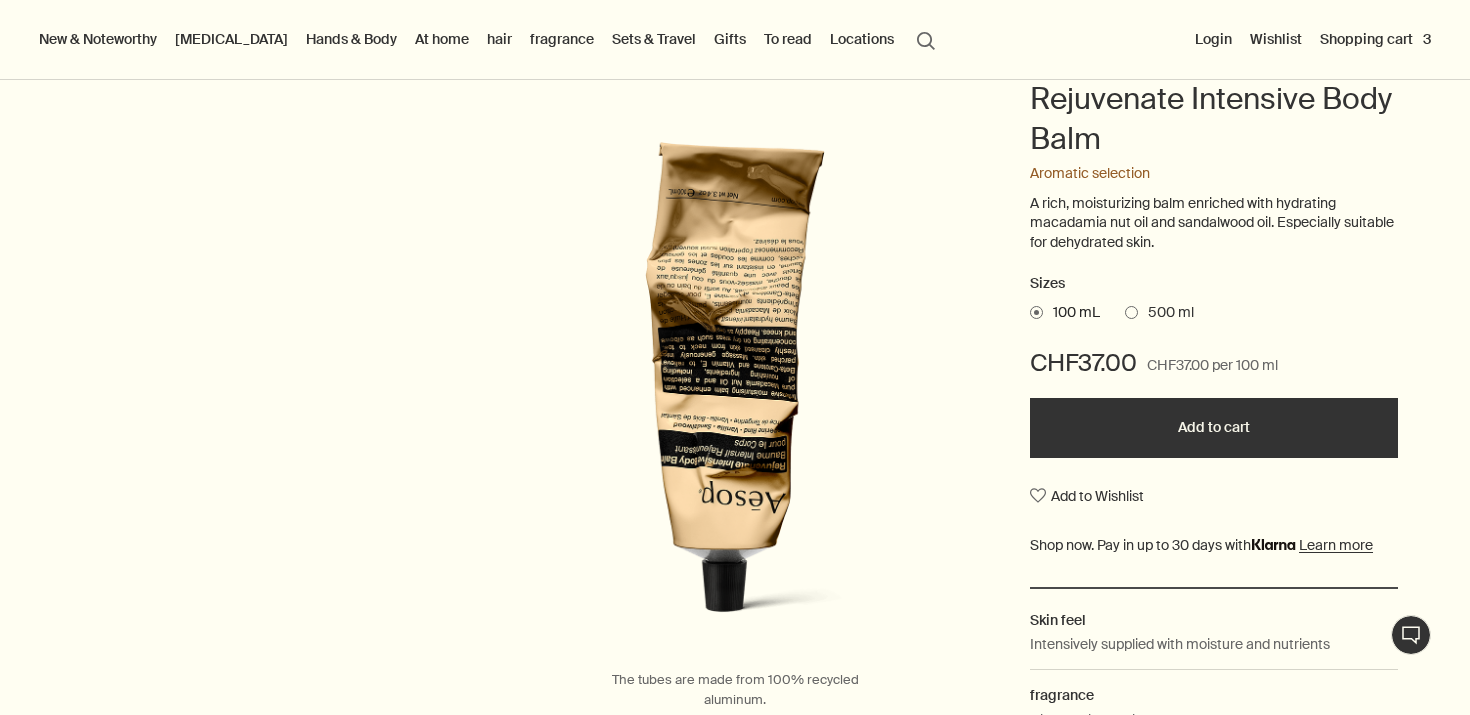 scroll, scrollTop: 185, scrollLeft: 0, axis: vertical 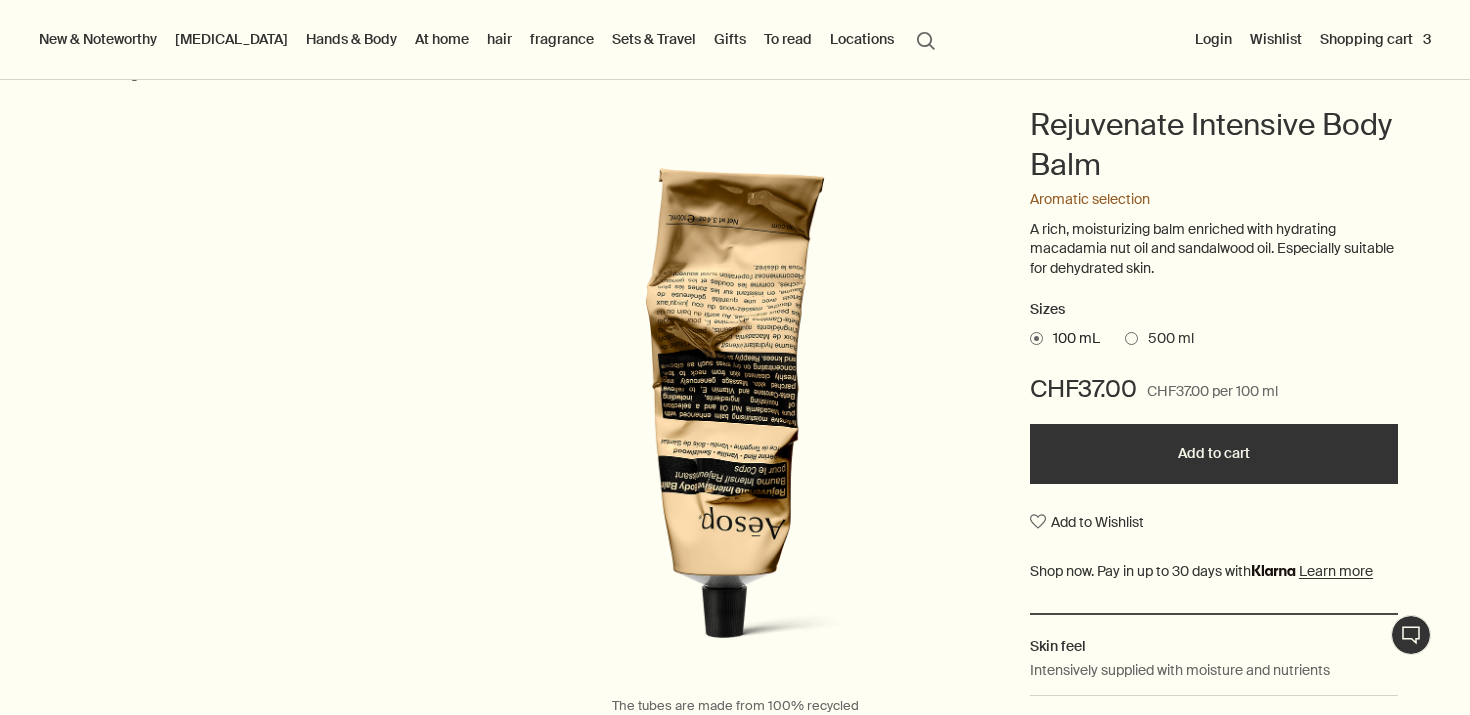click on "Skin care" at bounding box center (231, 39) 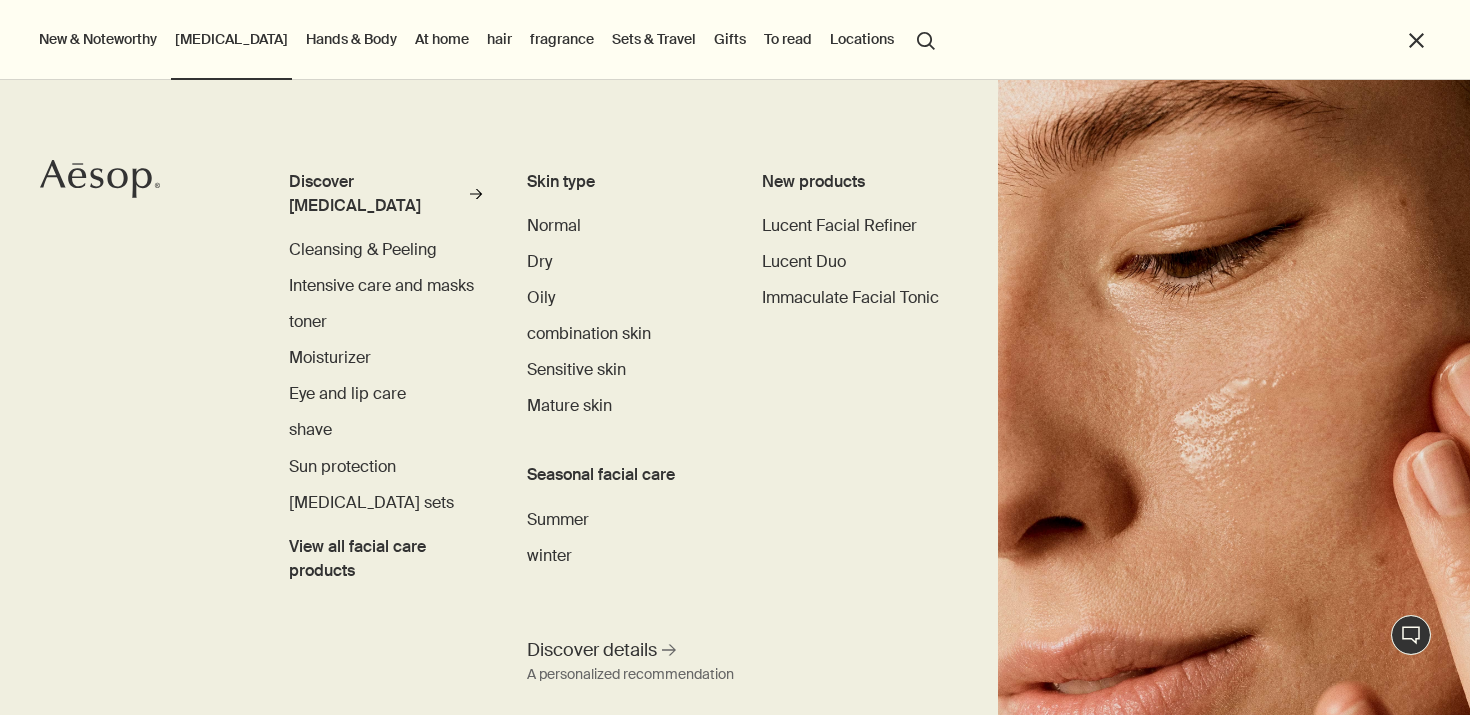click on "Gifts" at bounding box center (730, 39) 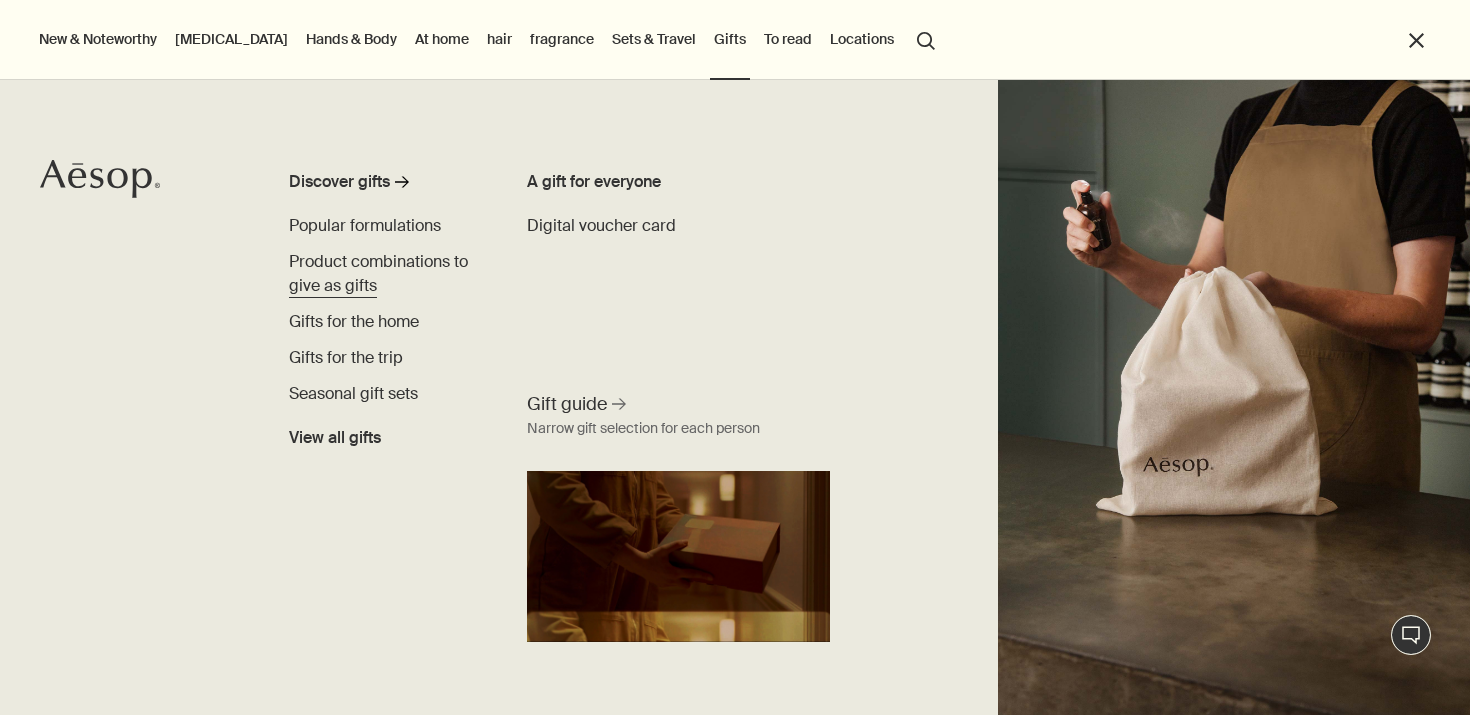 click on "Product combinations to give as gifts" at bounding box center [378, 273] 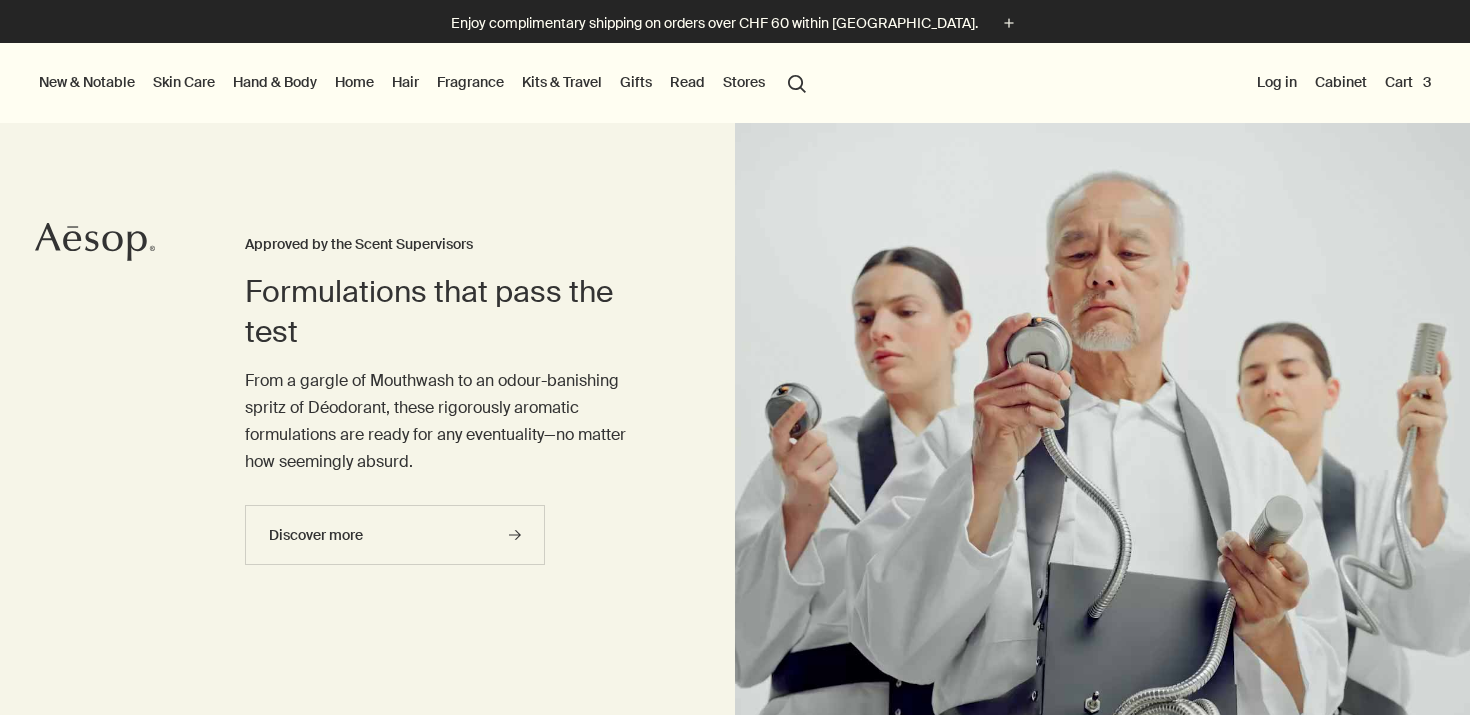 scroll, scrollTop: 0, scrollLeft: 0, axis: both 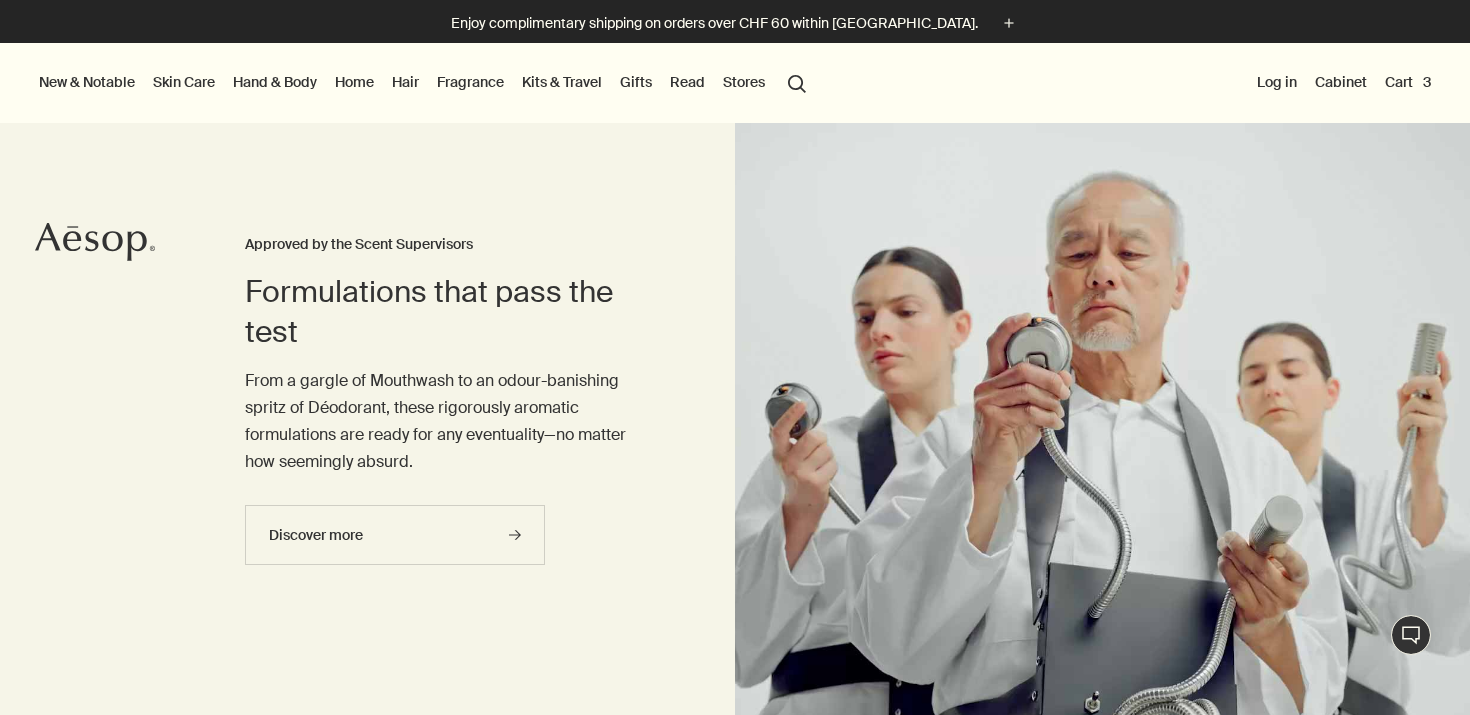 click on "Gifts" at bounding box center [636, 82] 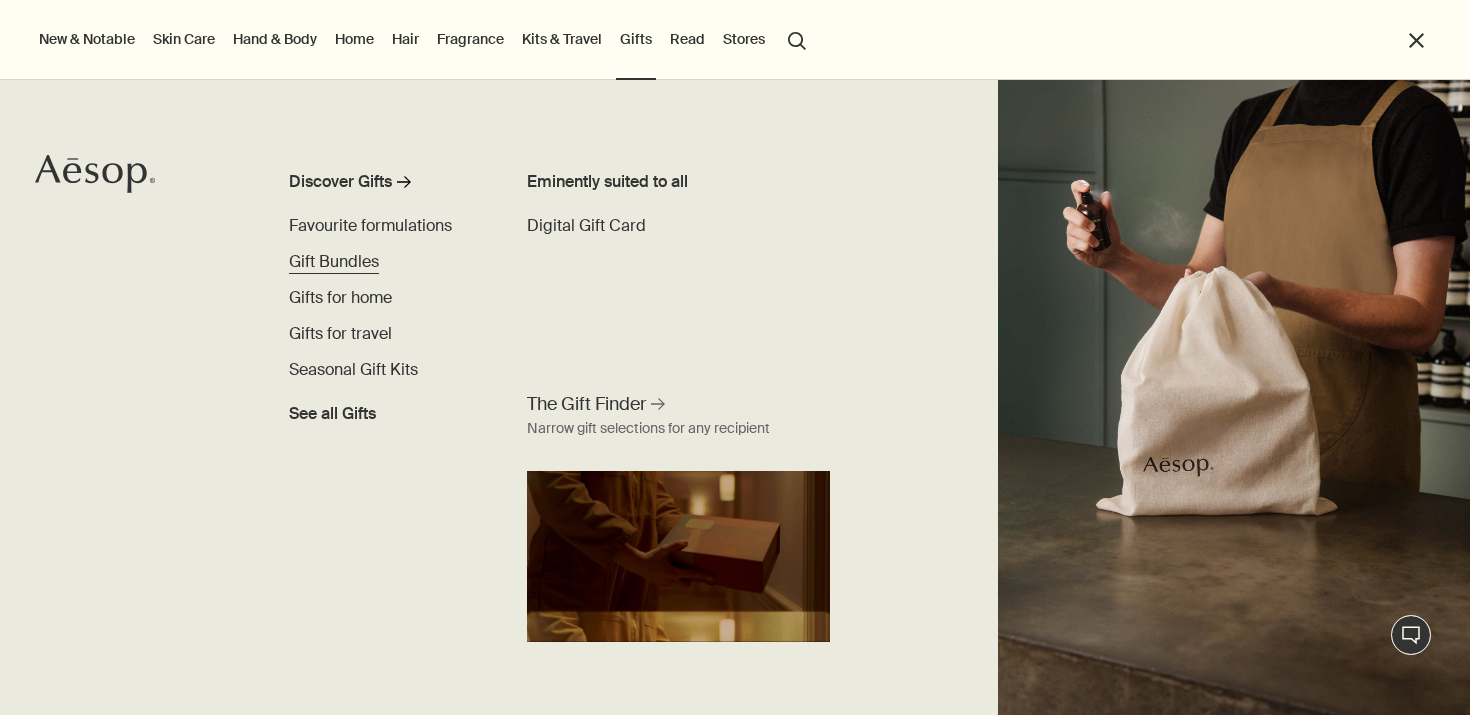 click on "Gift Bundles" at bounding box center (334, 261) 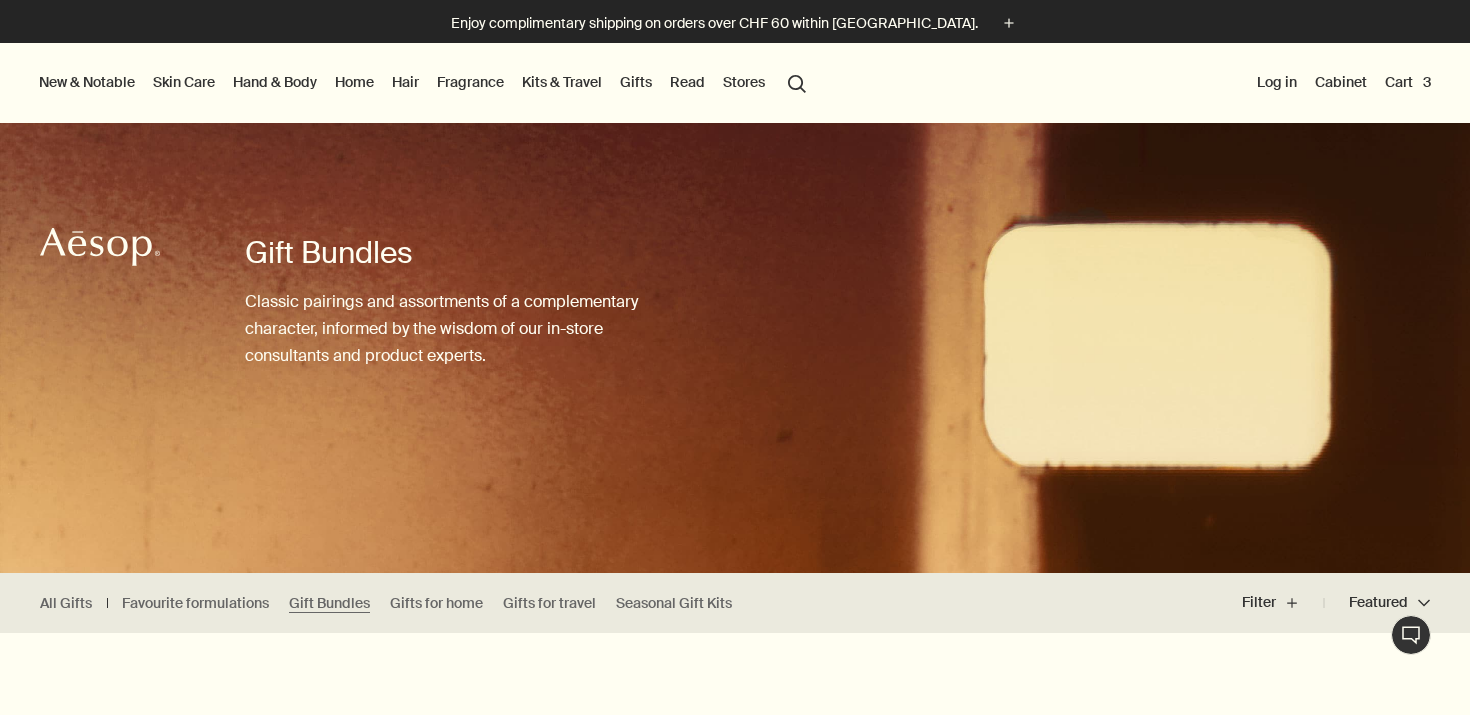 scroll, scrollTop: 0, scrollLeft: 0, axis: both 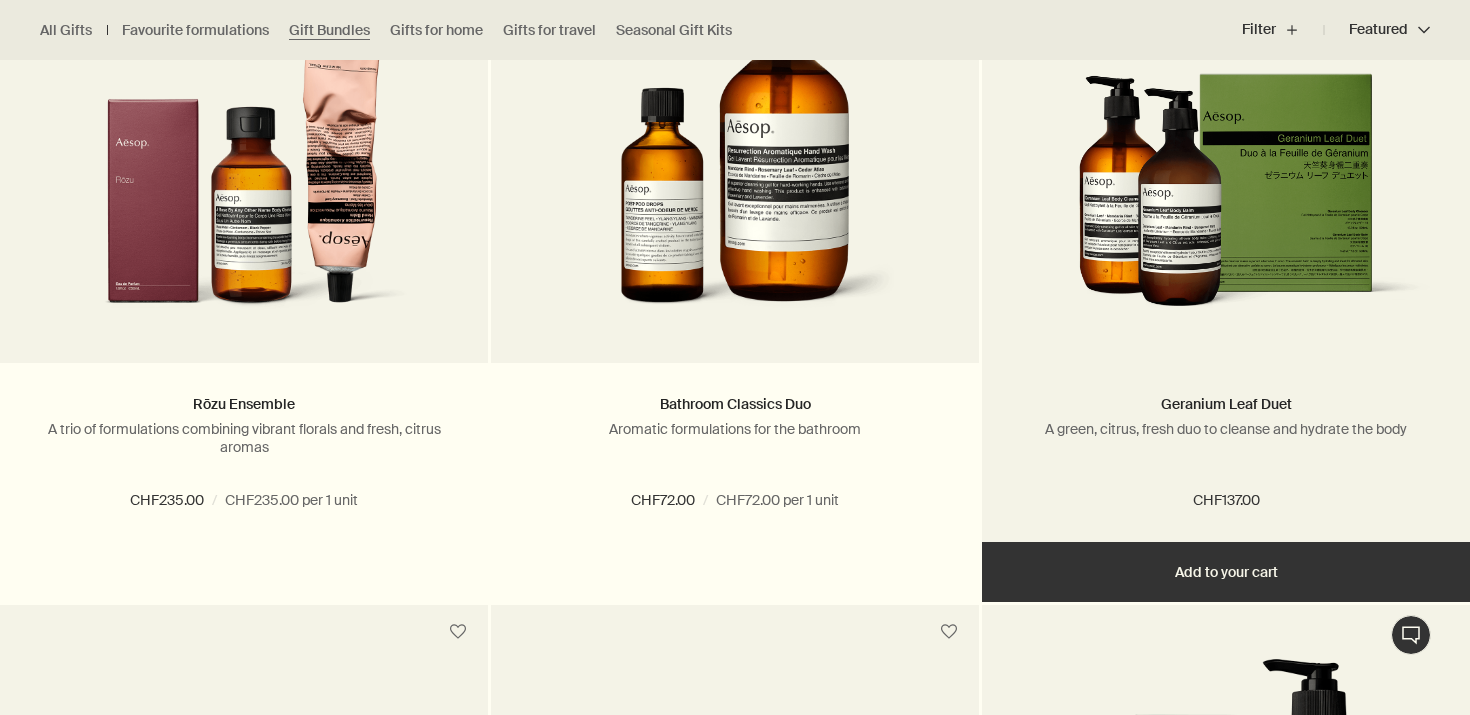 click on "Add Add to your cart" at bounding box center (1226, 572) 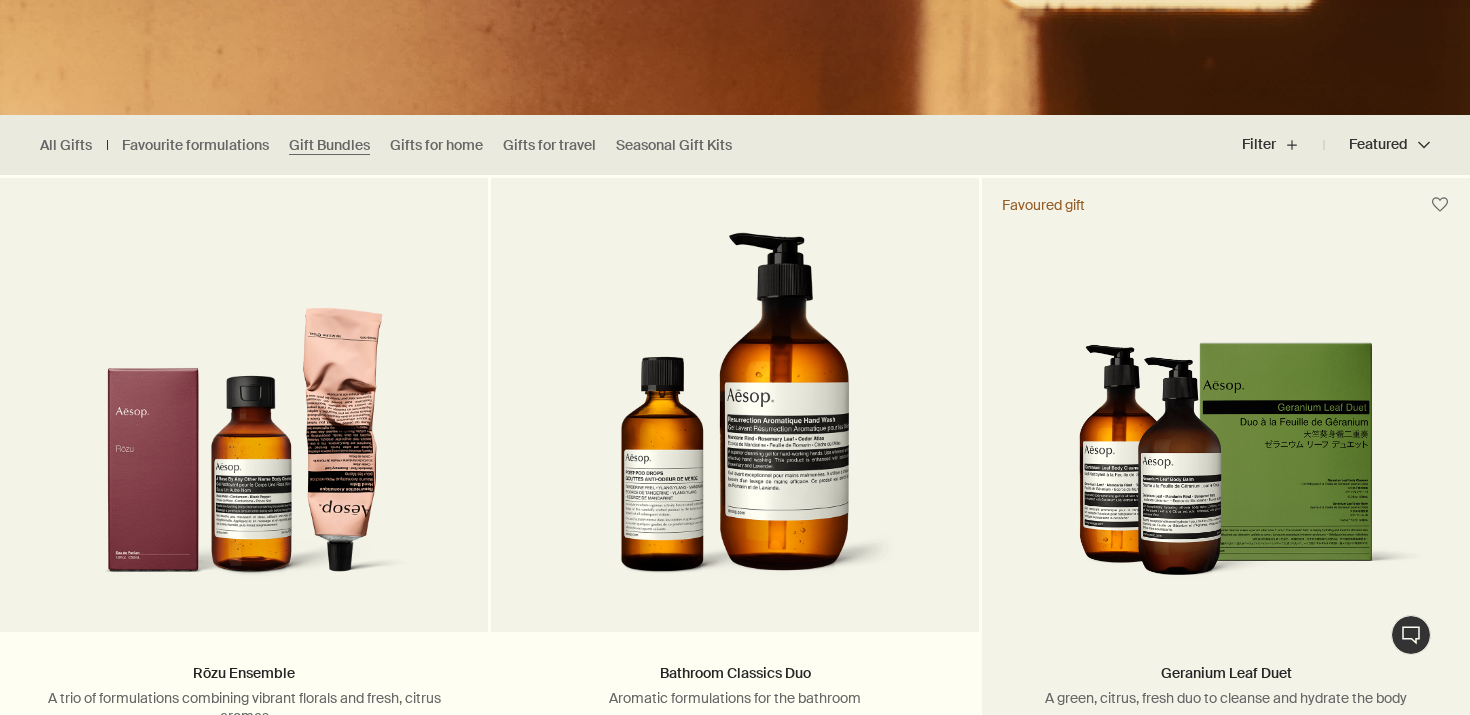 scroll, scrollTop: 644, scrollLeft: 0, axis: vertical 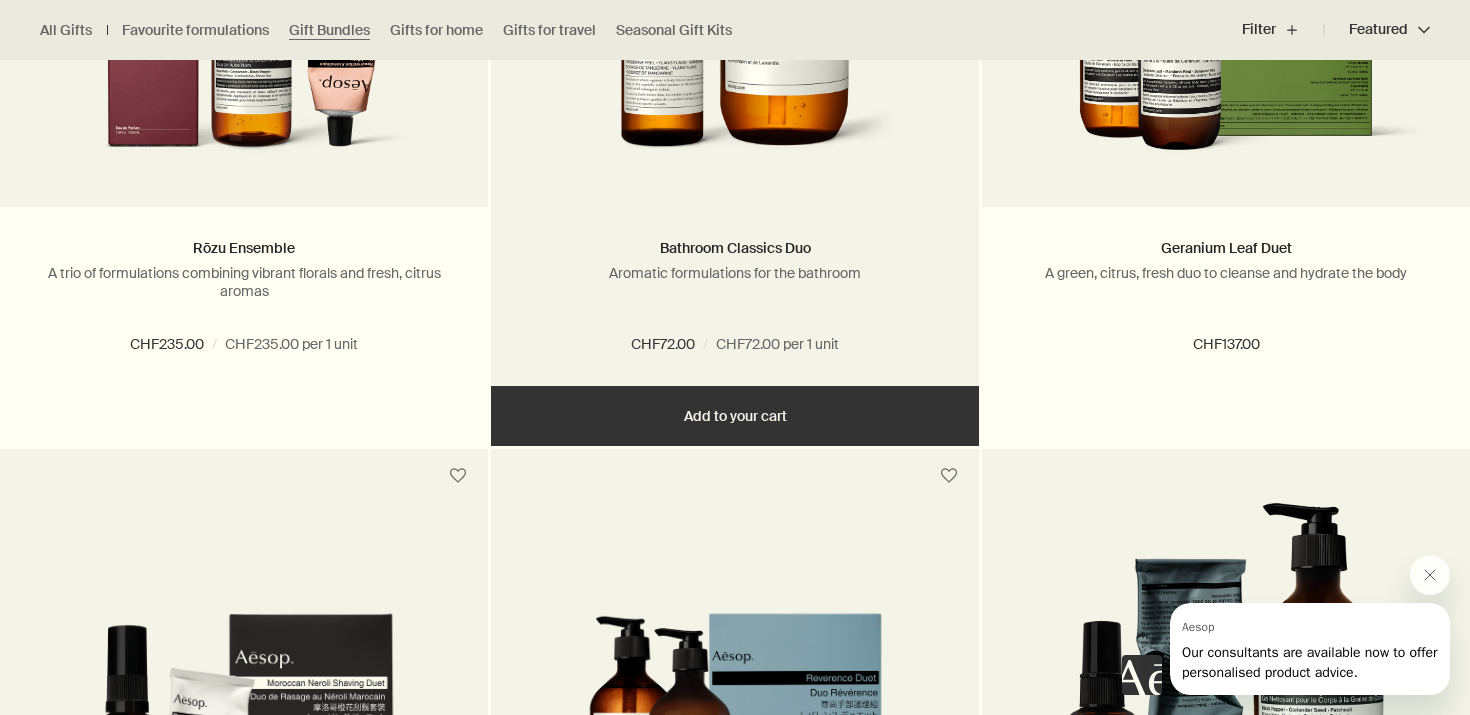 click on "Add Add to your cart" at bounding box center (735, 416) 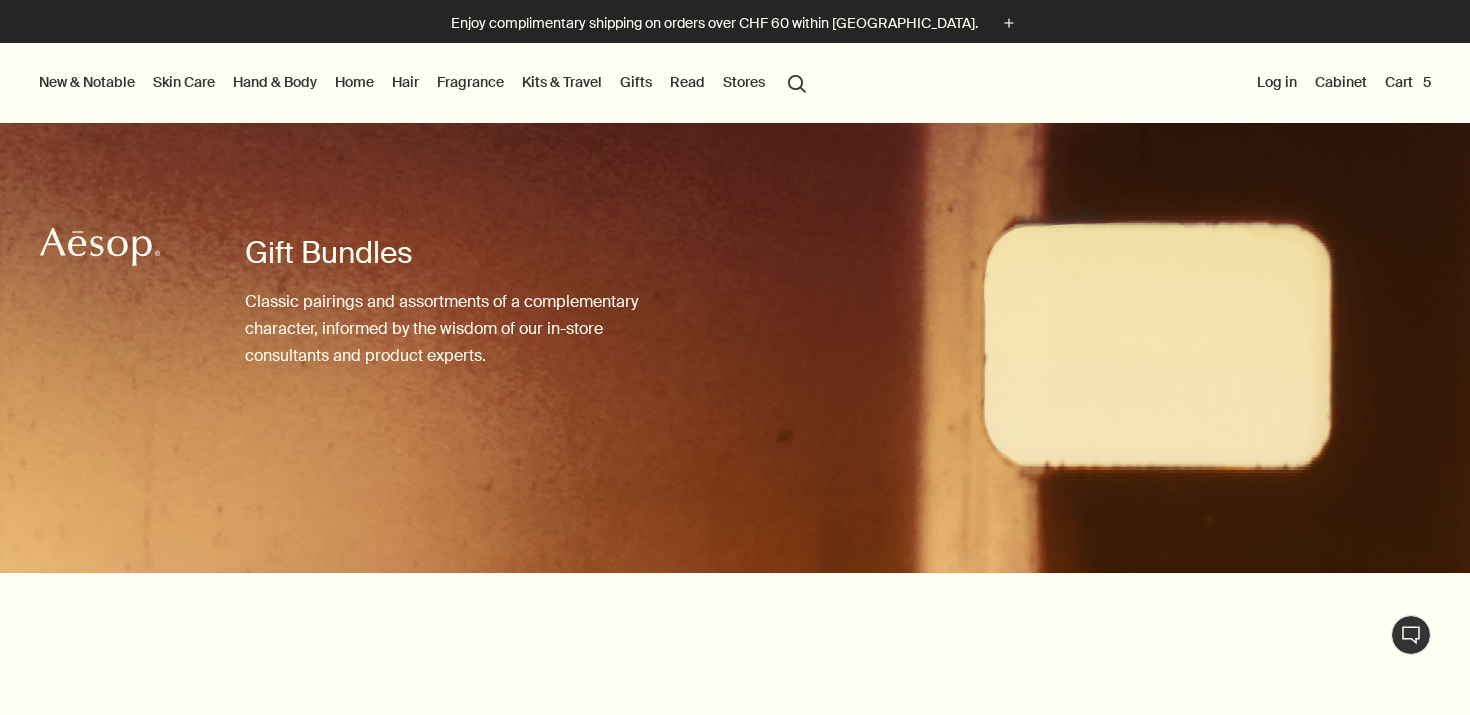 scroll, scrollTop: 1253, scrollLeft: 0, axis: vertical 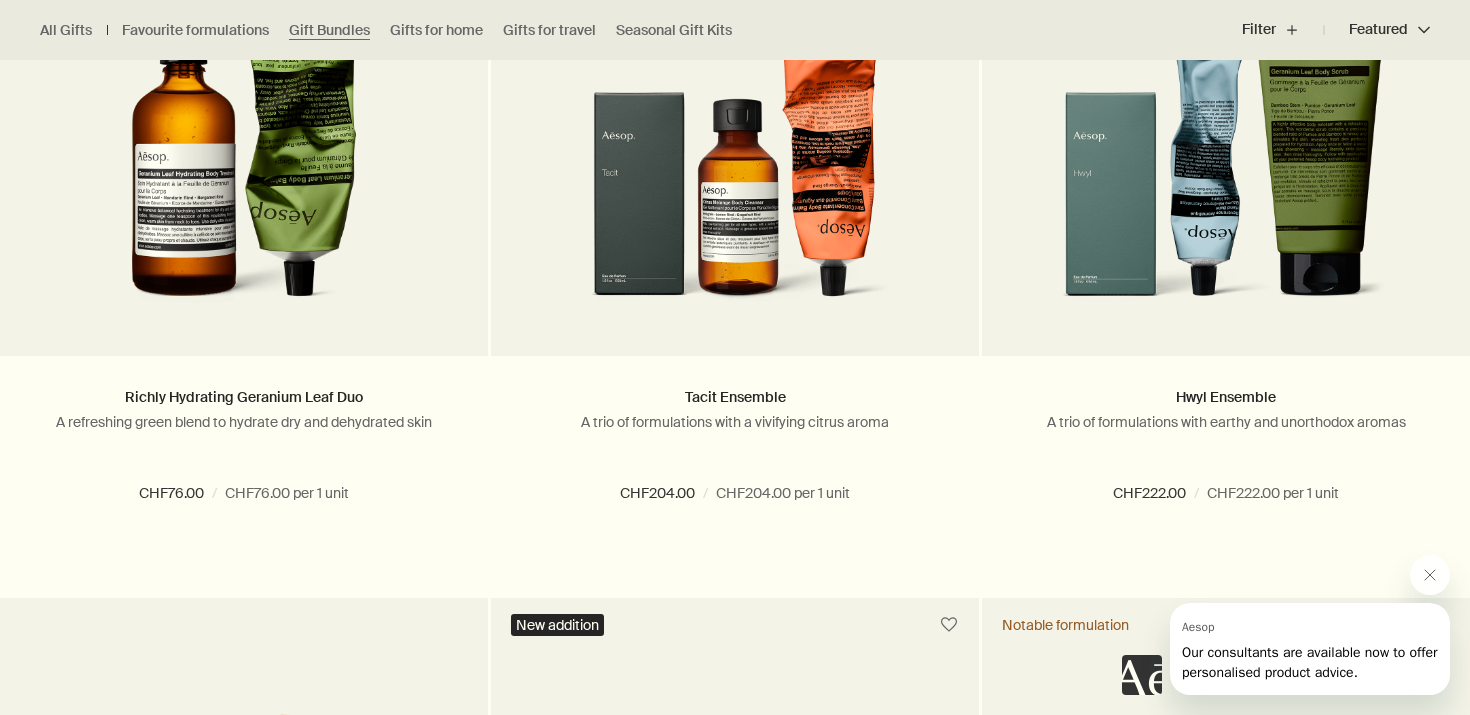 click at bounding box center [1286, 625] 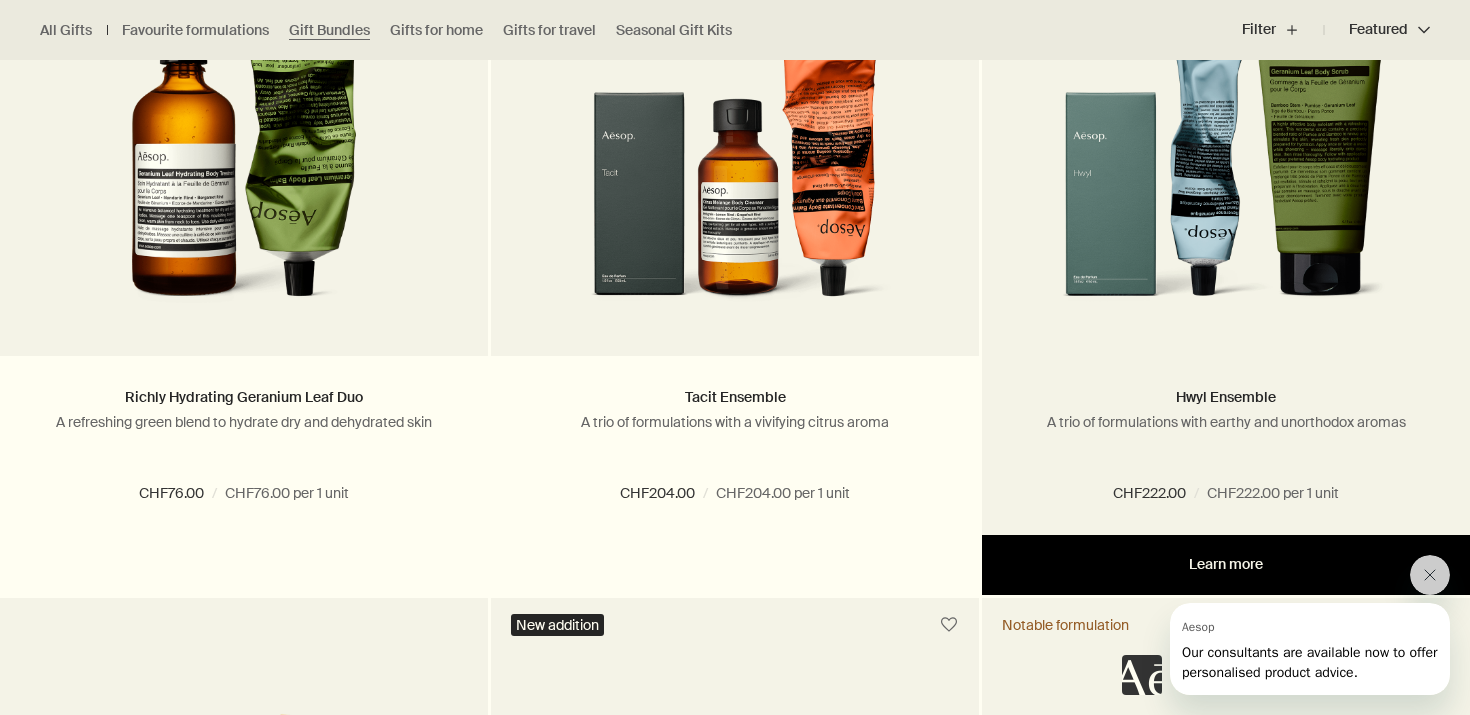 click on "Learn more" at bounding box center [1226, 565] 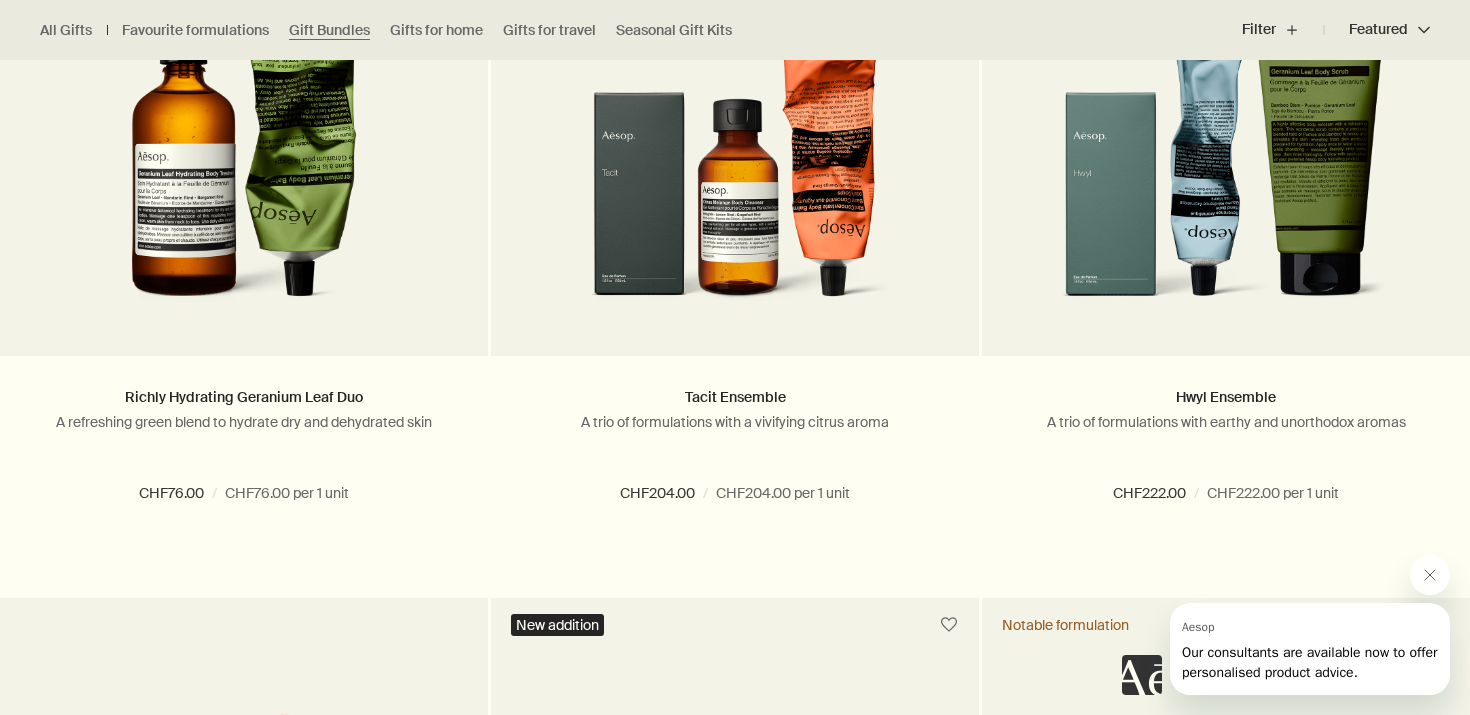 click at bounding box center [1286, 625] 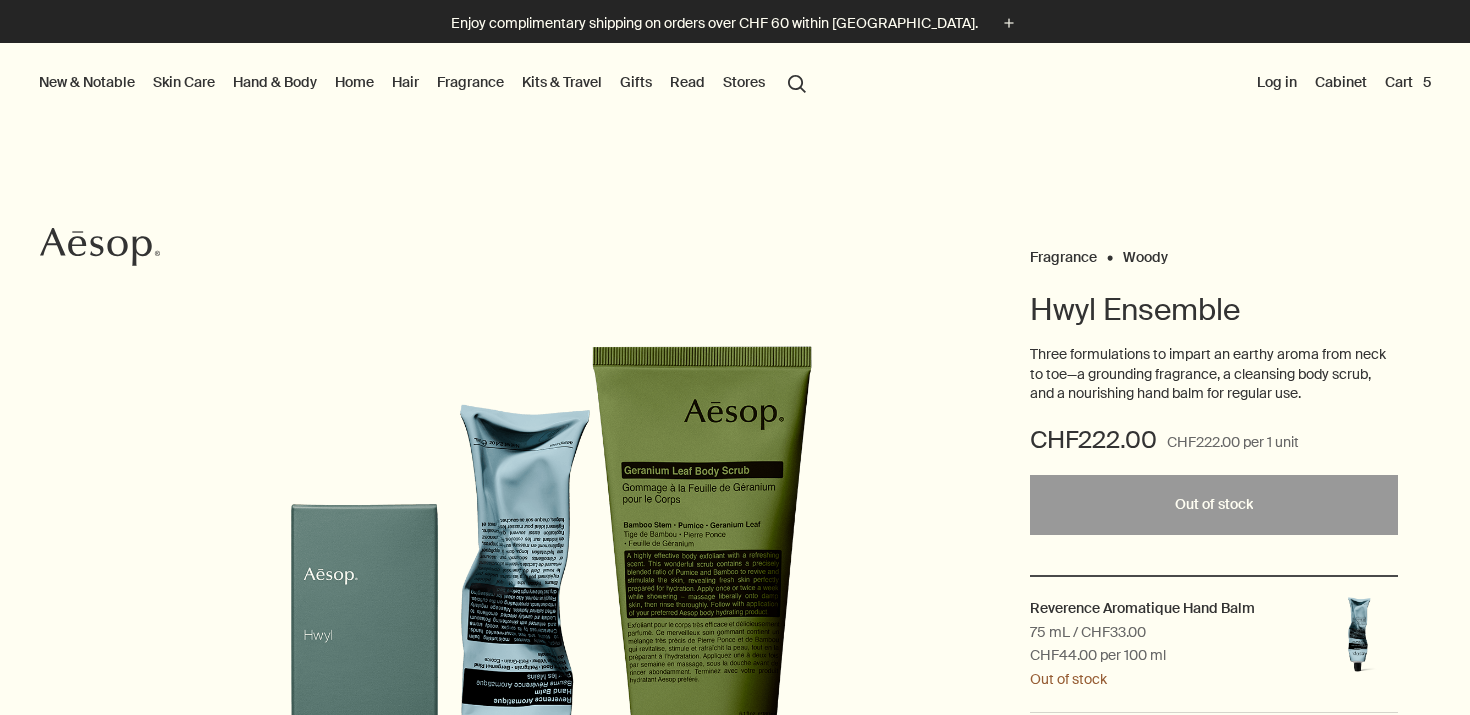 scroll, scrollTop: 0, scrollLeft: 0, axis: both 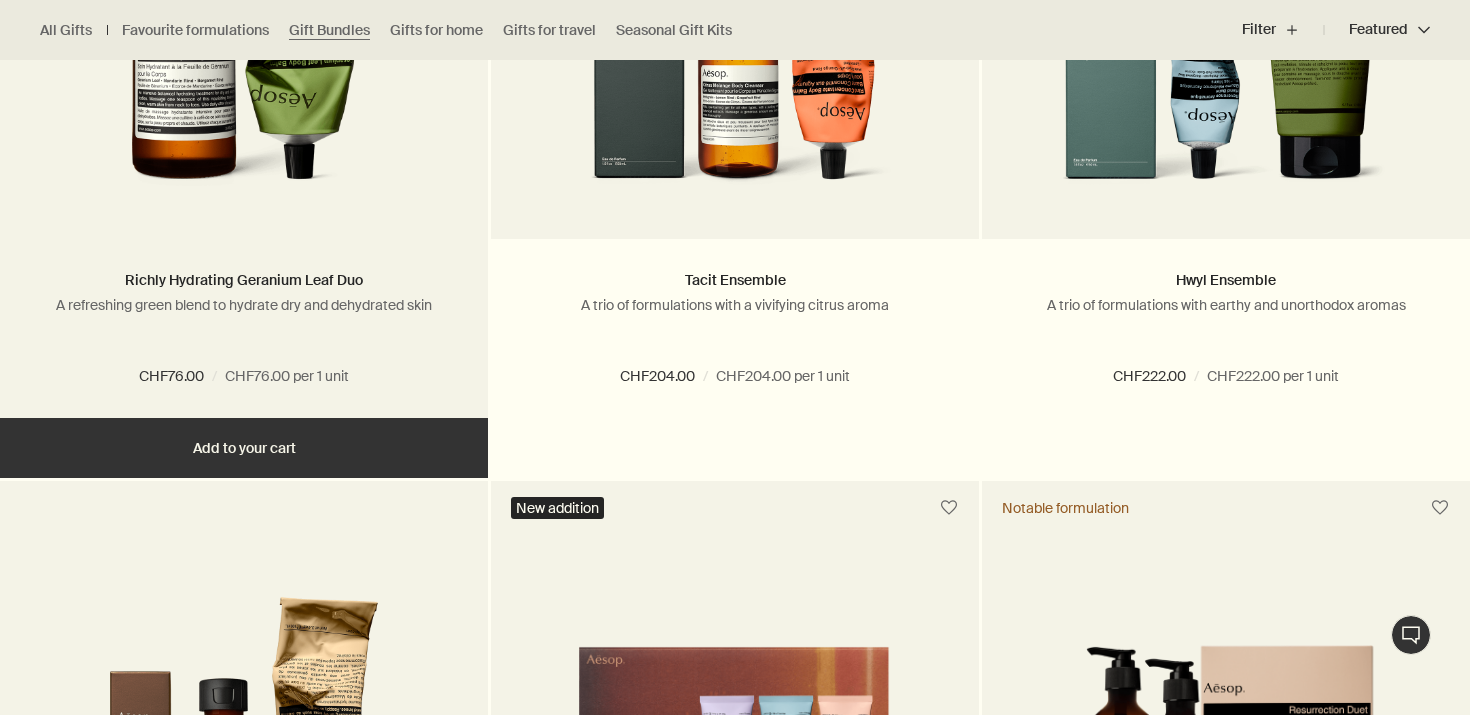 click at bounding box center [244, 24] 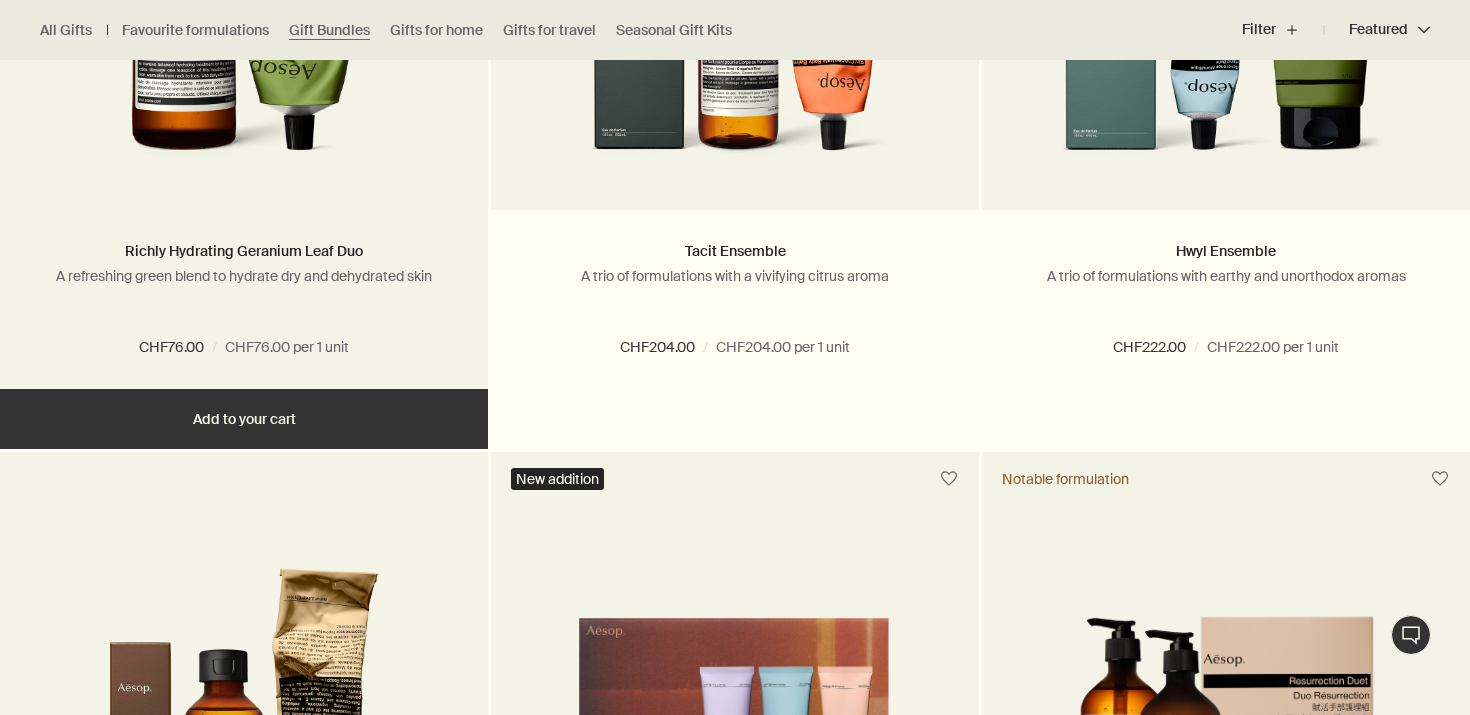 scroll, scrollTop: 2931, scrollLeft: 0, axis: vertical 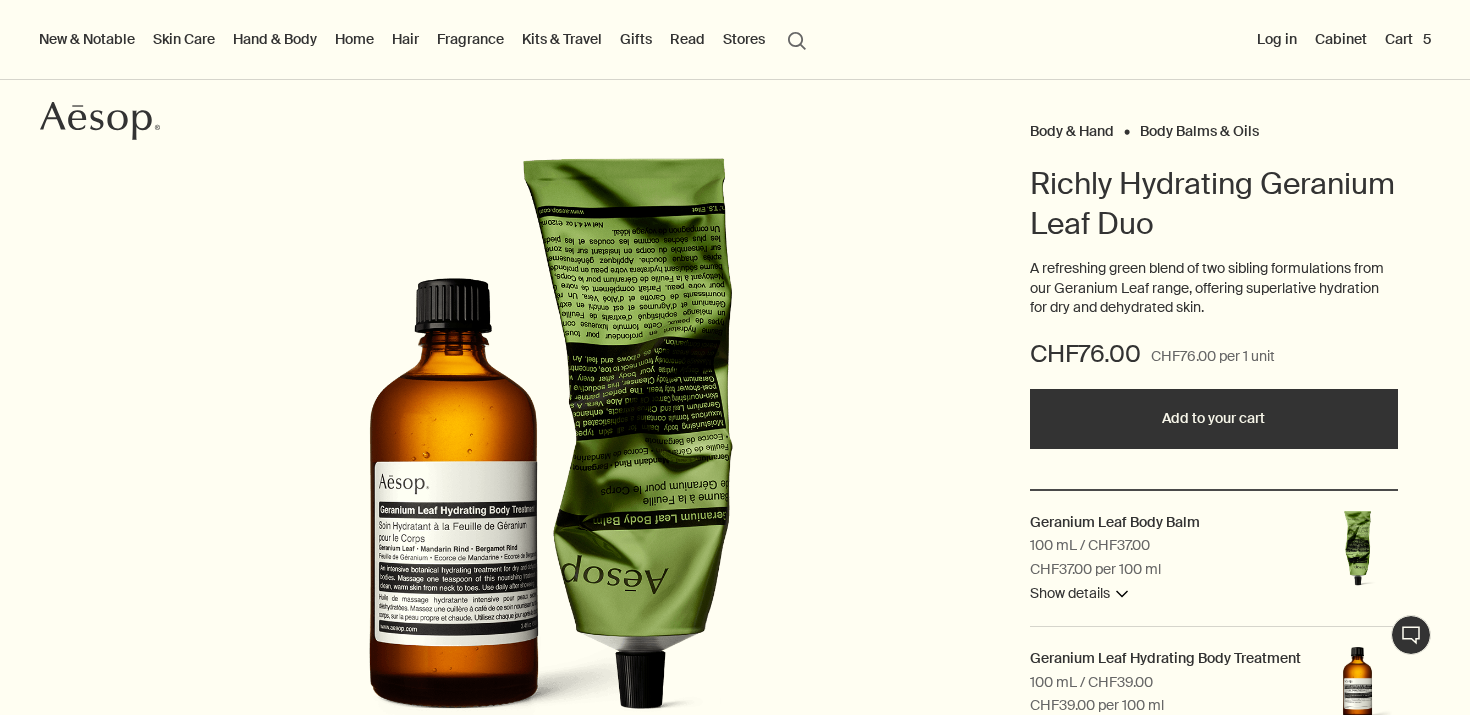 click on "Add to your cart" at bounding box center (1214, 419) 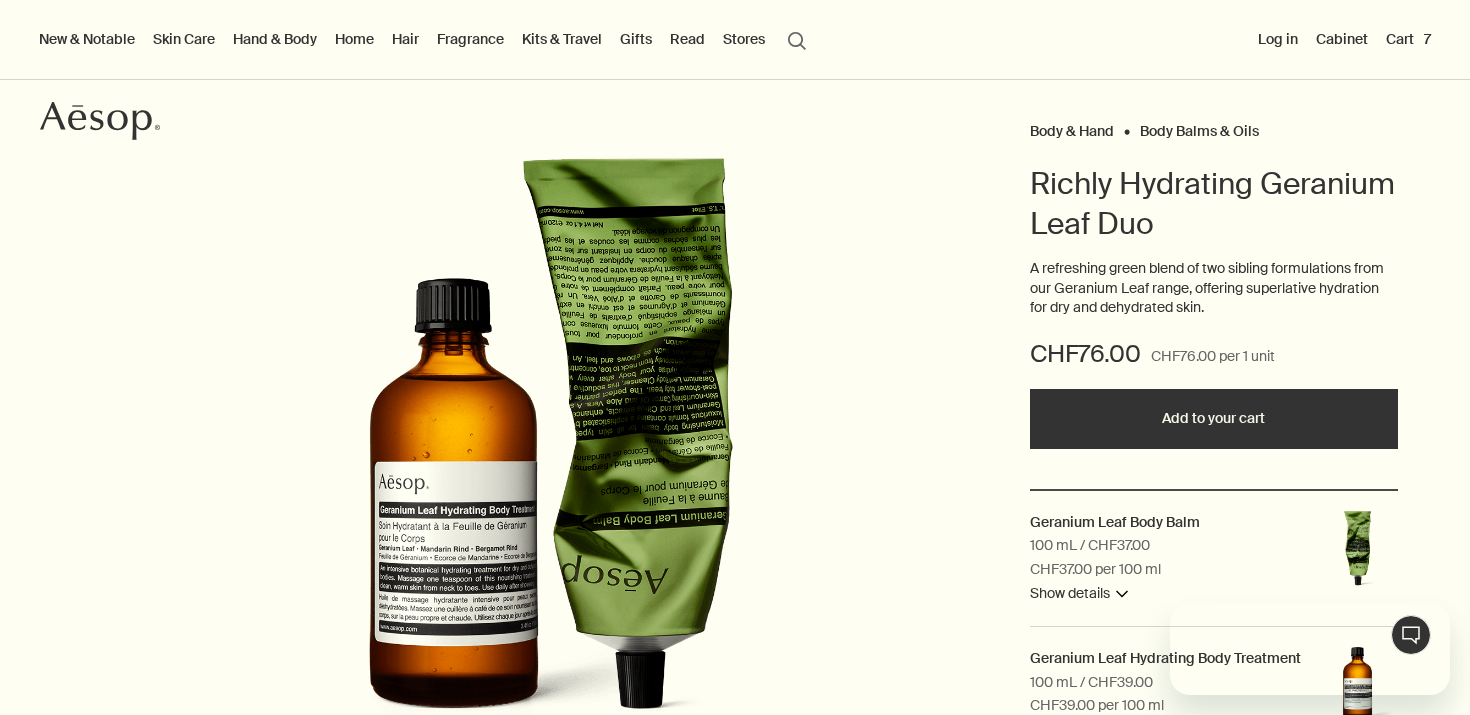 scroll, scrollTop: 0, scrollLeft: 0, axis: both 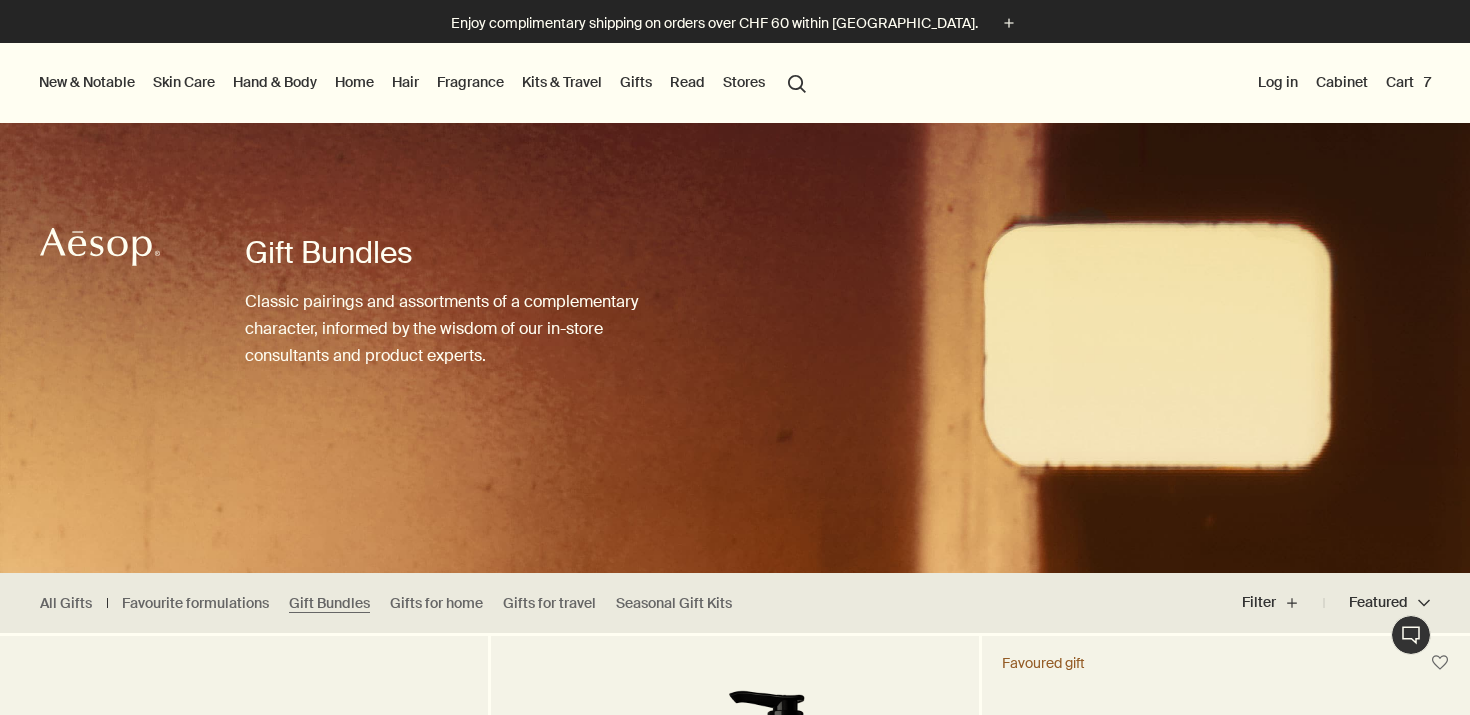 click on "Gifts" at bounding box center [636, 82] 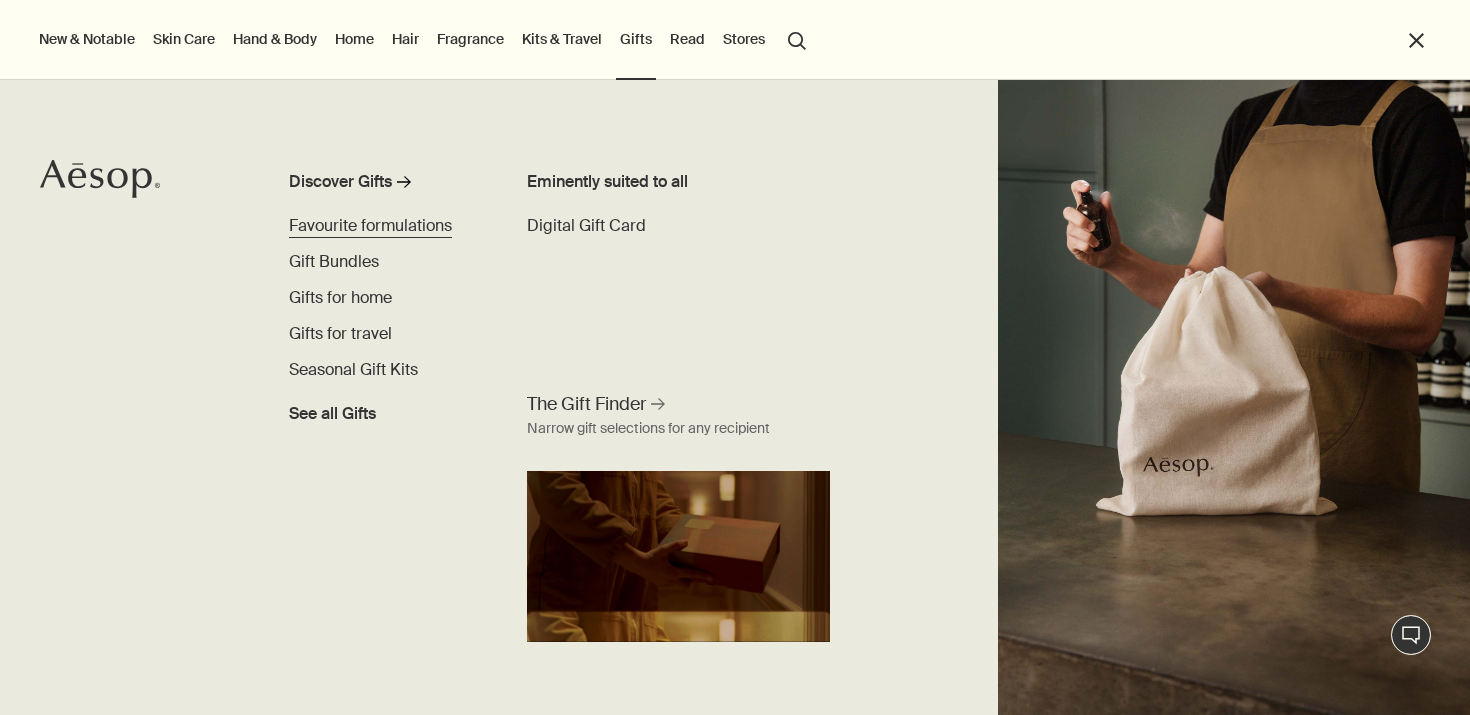 click on "Favourite formulations" at bounding box center [370, 225] 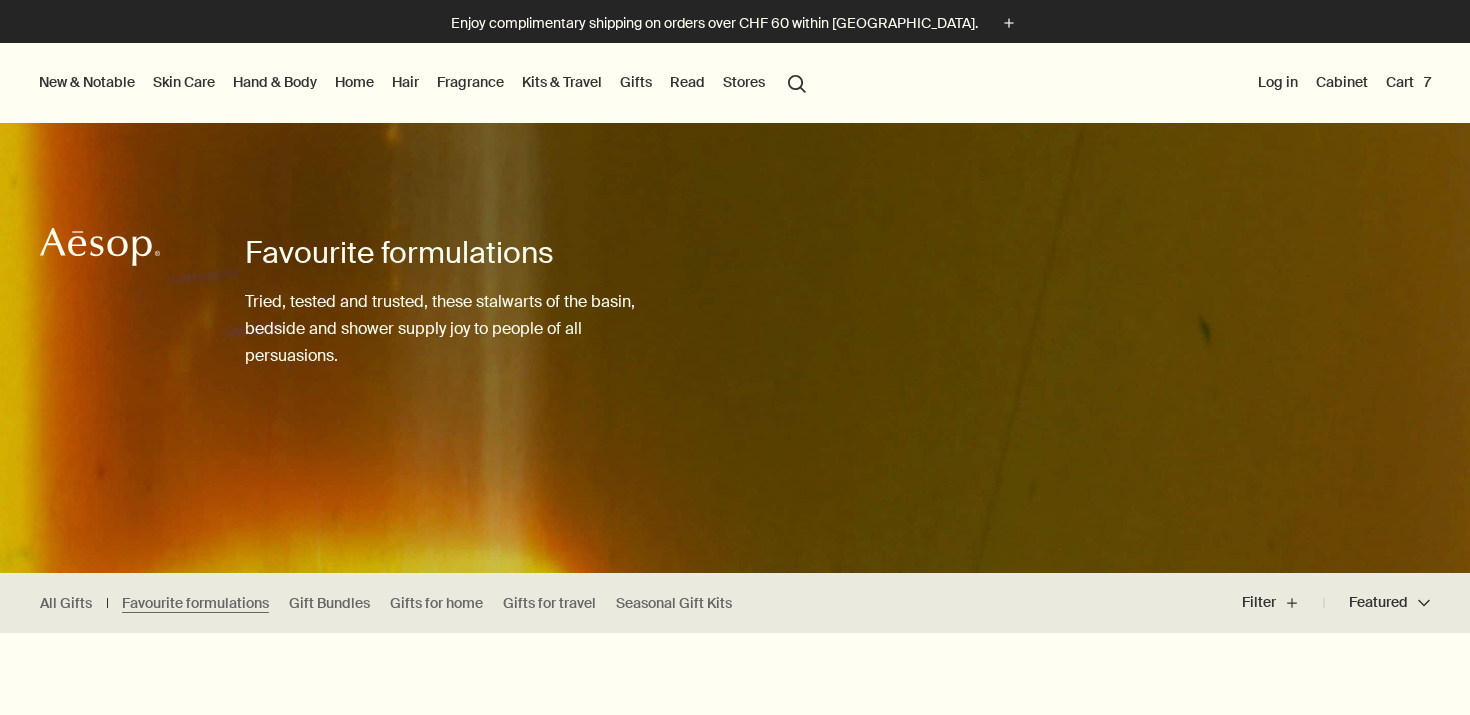 scroll, scrollTop: 0, scrollLeft: 0, axis: both 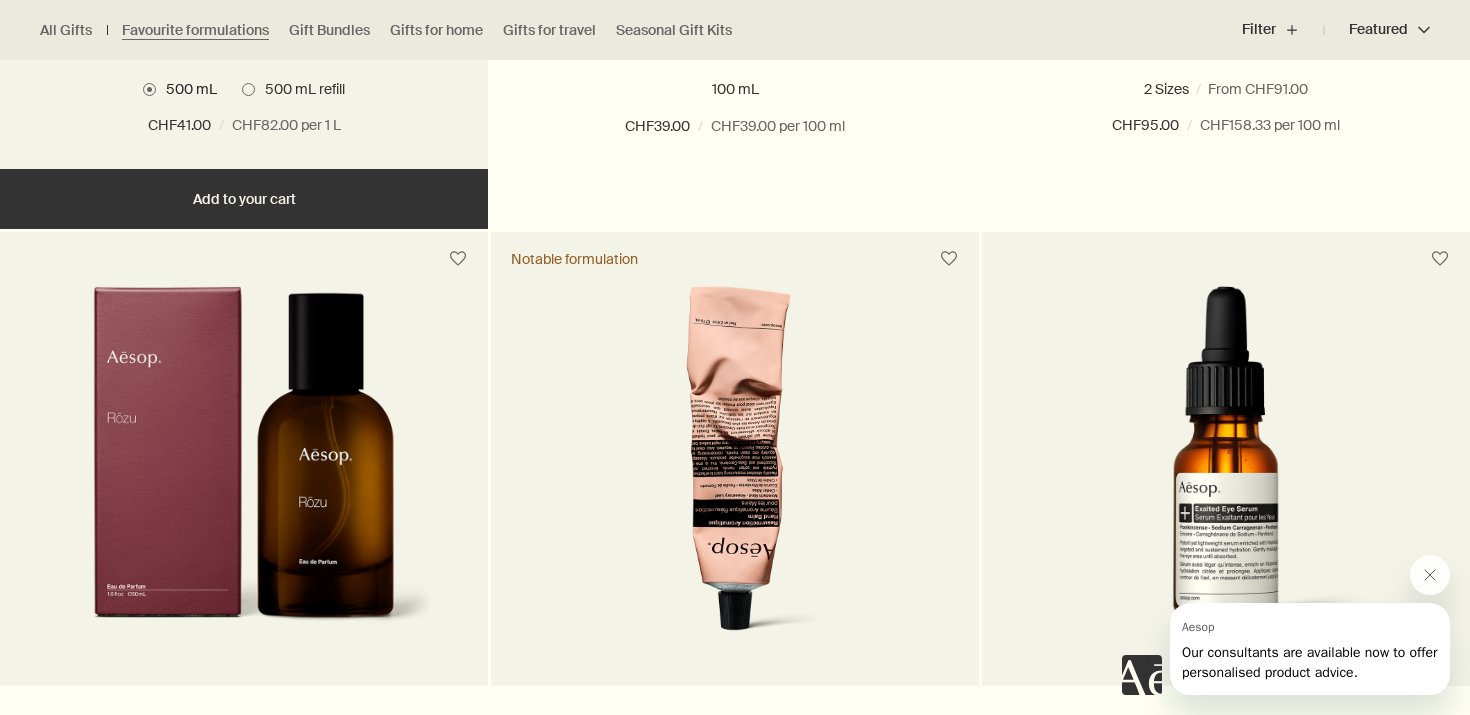 click on "Add Add to your cart" at bounding box center (244, 199) 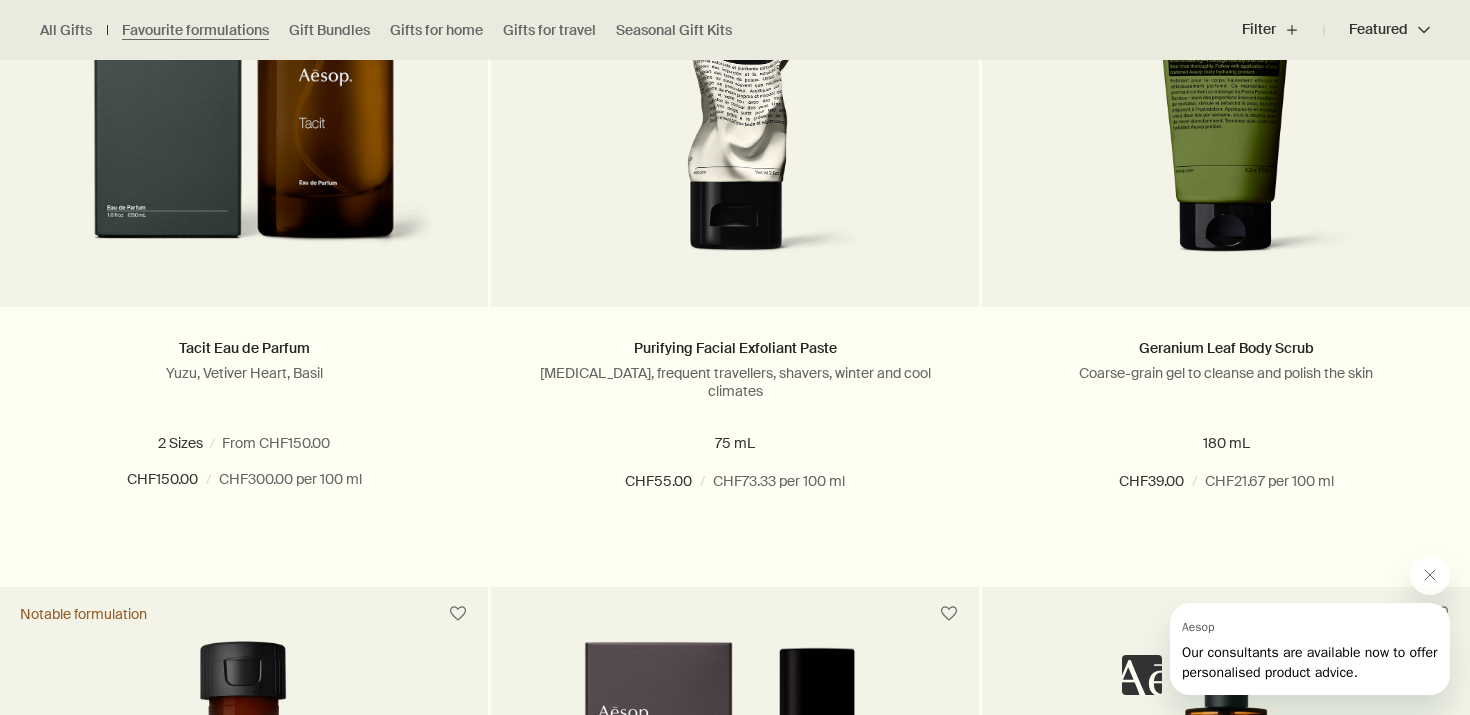 scroll, scrollTop: 3728, scrollLeft: 0, axis: vertical 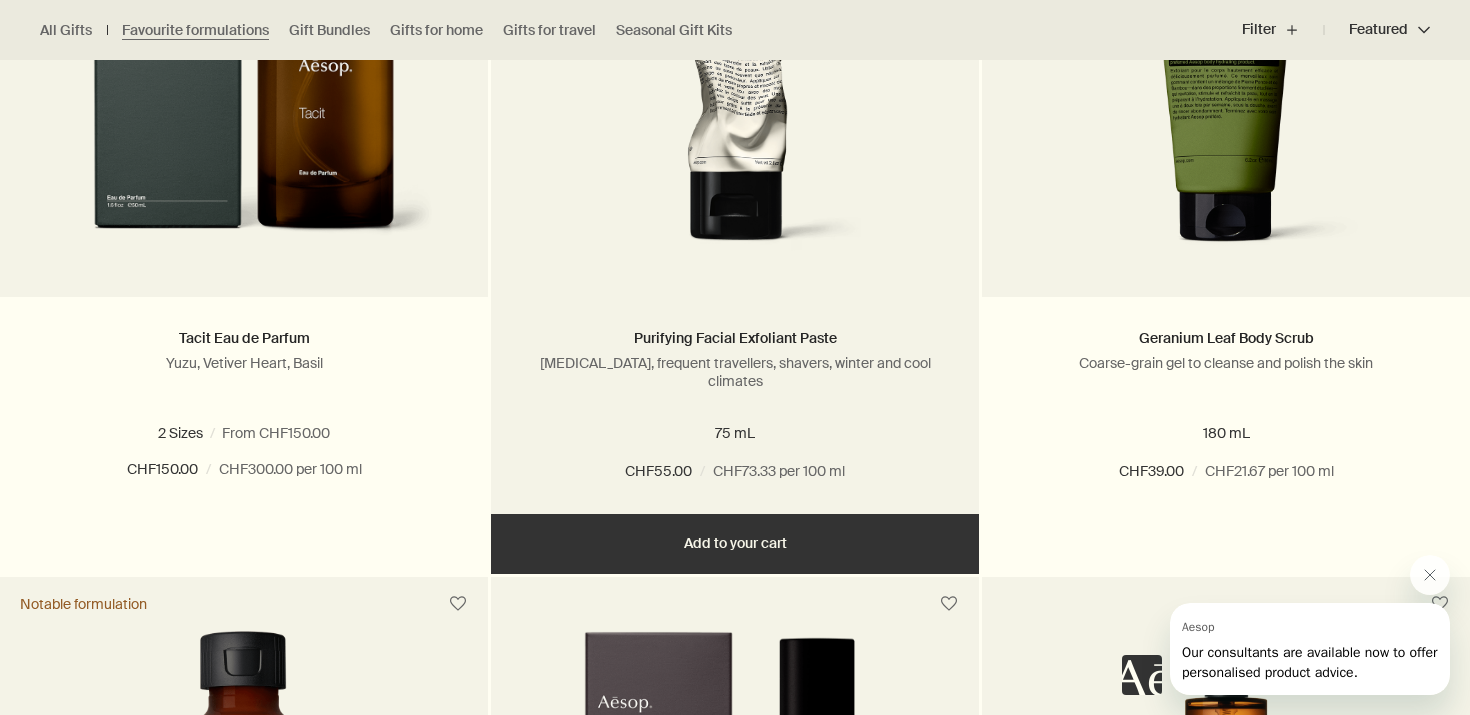click on "Add Add to your cart" at bounding box center [735, 544] 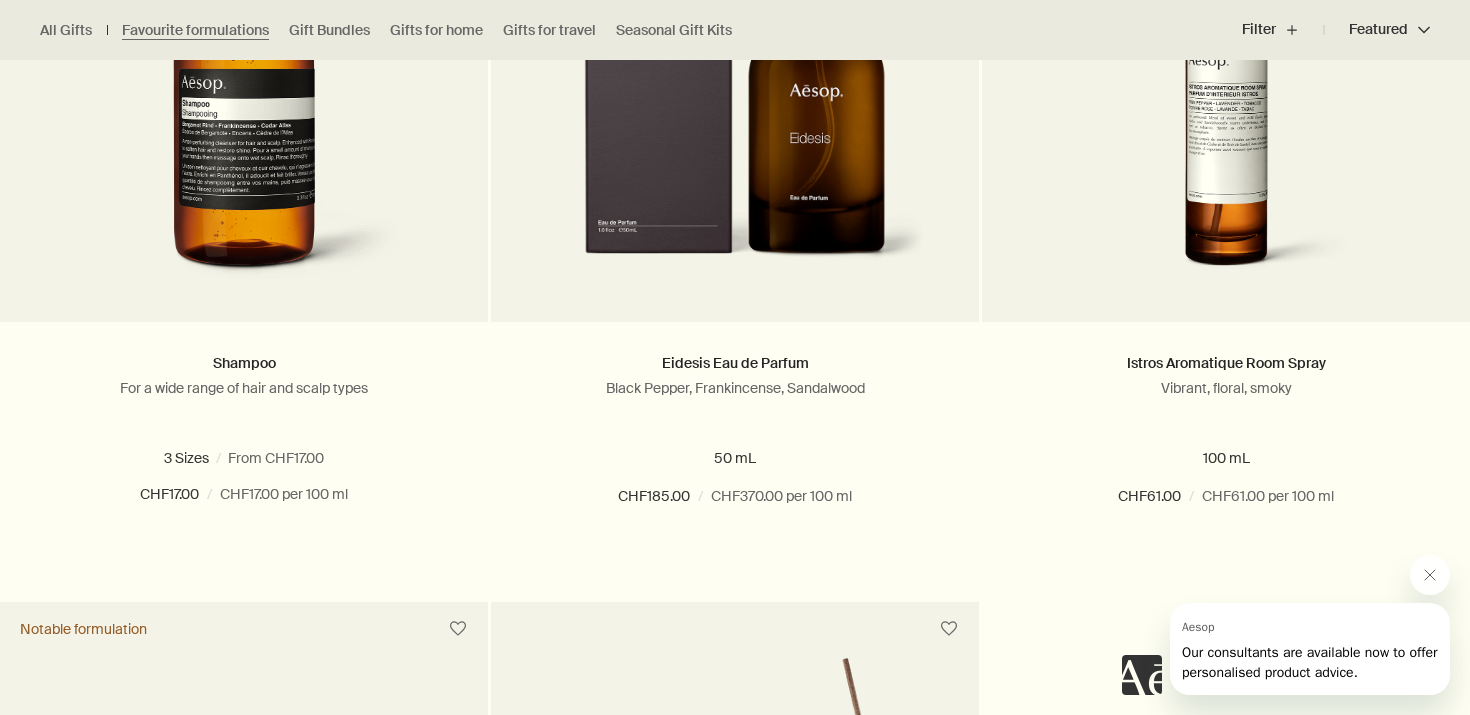scroll, scrollTop: 4440, scrollLeft: 0, axis: vertical 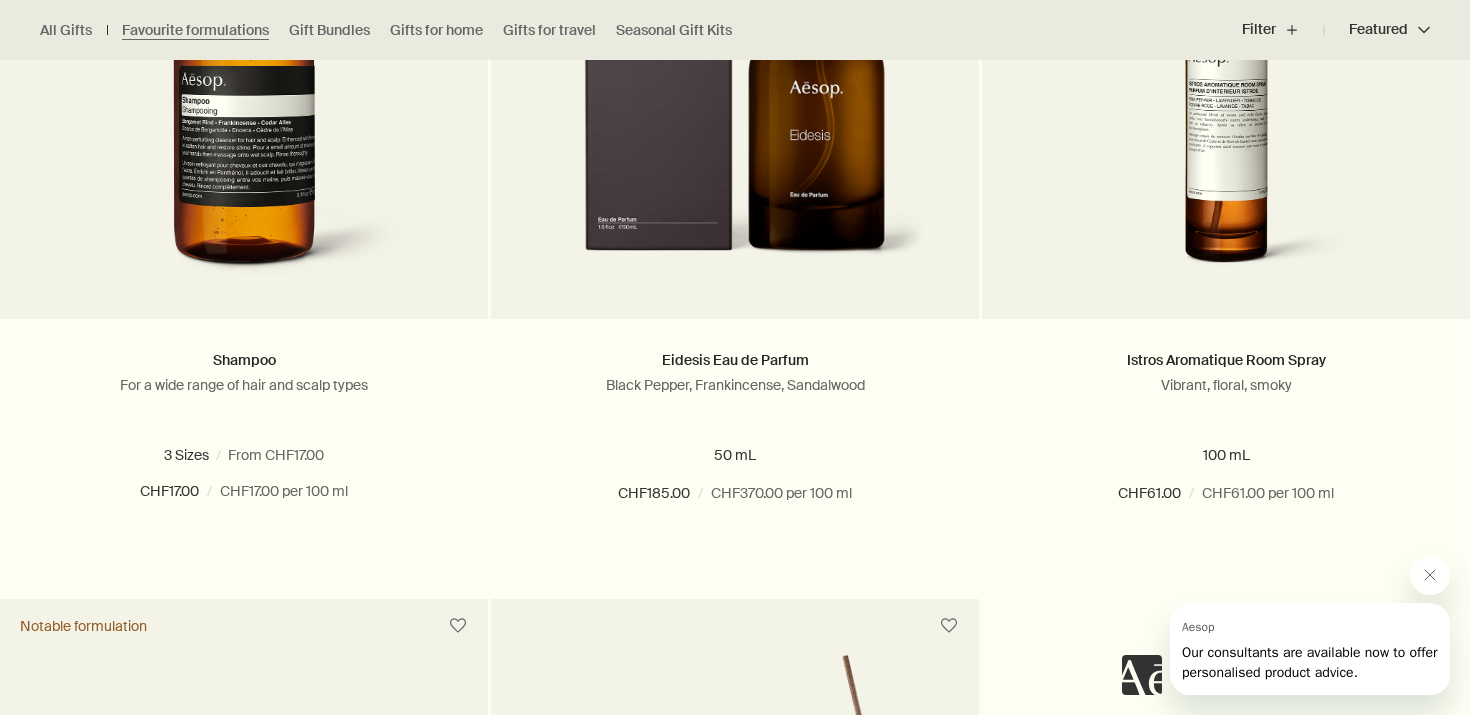 click at bounding box center [1286, 625] 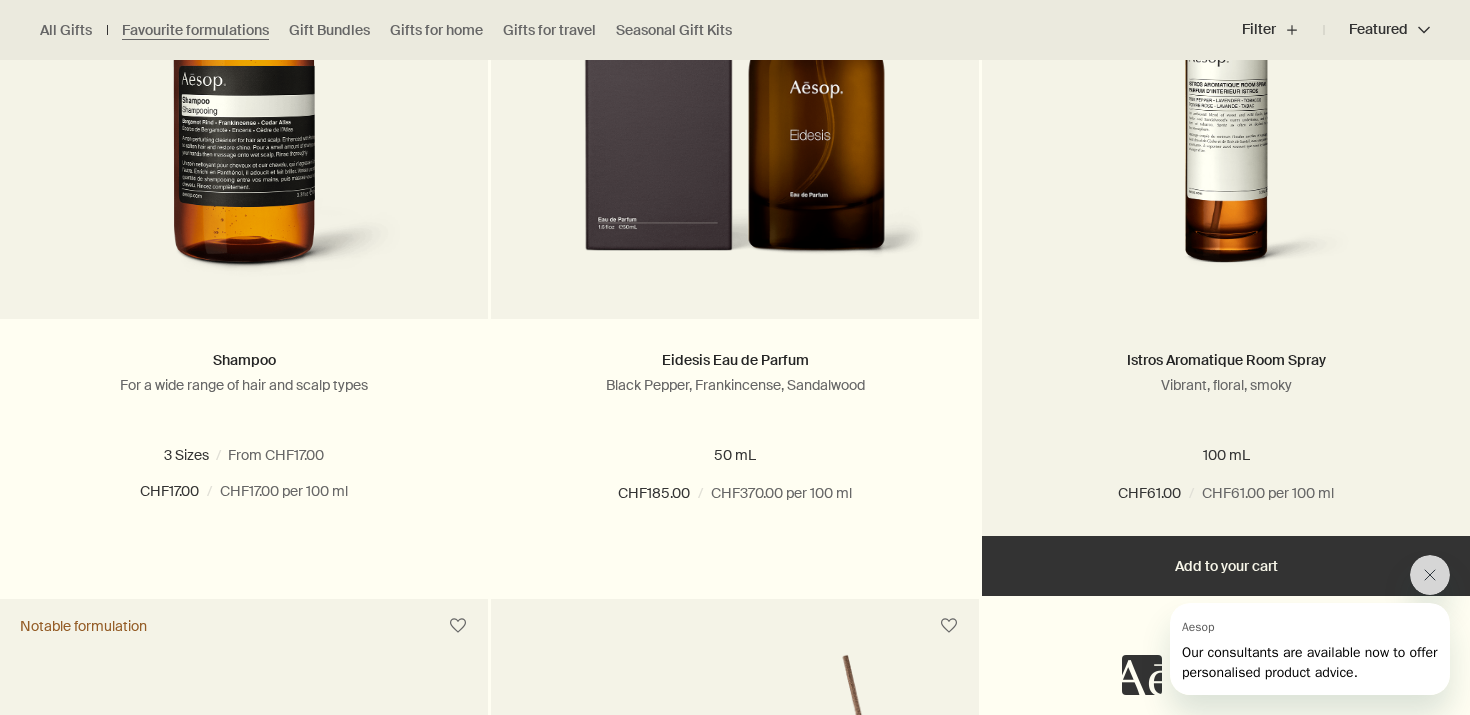 click on "Add Add to your cart" at bounding box center [1226, 566] 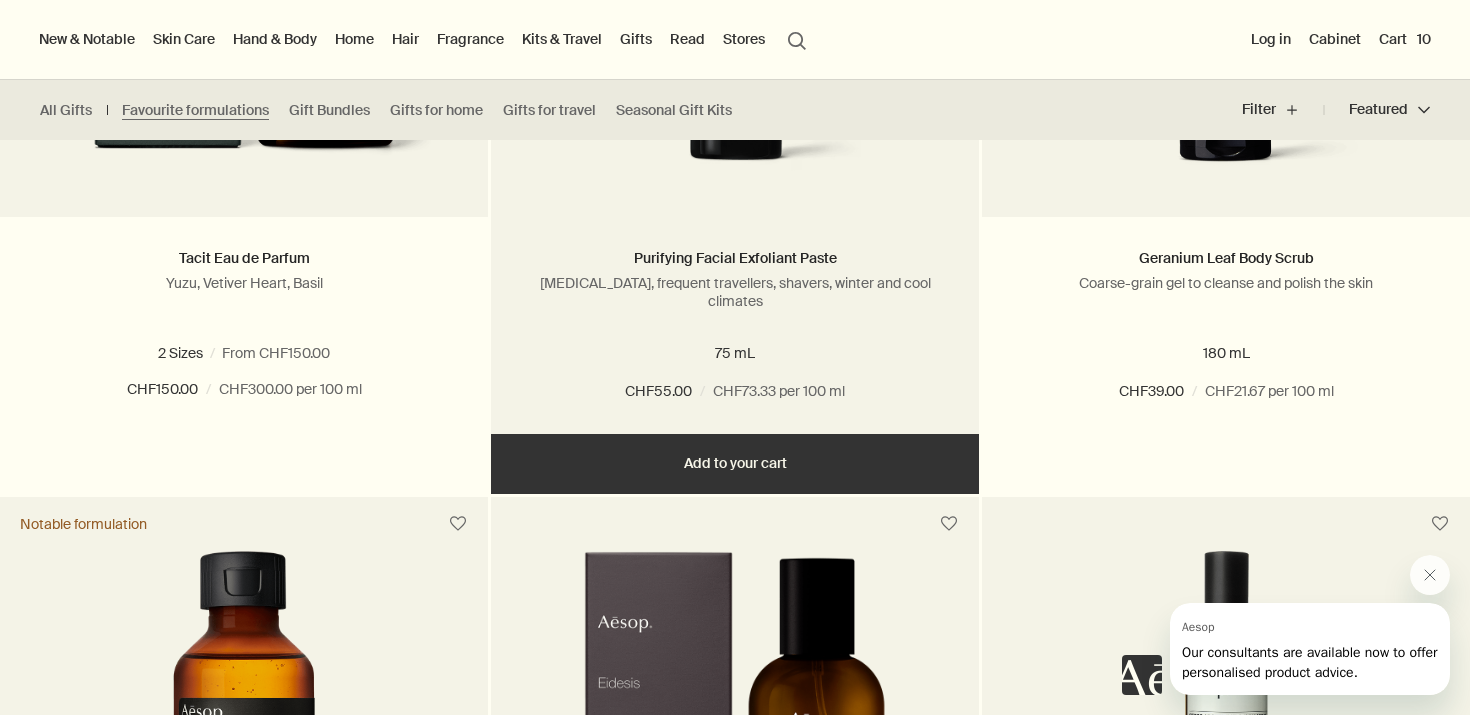 scroll, scrollTop: 3694, scrollLeft: 0, axis: vertical 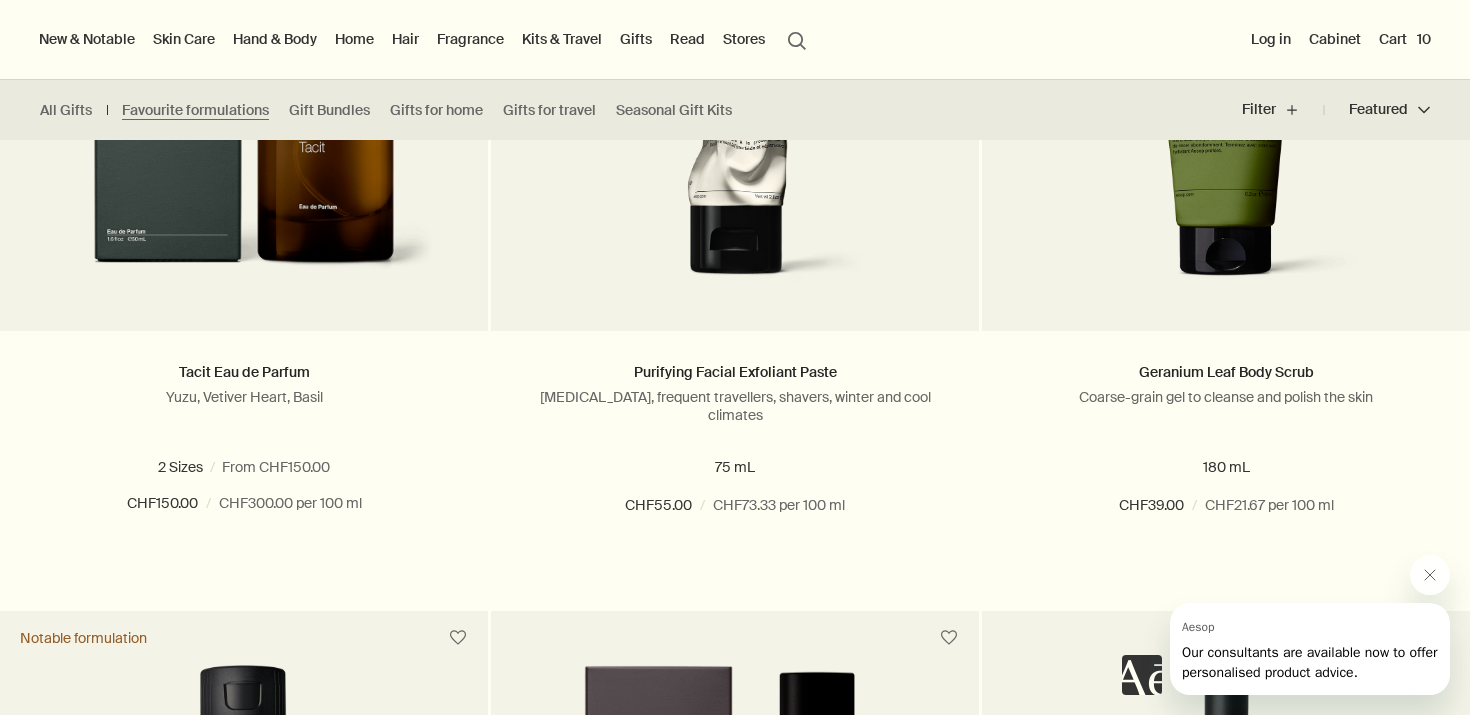 click on "Cart 10" at bounding box center (1405, 39) 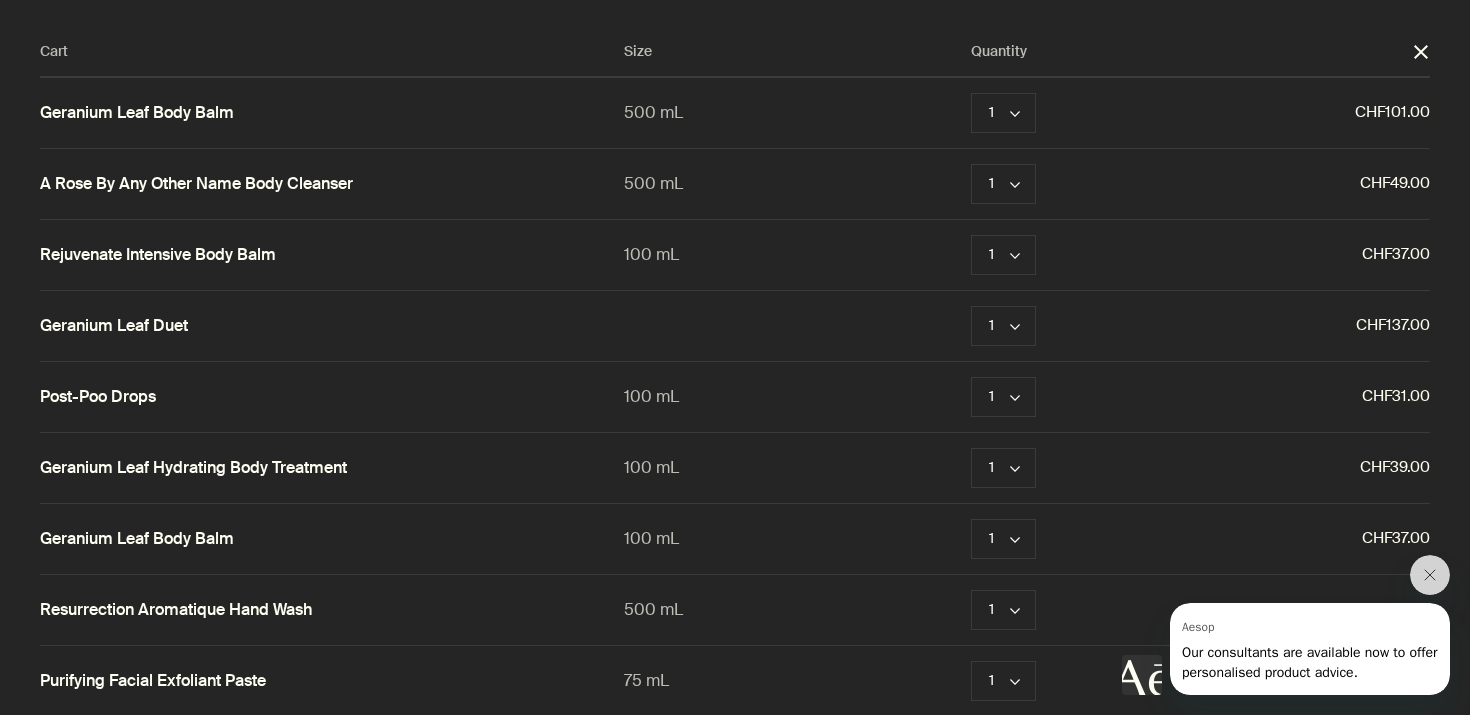 scroll, scrollTop: 0, scrollLeft: 0, axis: both 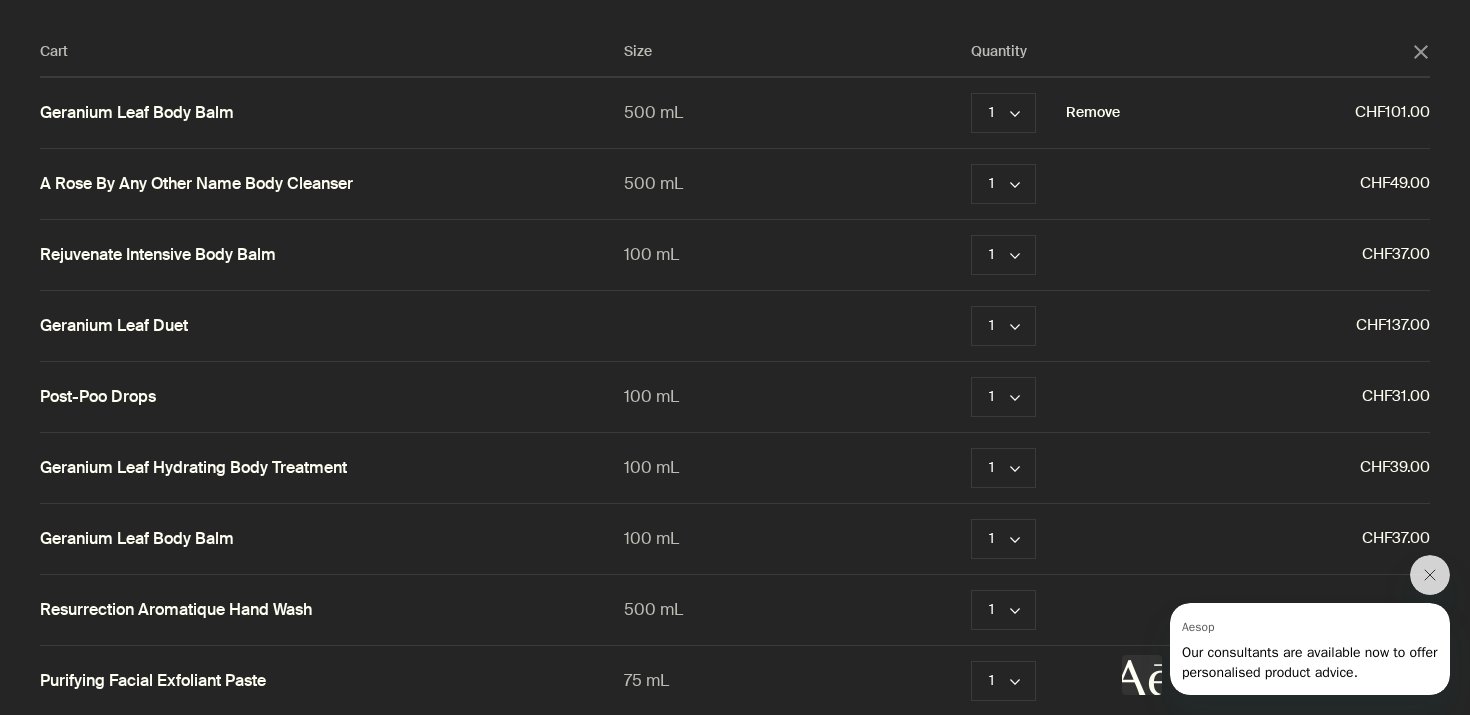 click on "Remove" at bounding box center [1093, 113] 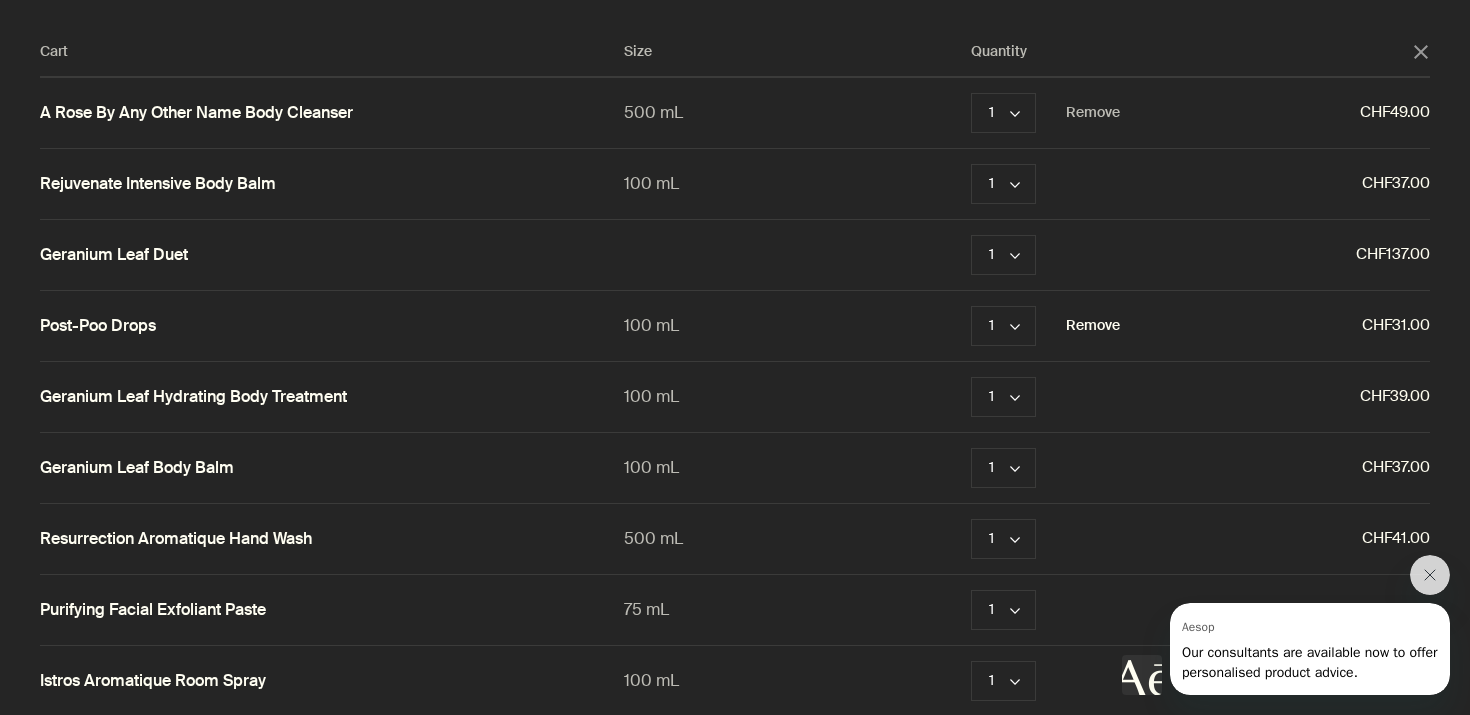 click on "Remove" at bounding box center (1093, 326) 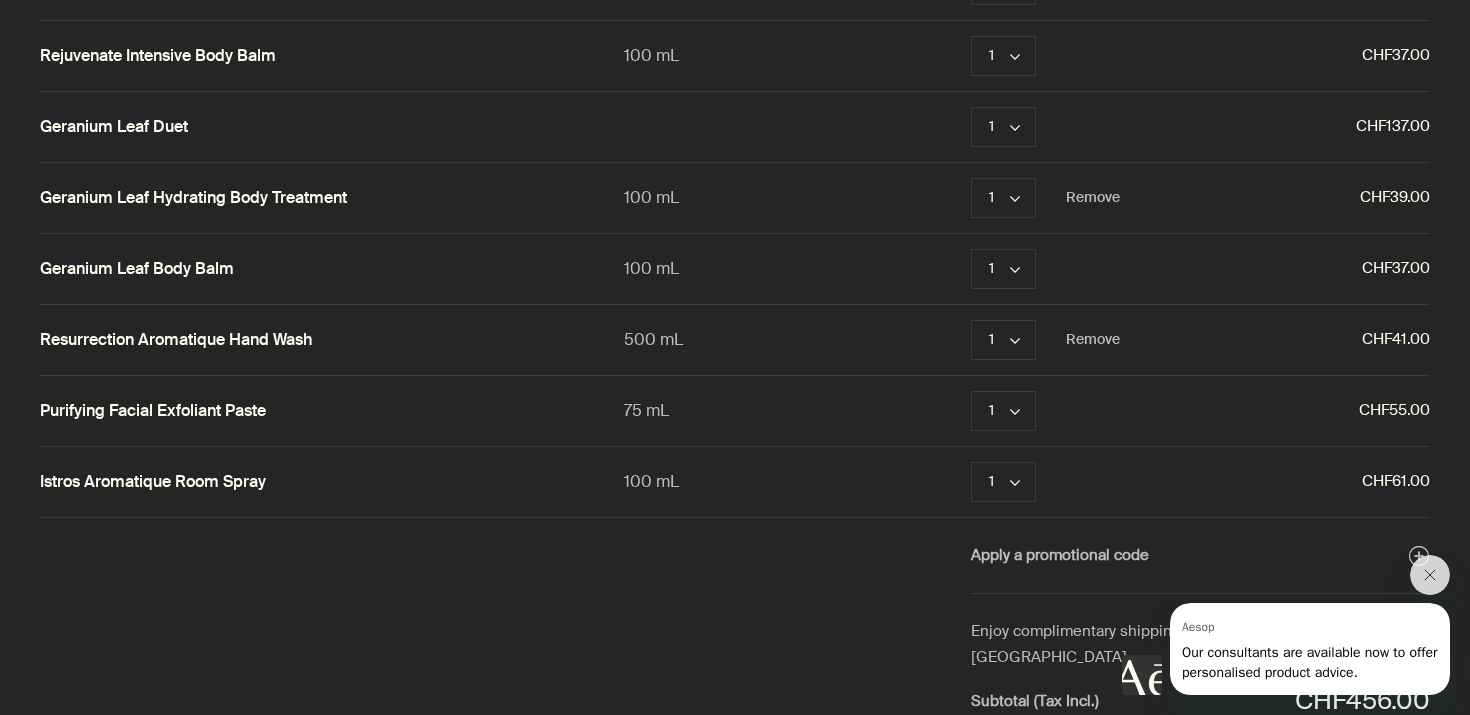 scroll, scrollTop: 0, scrollLeft: 0, axis: both 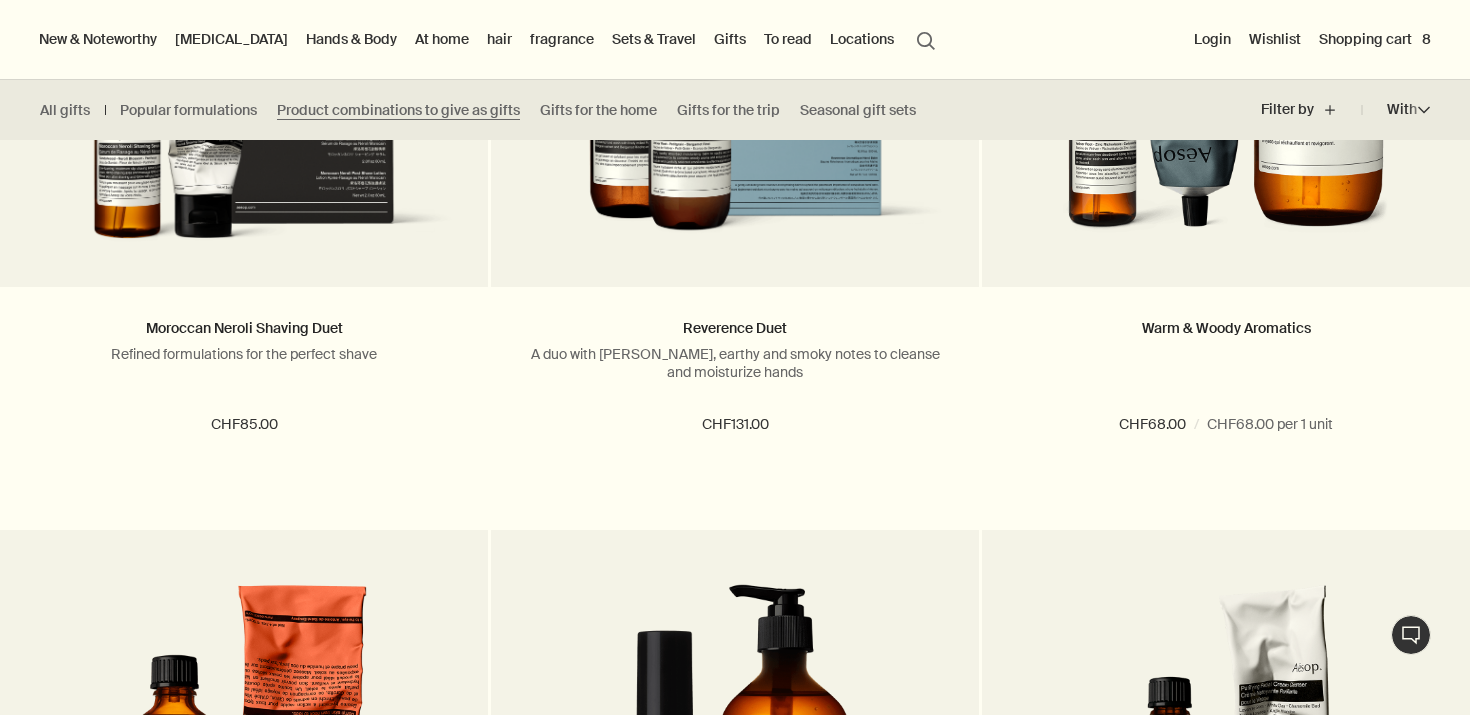 click on "[MEDICAL_DATA]" at bounding box center (231, 39) 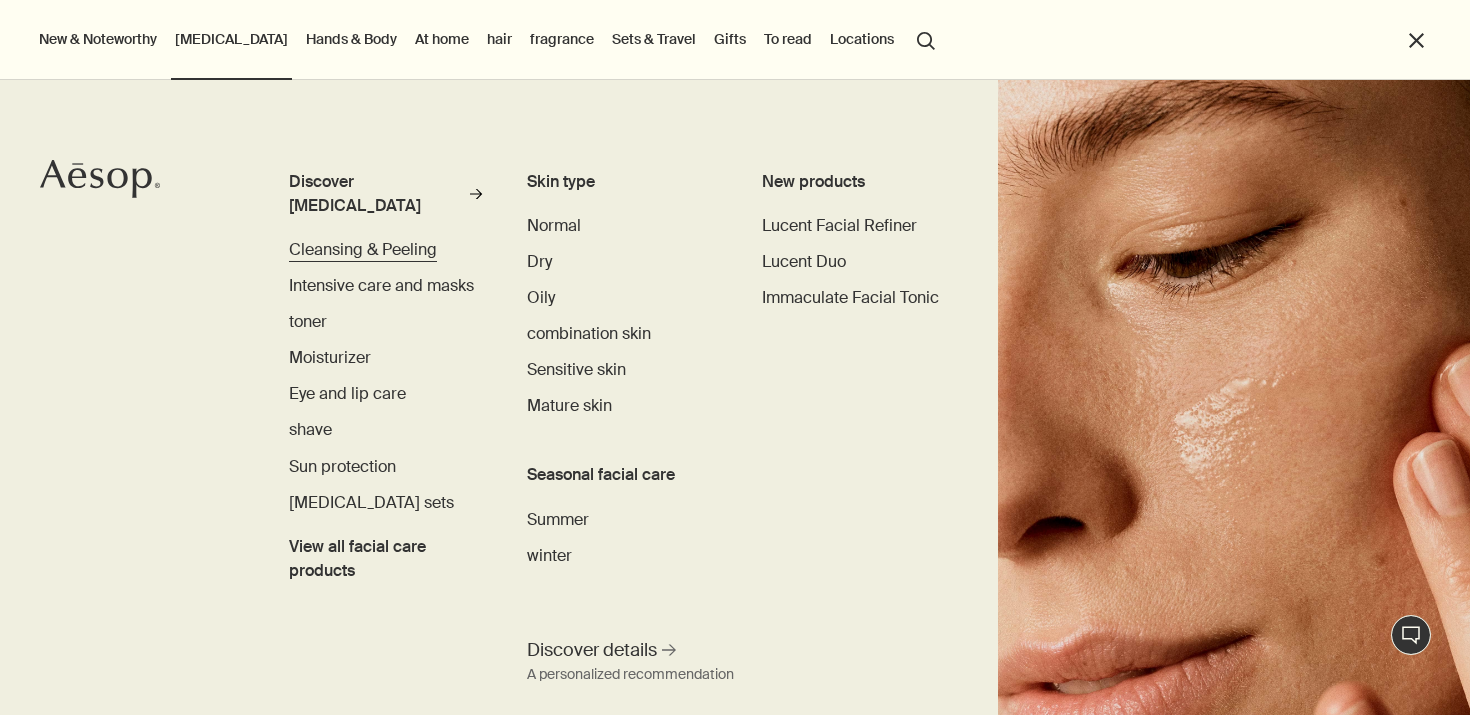 click on "Cleansing & Peeling" at bounding box center (363, 249) 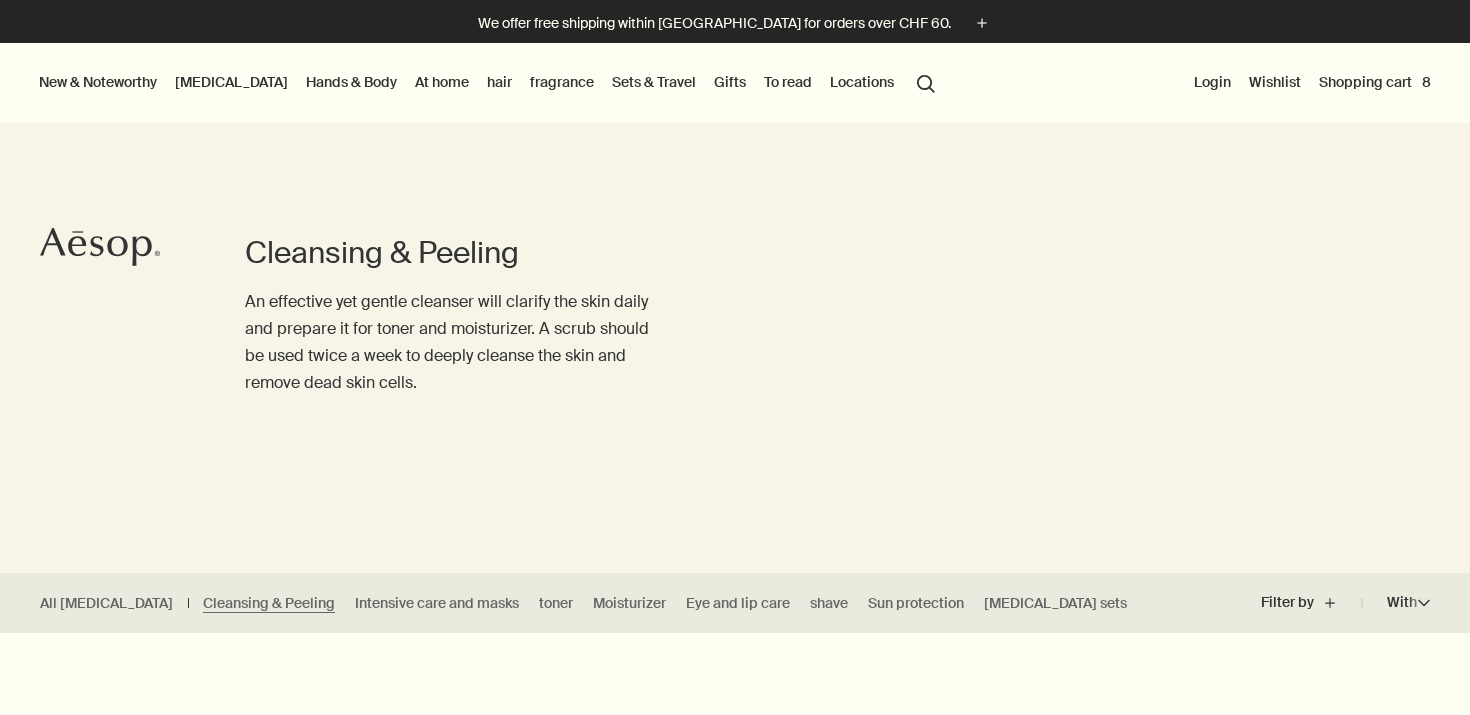 scroll, scrollTop: 0, scrollLeft: 0, axis: both 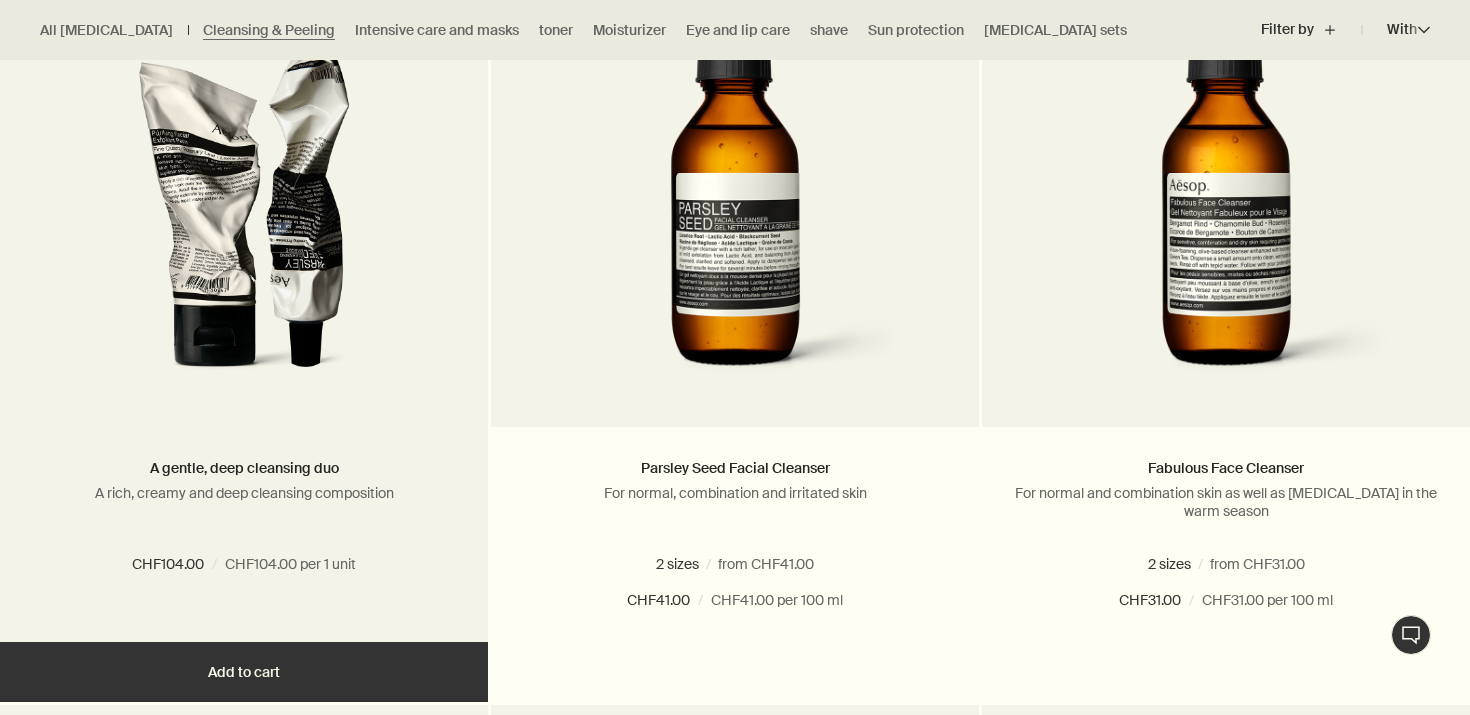click on "A gentle, deep cleansing duo A rich, creamy and deep cleansing composition" at bounding box center [244, 498] 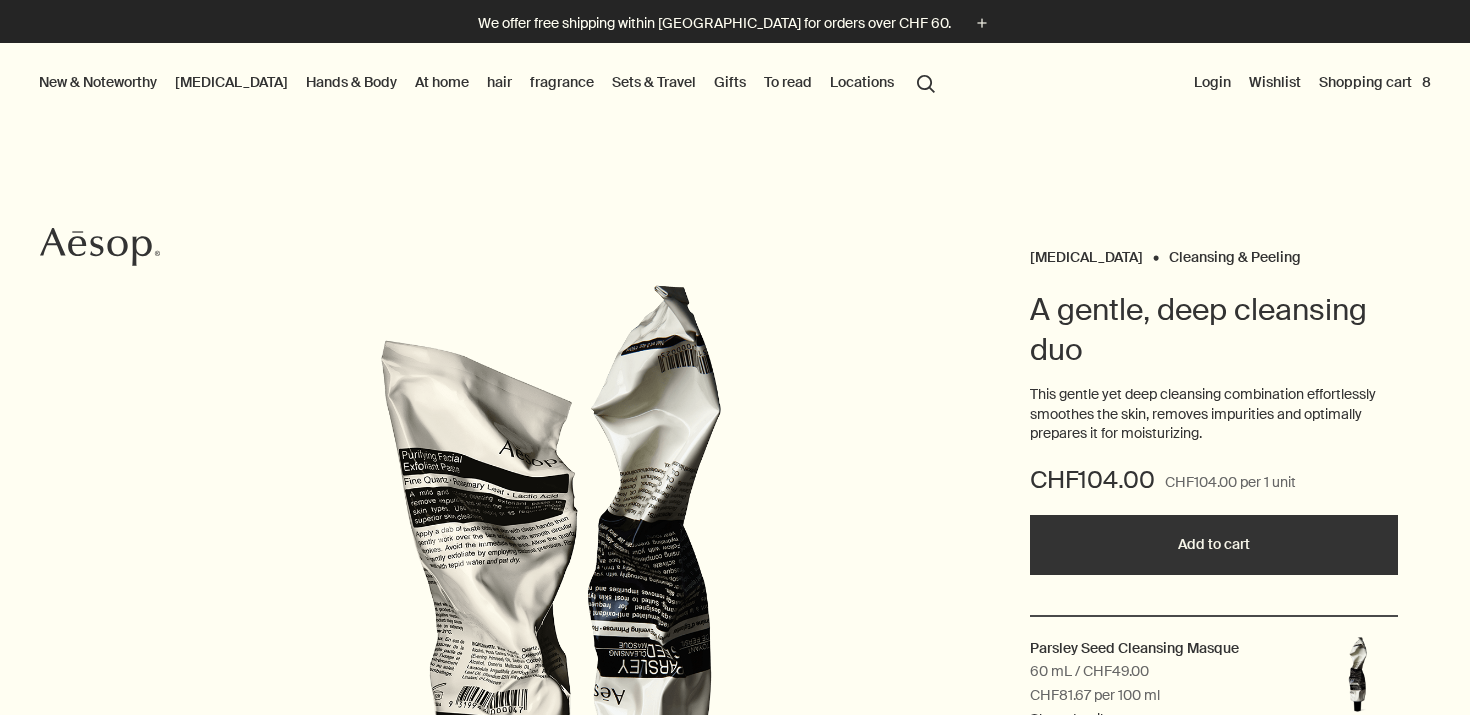 scroll, scrollTop: 0, scrollLeft: 0, axis: both 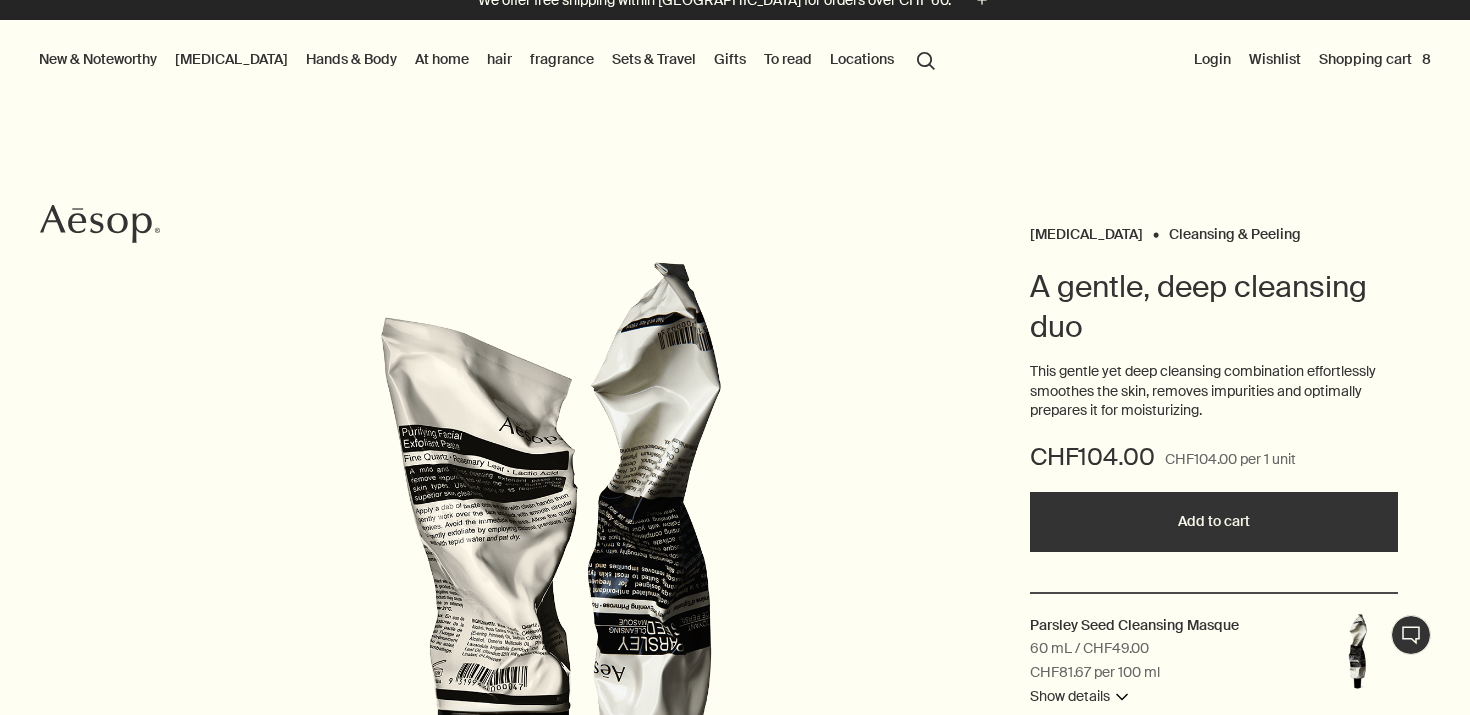 click on "[MEDICAL_DATA]" at bounding box center (231, 59) 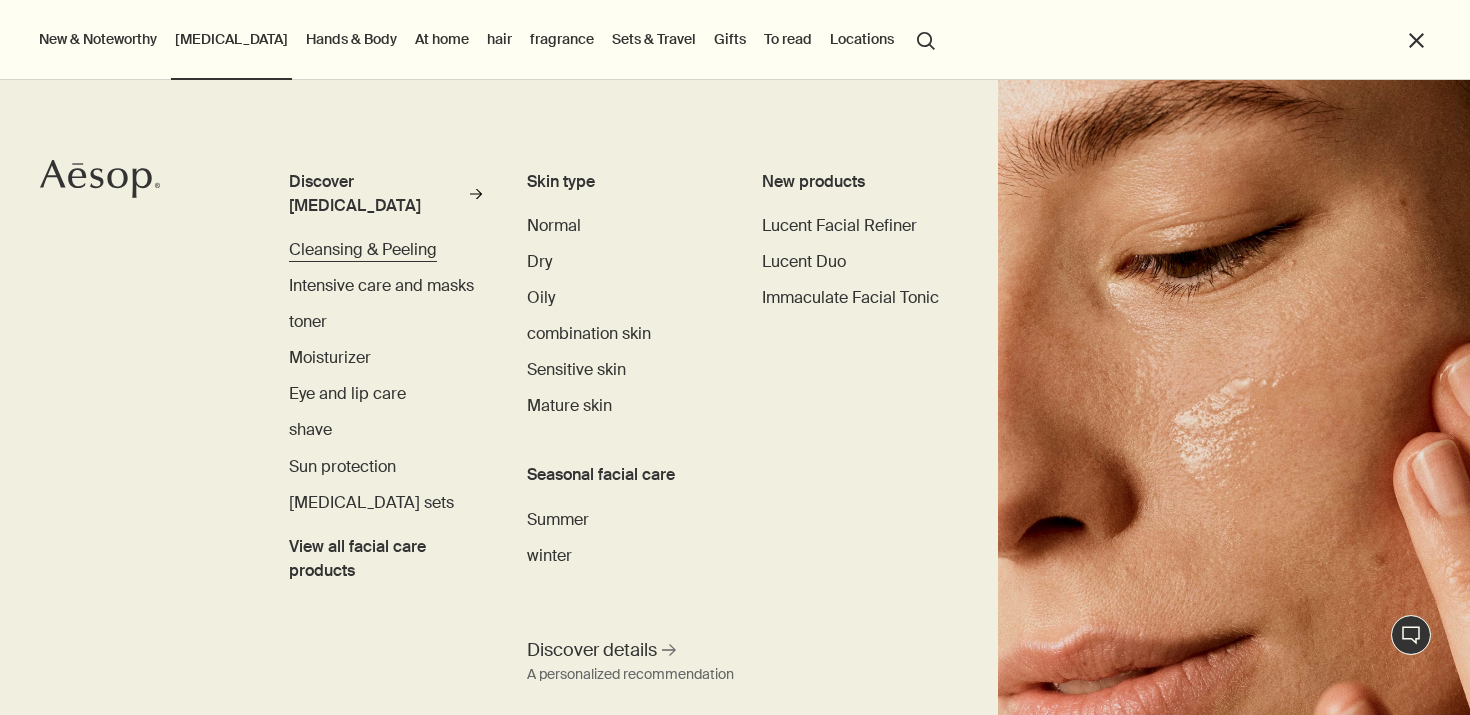 click on "Cleansing & Peeling" at bounding box center (363, 249) 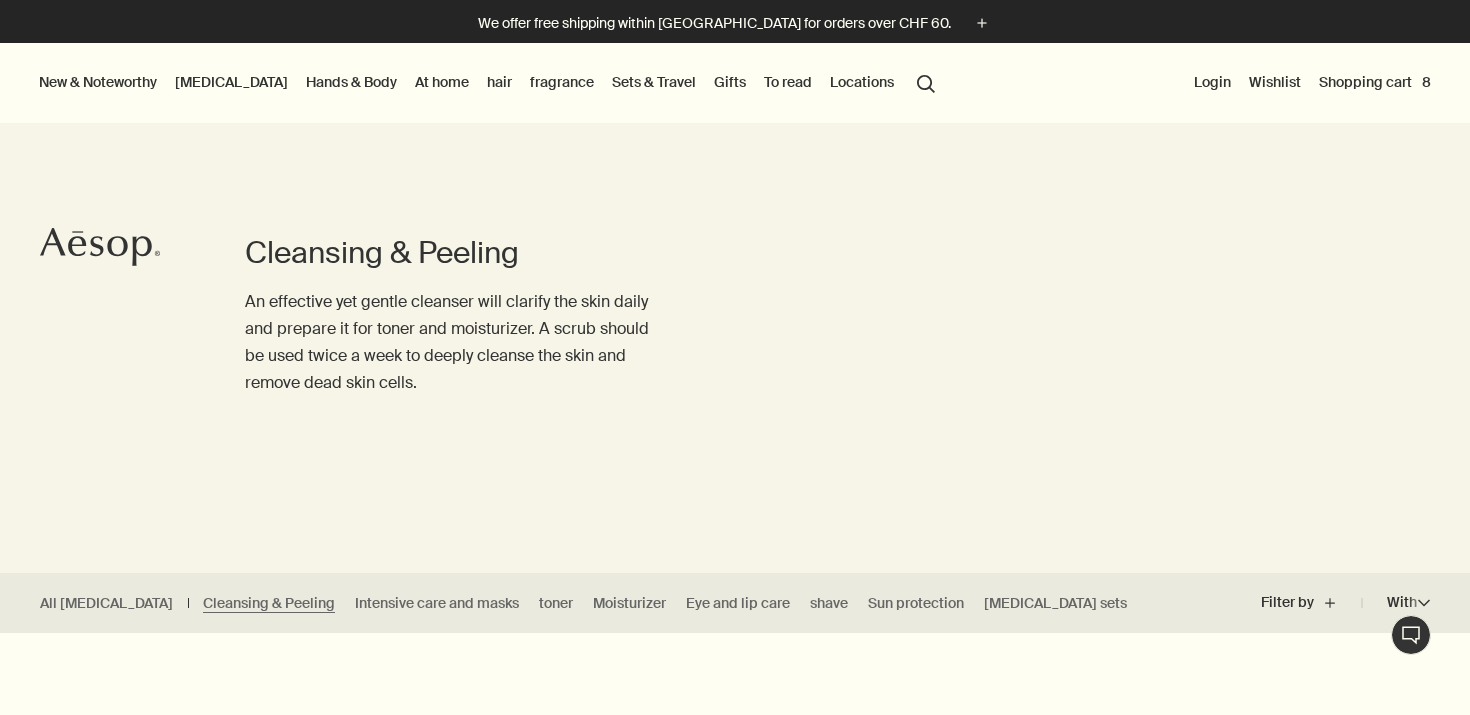 scroll, scrollTop: 0, scrollLeft: 0, axis: both 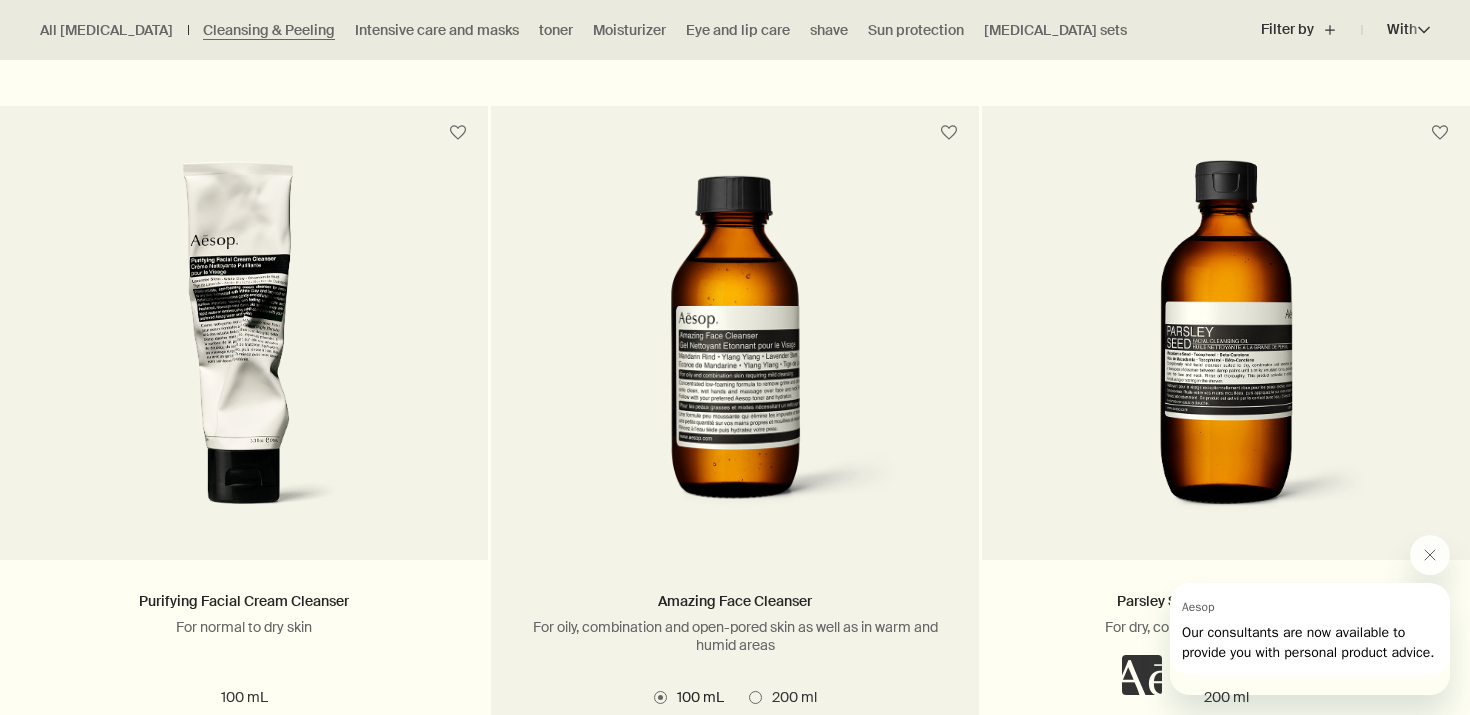 click at bounding box center [734, 345] 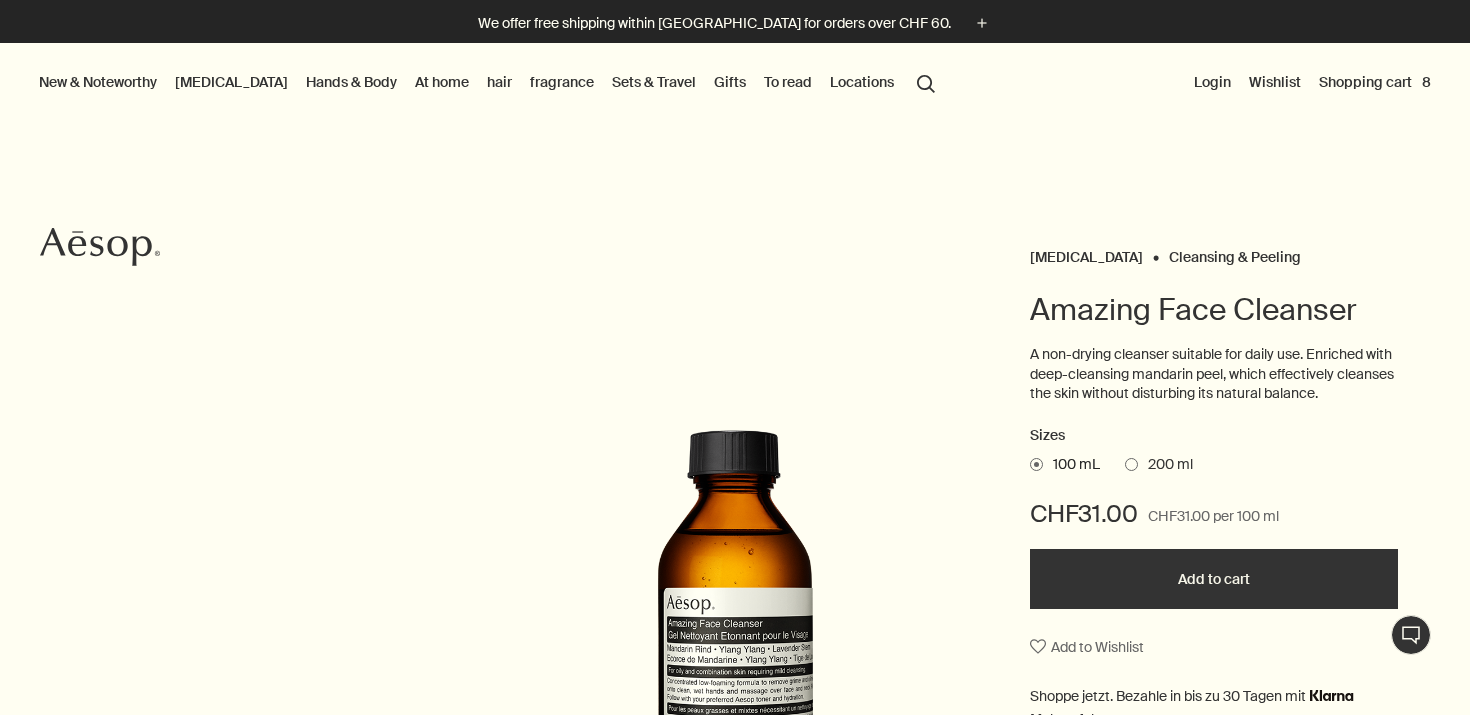 scroll, scrollTop: 0, scrollLeft: 0, axis: both 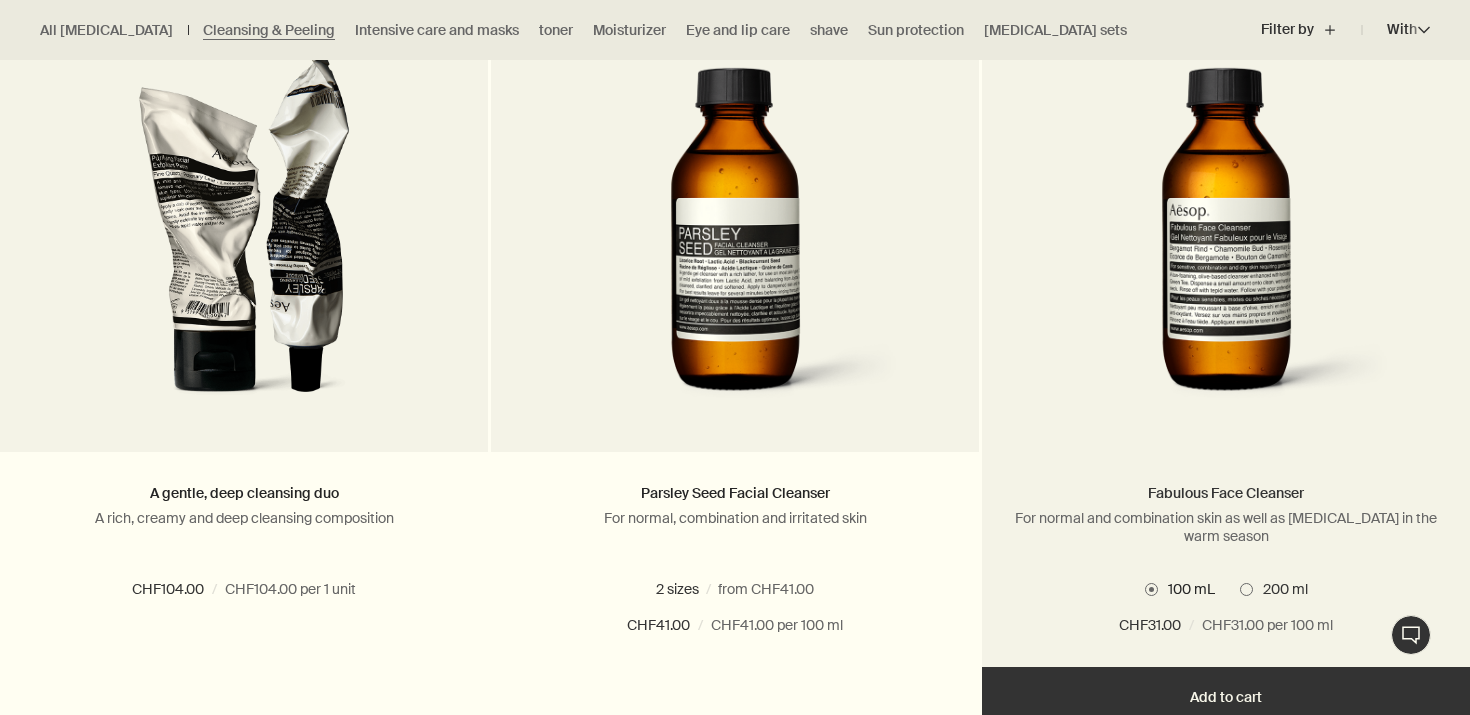 click on "Fabulous Face Cleanser" at bounding box center [1226, 493] 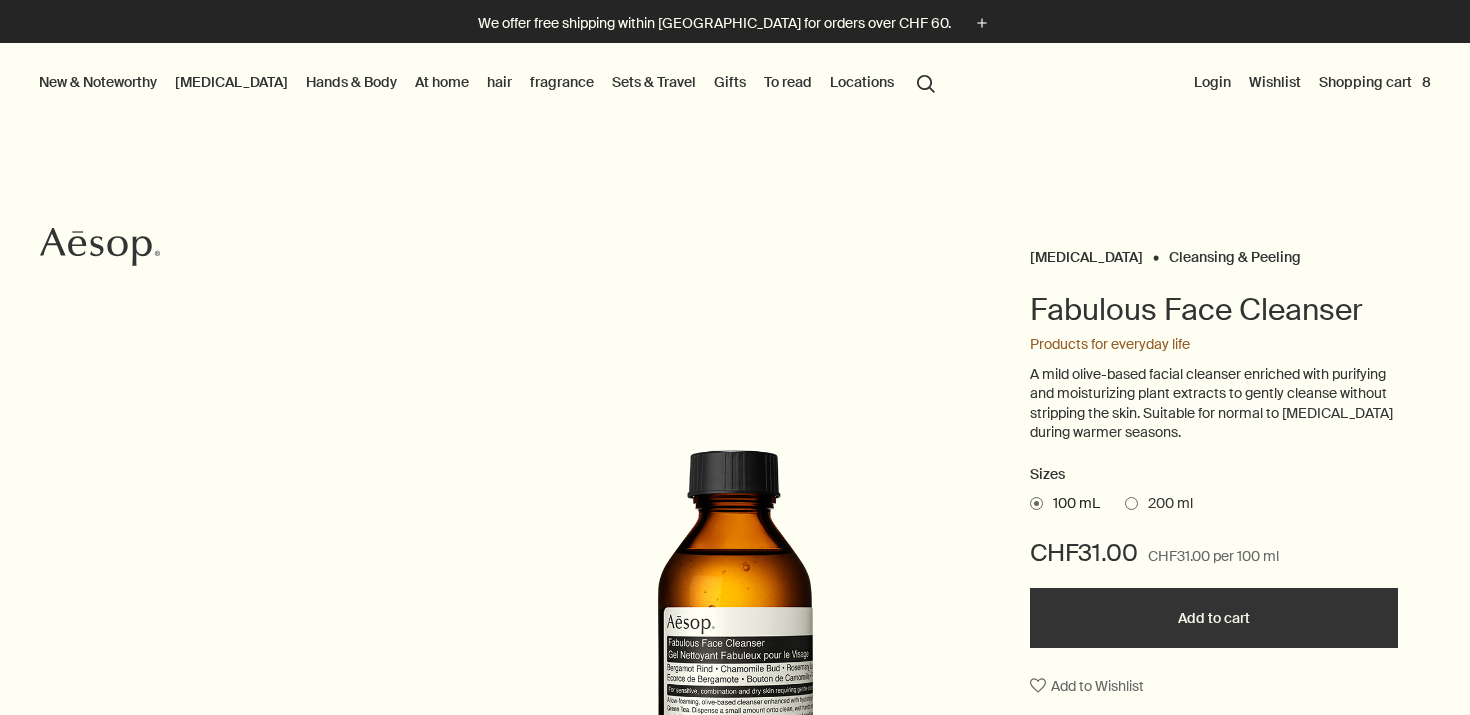 scroll, scrollTop: 0, scrollLeft: 0, axis: both 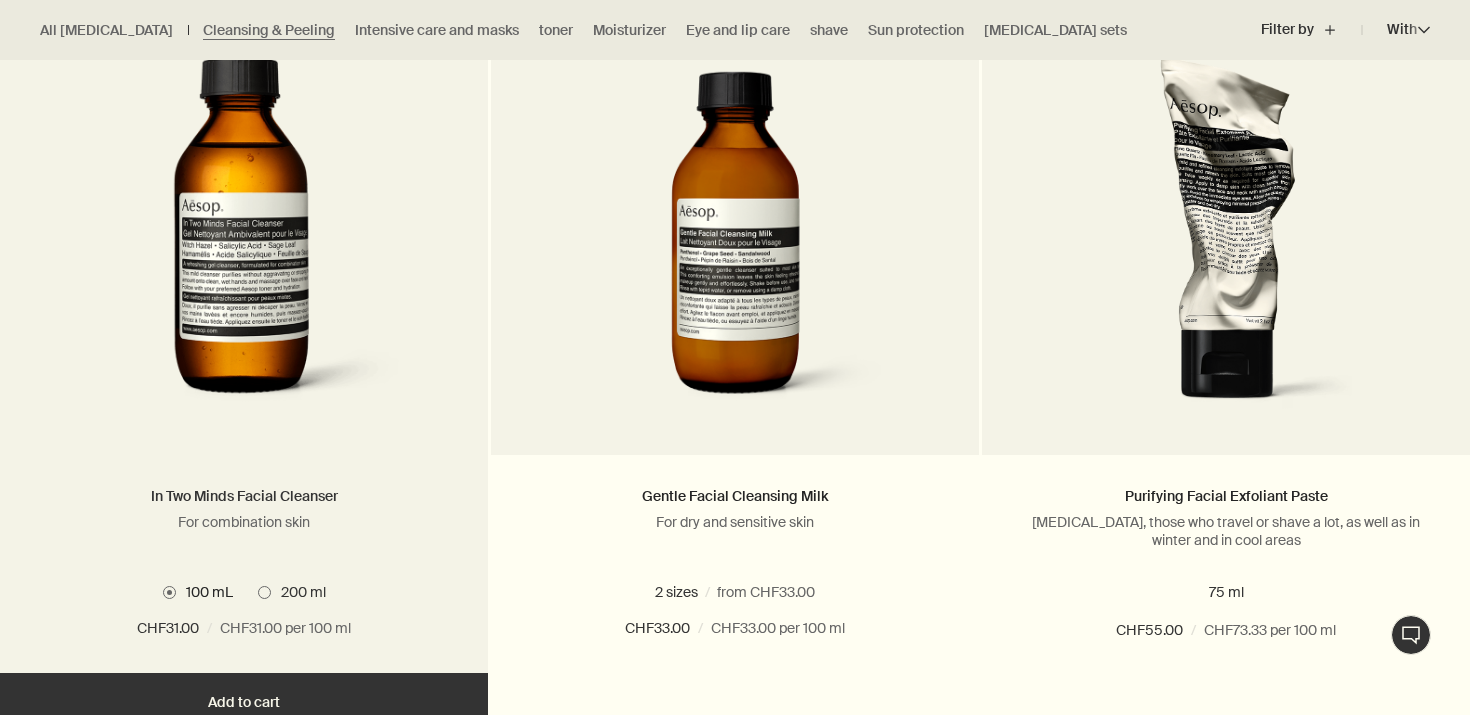click on "In Two Minds Facial Cleanser" at bounding box center (244, 496) 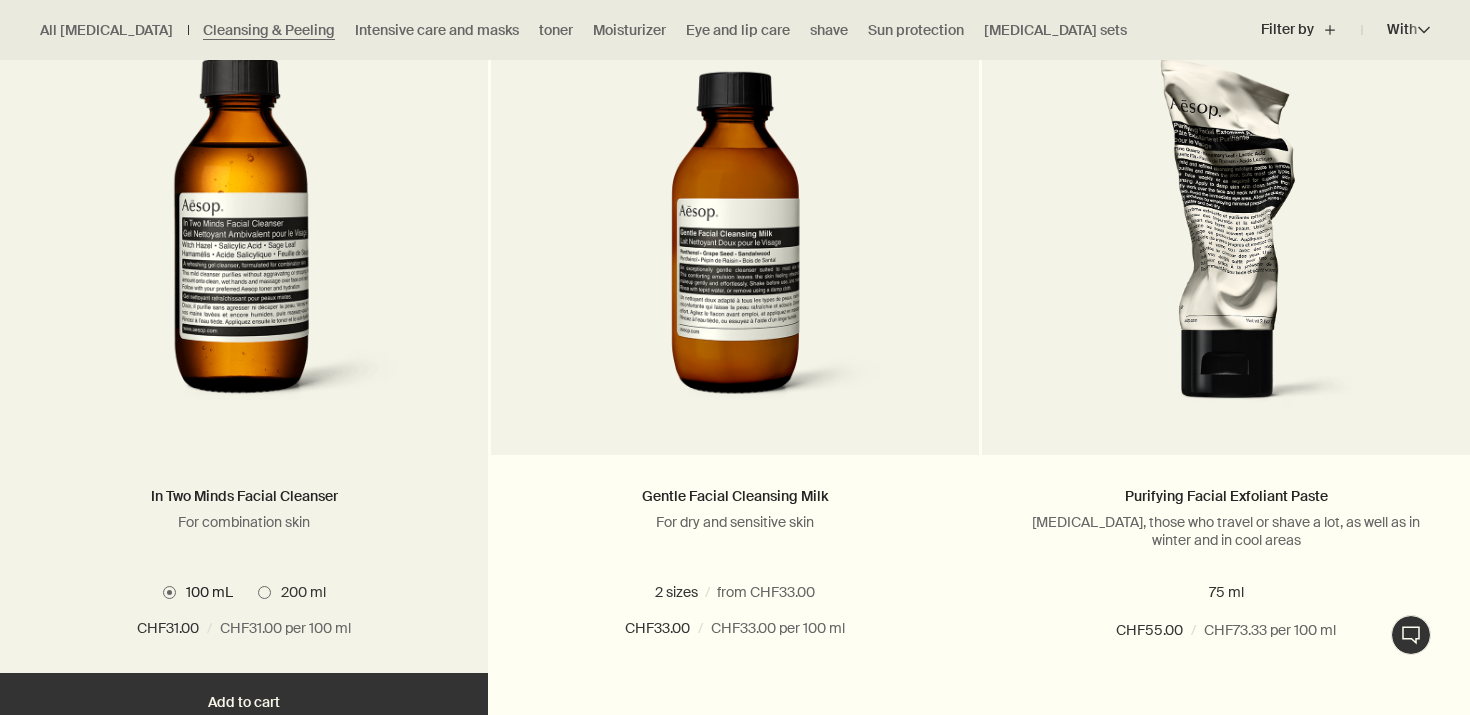 click at bounding box center (243, 241) 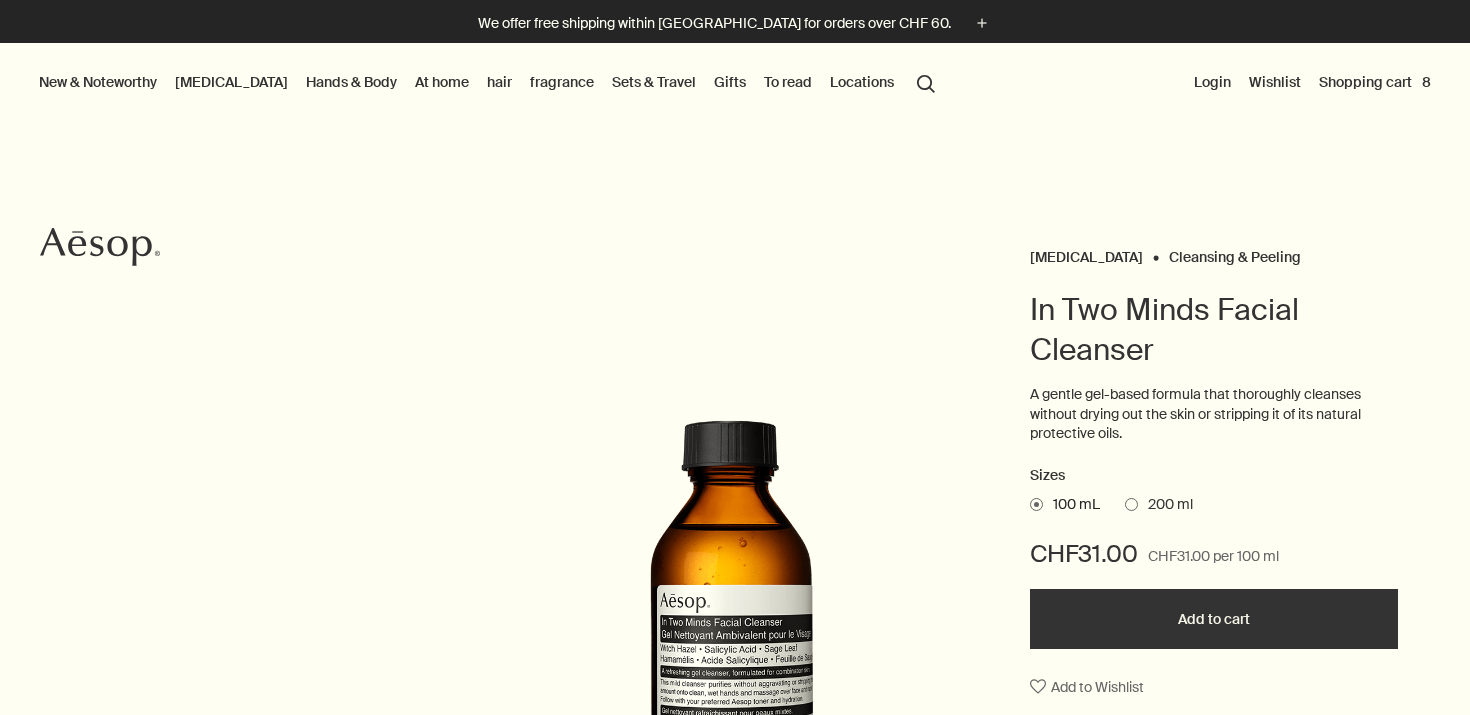 scroll, scrollTop: 0, scrollLeft: 0, axis: both 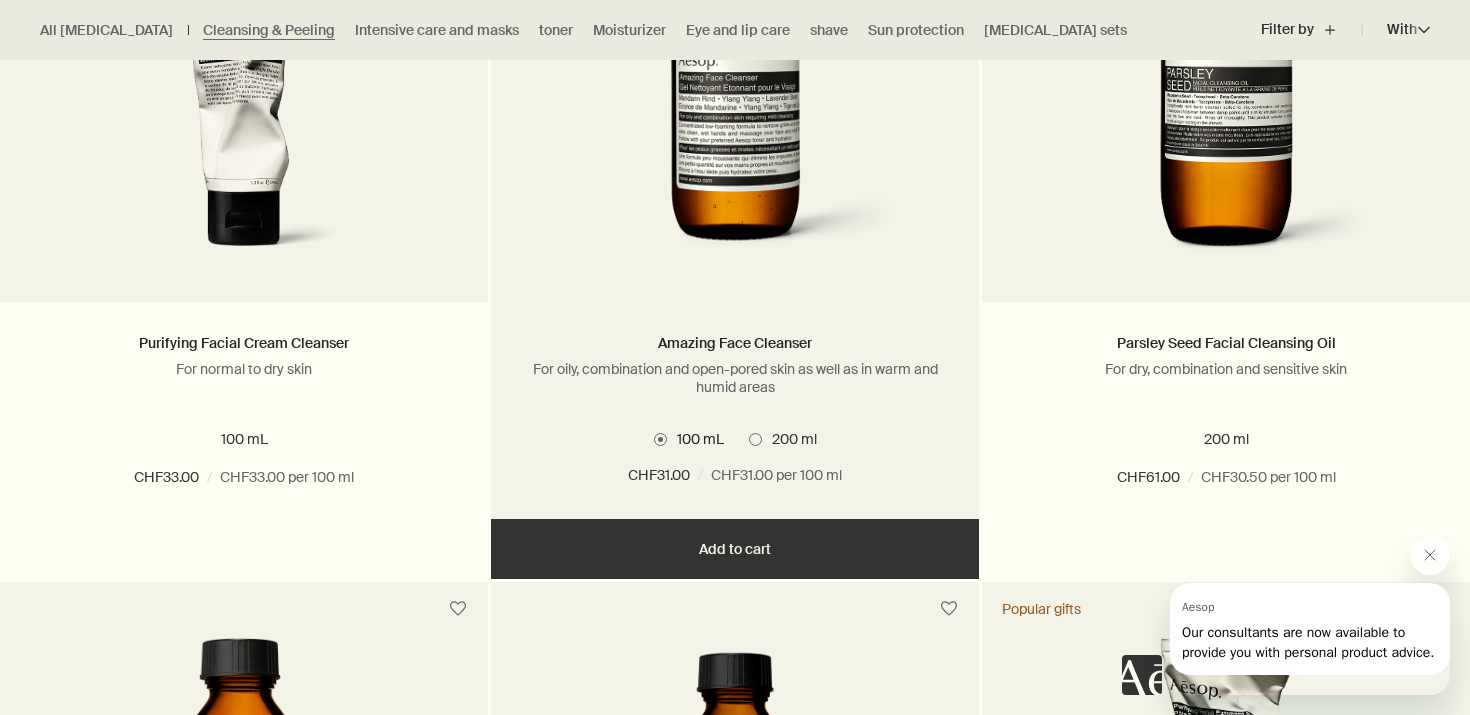 click on "Add Add to cart" at bounding box center (735, 549) 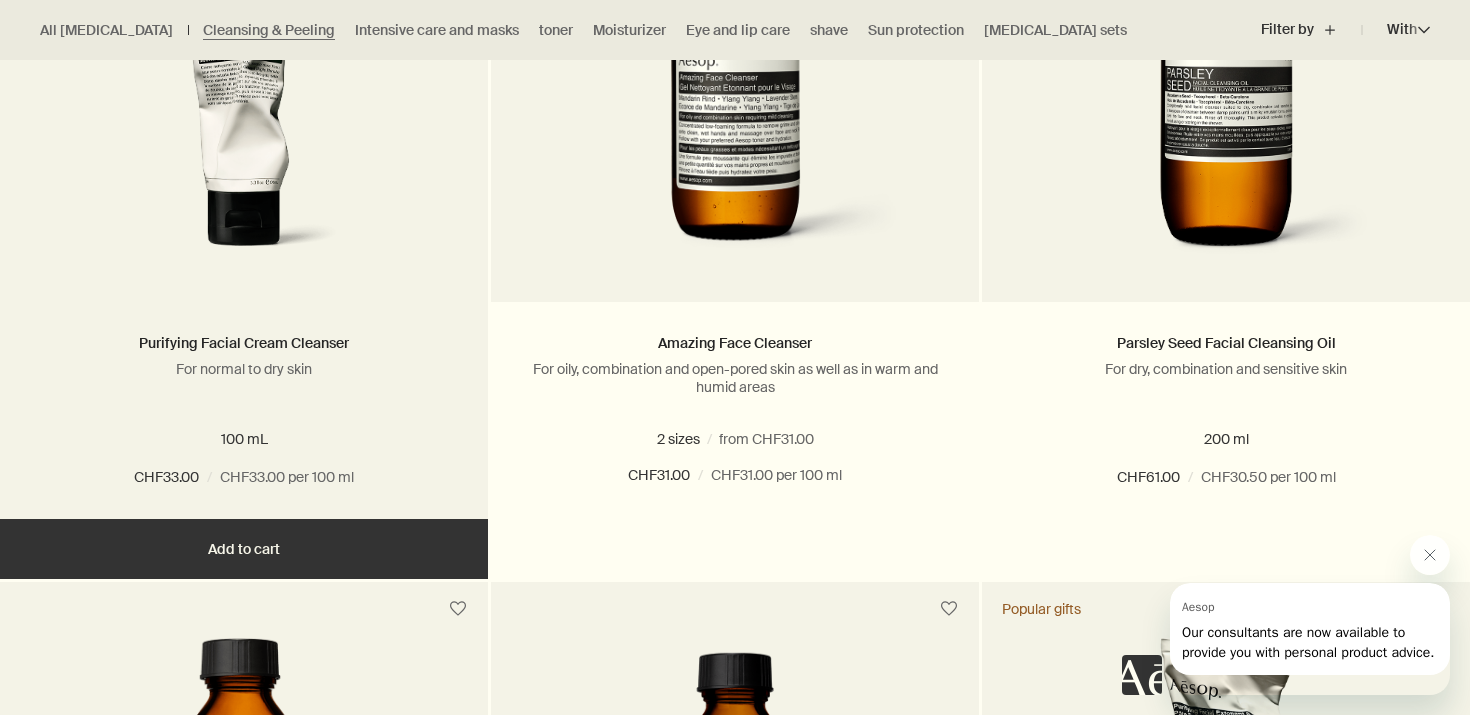 click on "Add Add to cart" at bounding box center [244, 549] 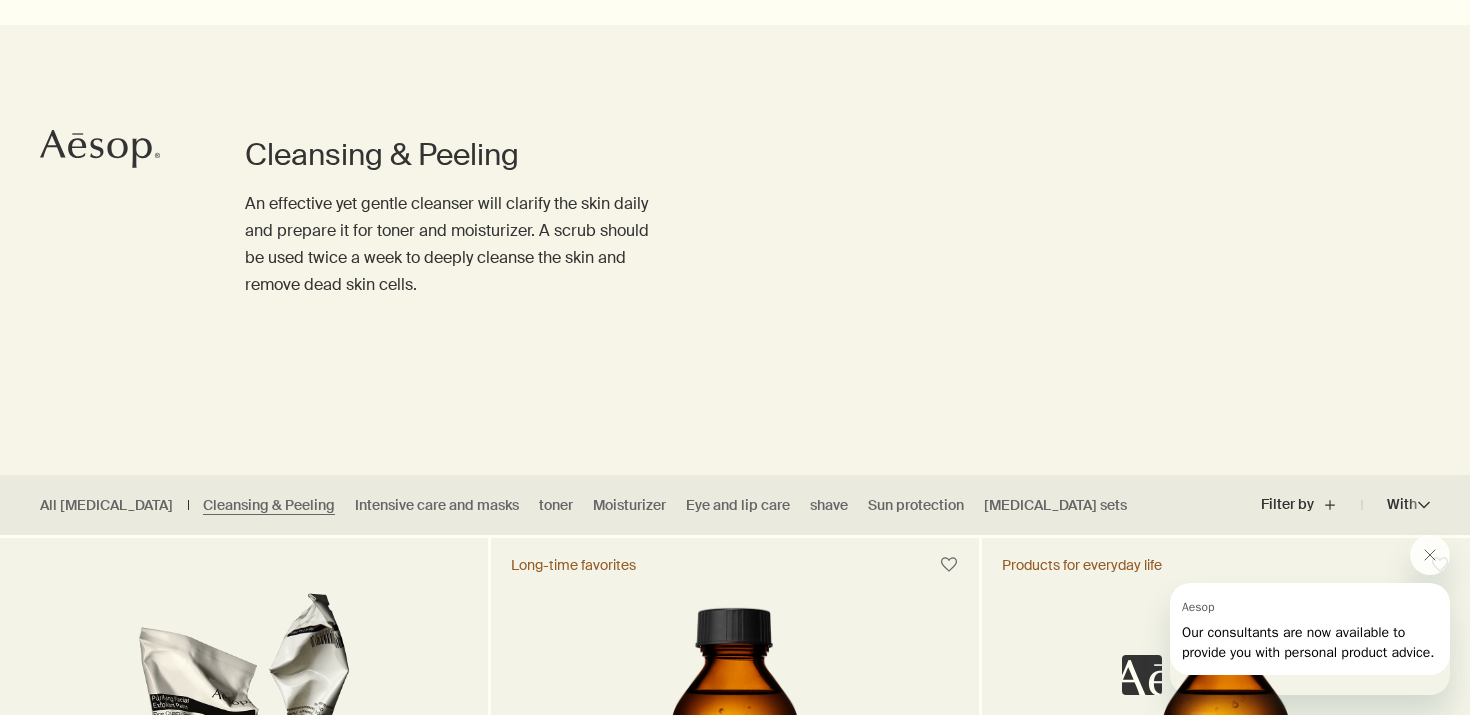 scroll, scrollTop: 0, scrollLeft: 0, axis: both 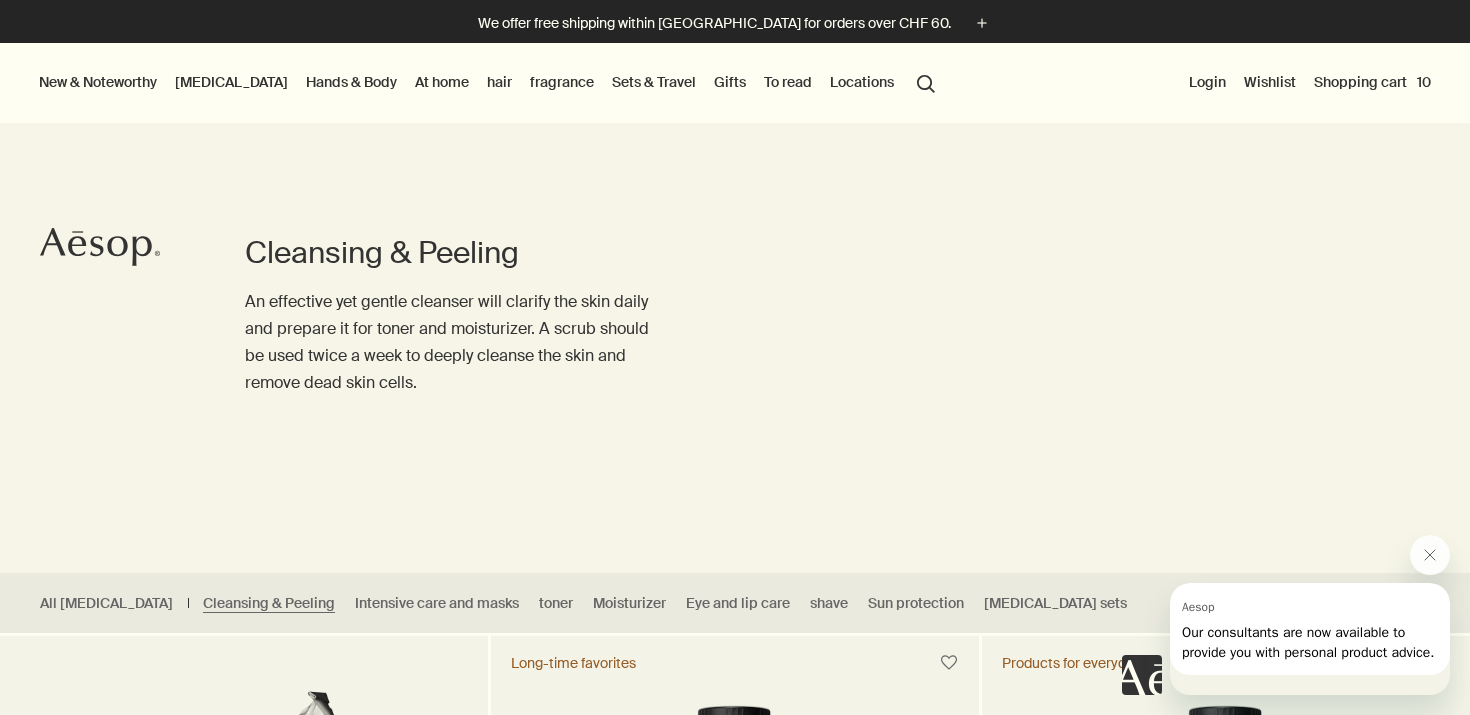 click on "Shopping cart 10" at bounding box center [1372, 82] 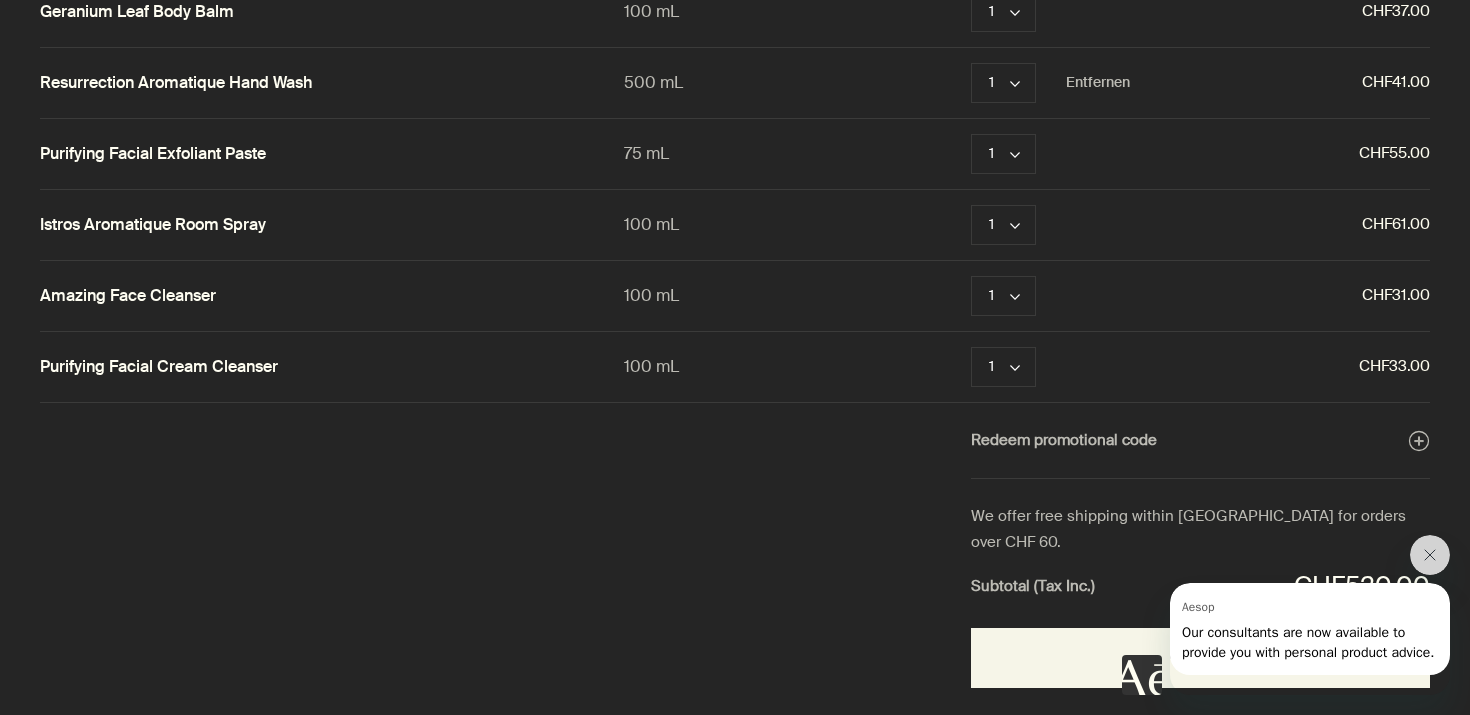 scroll, scrollTop: 436, scrollLeft: 0, axis: vertical 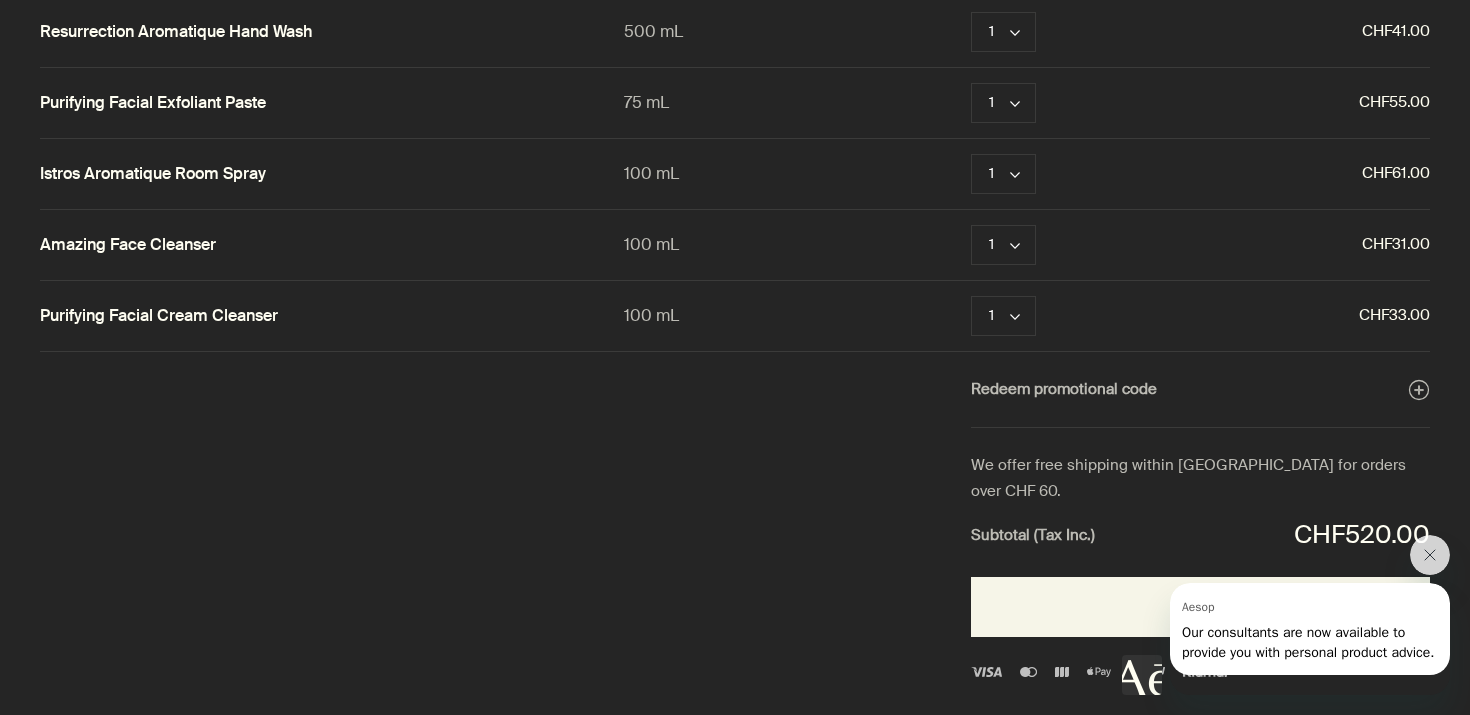 click on "Shopping cart Sizes Crowd close A Rose By Any Other Name Body Cleanser 500 mL  1 chevron Entfernen CHF49.00 Rejuvenate Intensive Body Balm 100 mL 1 chevron Entfernen CHF37.00 Geranium Leaf Duet 1 chevron Entfernen CHF137.00 Geranium Leaf Hydrating Body Treatment 100 mL  1 chevron Entfernen CHF39.00 Geranium Leaf Body Balm 100 mL 1 chevron Entfernen CHF37.00 Resurrection Aromatique Hand Wash 500 mL  1 chevron Entfernen CHF41.00 Purifying Facial Exfoliant Paste 75 mL  1 chevron Entfernen CHF55.00 Istros Aromatique Room Spray 100 mL 1 chevron Entfernen CHF61.00 Amazing Face Cleanser 100 mL  1 chevron Entfernen CHF31.00 Purifying Facial Cream Cleanser 100 mL  1 chevron Entfernen CHF33.00 Redeem promotional code plusAndCloseWithCircle We offer free shipping within Switzerland for orders over CHF 60. Subtotal (Tax Inc.) CHF520.00 Checkout" at bounding box center (755, 357) 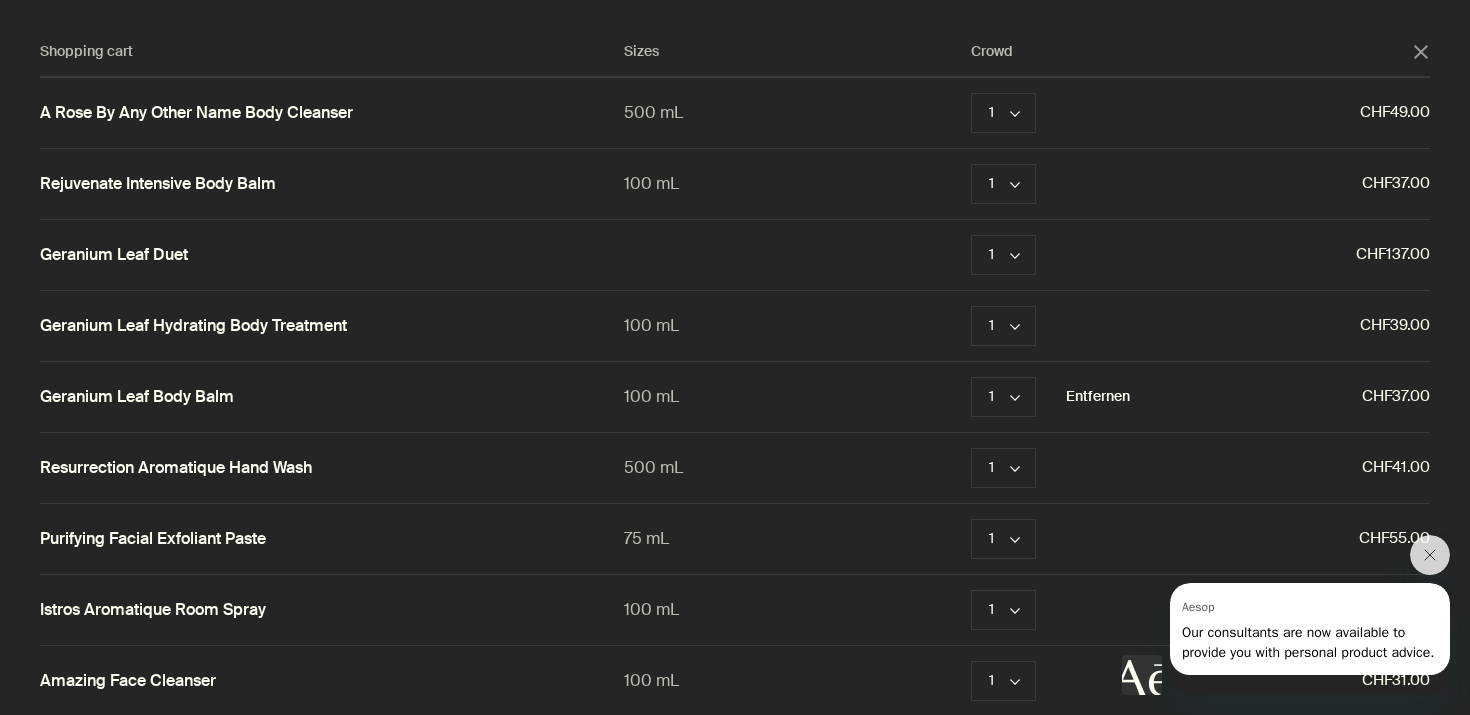click on "Entfernen" at bounding box center (1098, 397) 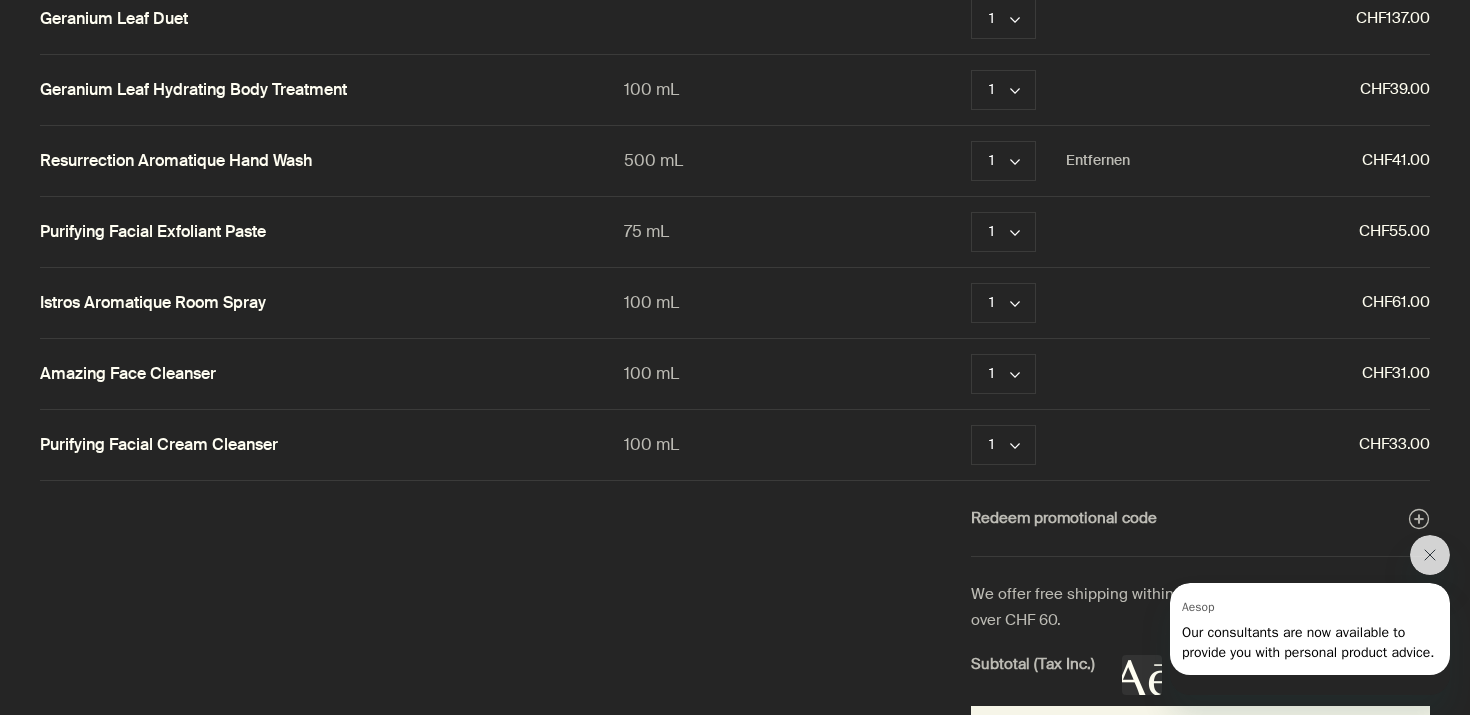 scroll, scrollTop: 365, scrollLeft: 0, axis: vertical 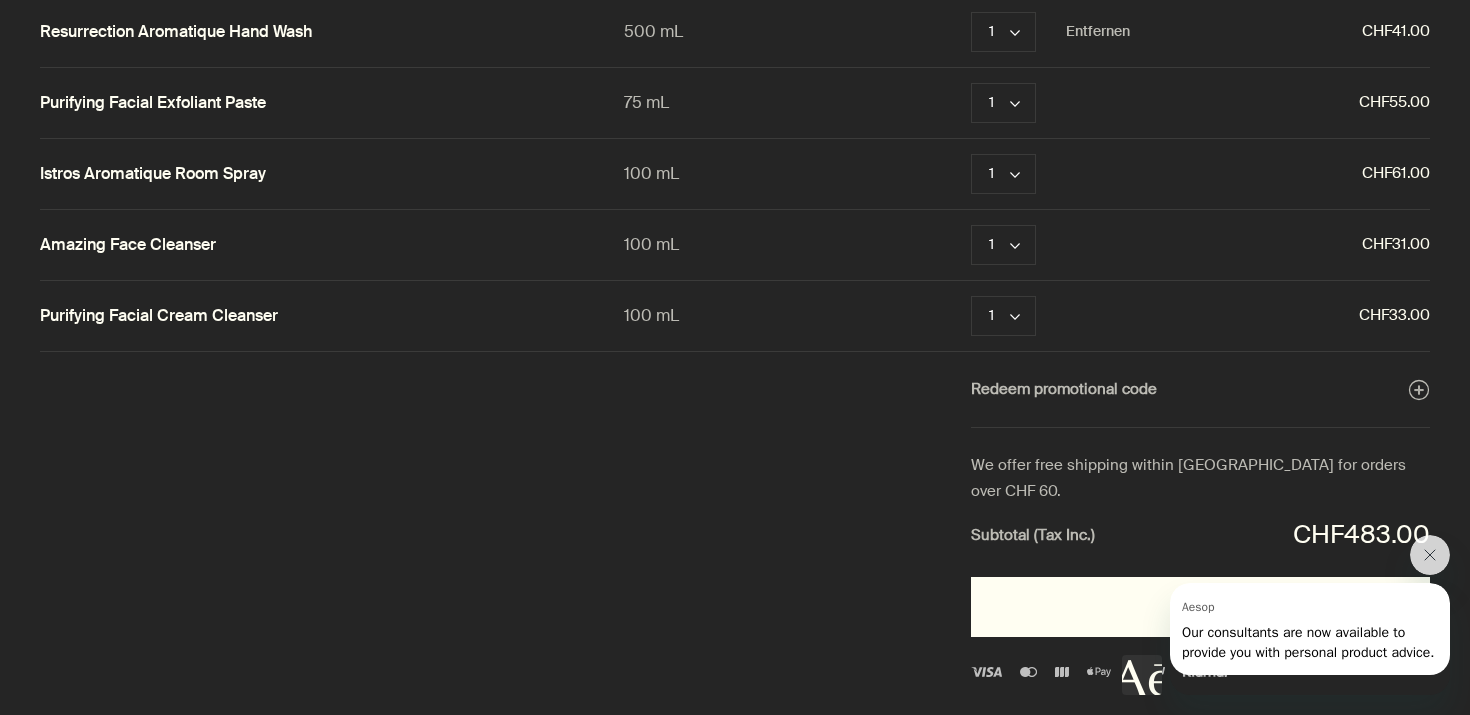 click on "Checkout" at bounding box center [1200, 607] 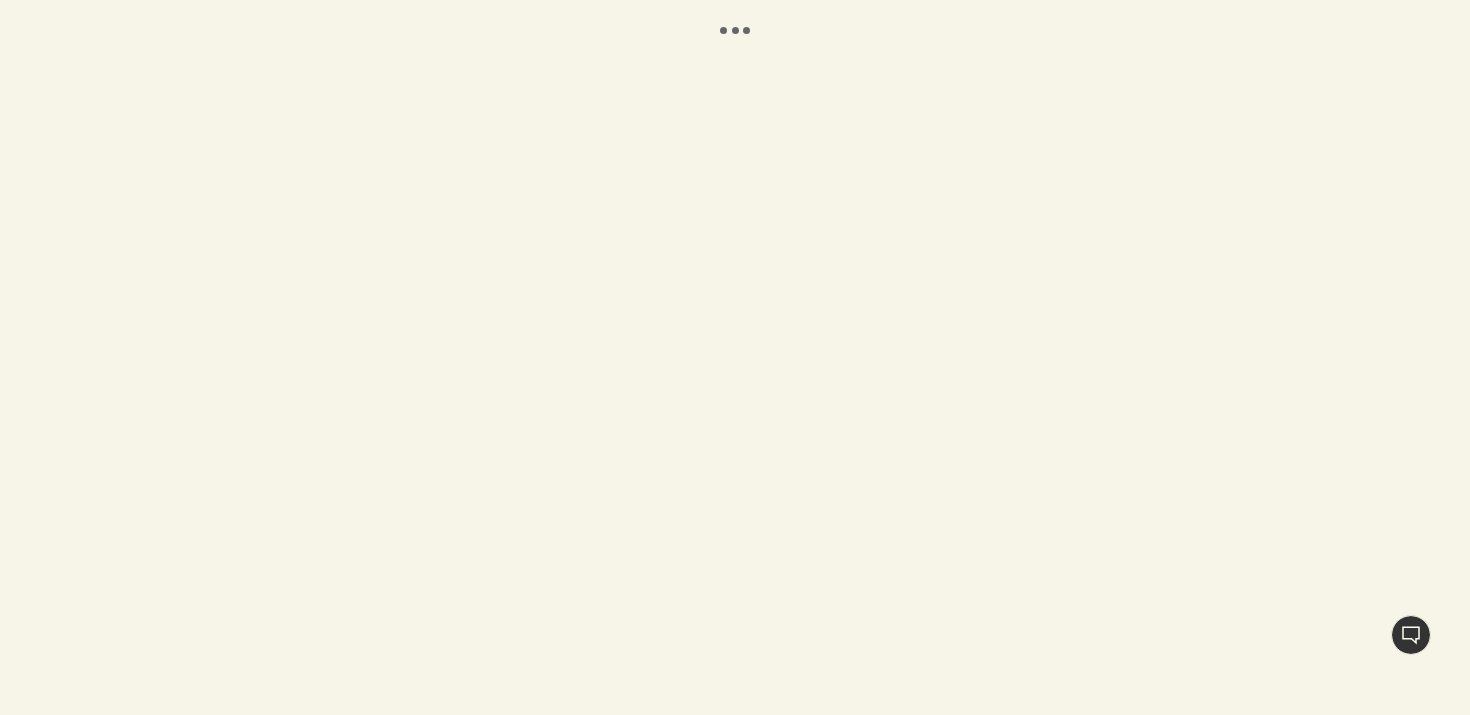 scroll, scrollTop: 0, scrollLeft: 0, axis: both 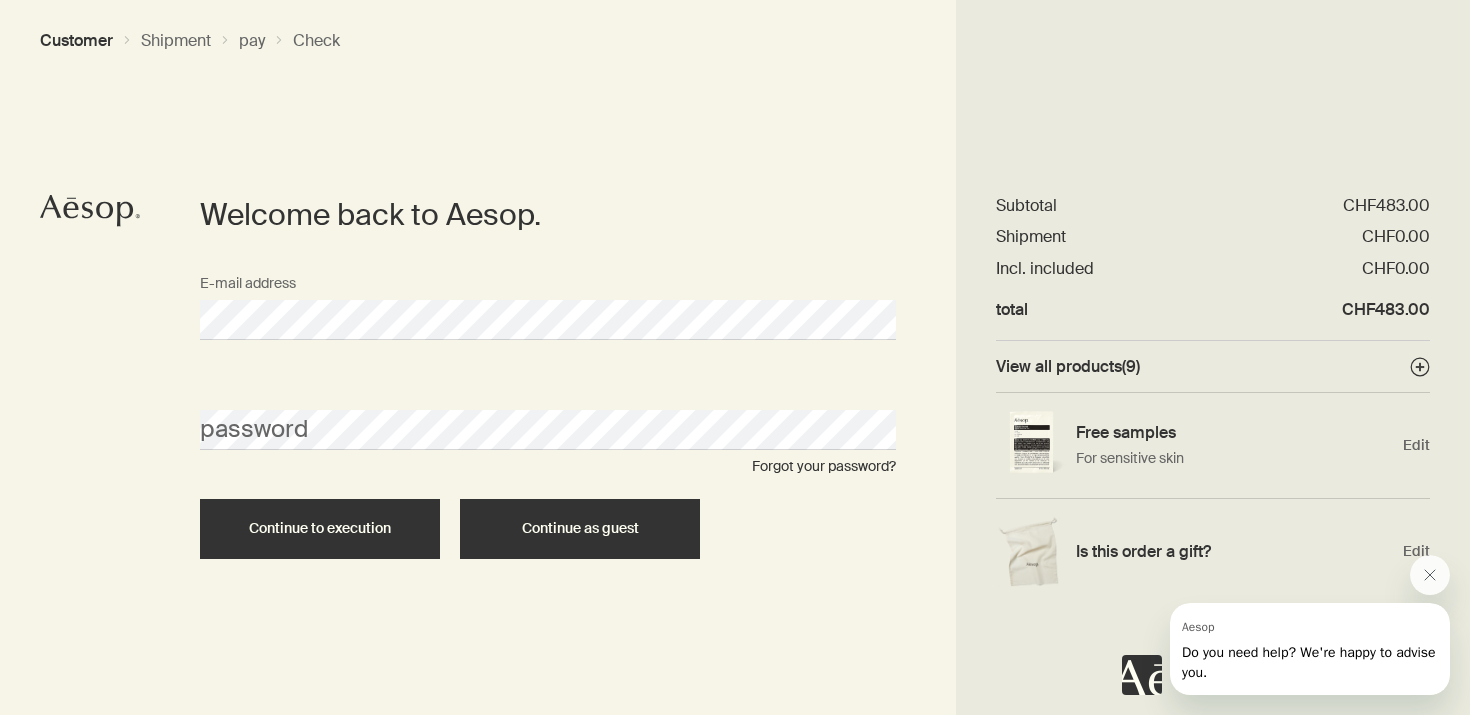 click on "Continue as guest" at bounding box center [580, 528] 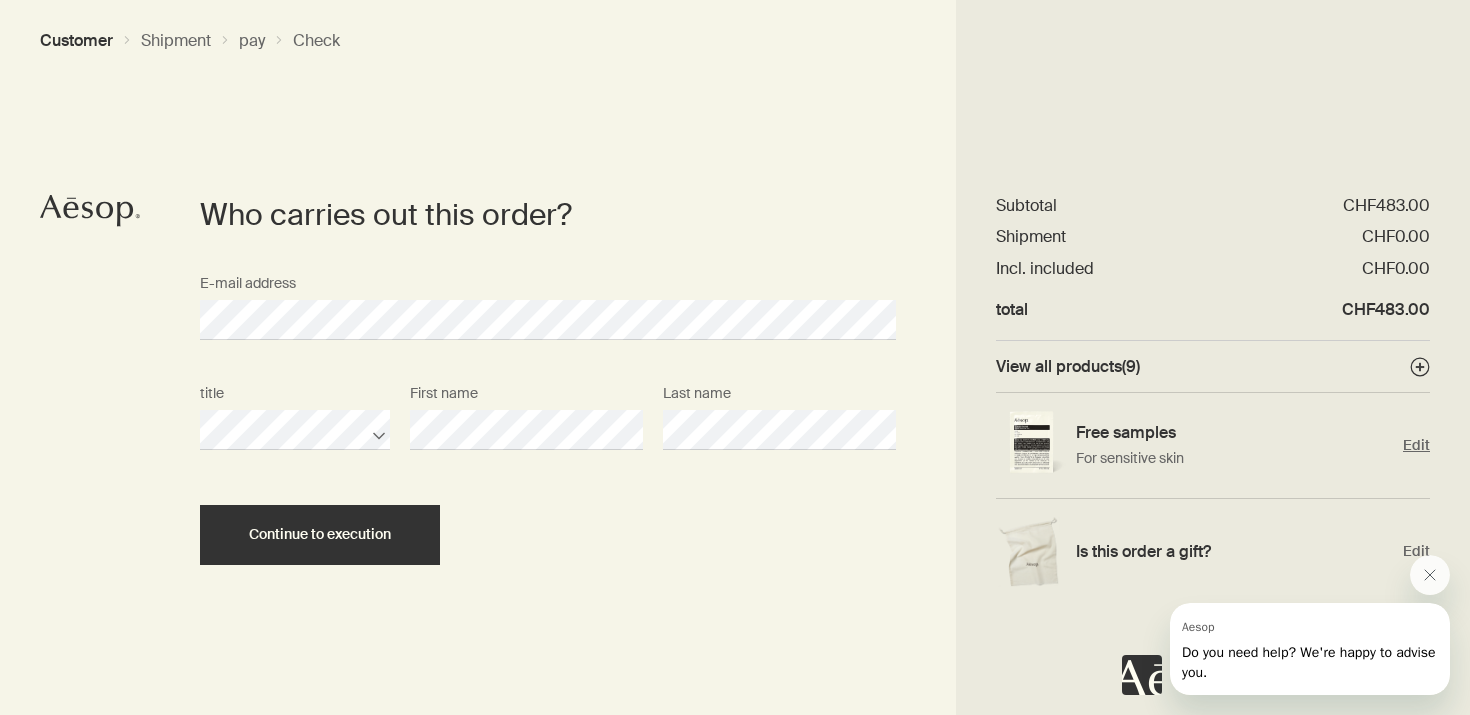 click on "Edit" at bounding box center (1416, 445) 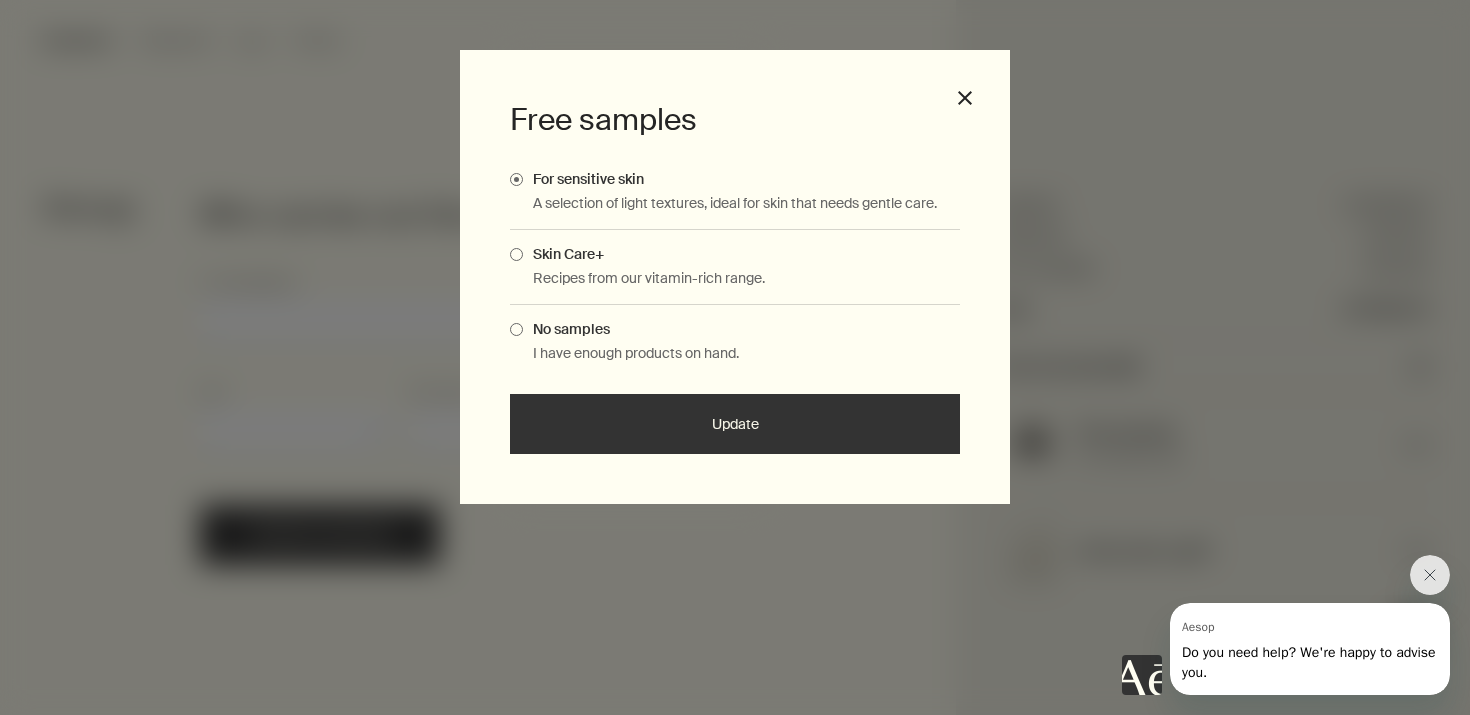 click on "Update" at bounding box center (735, 424) 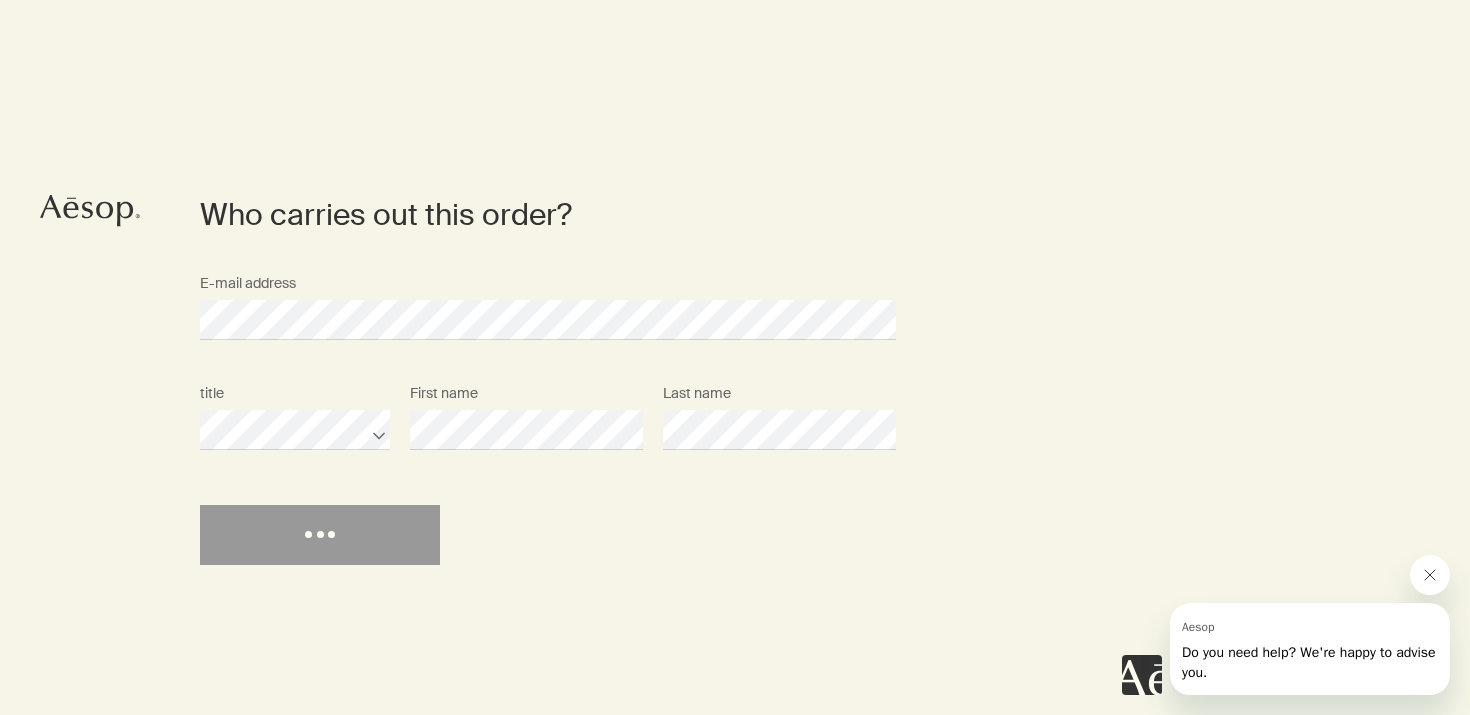 click 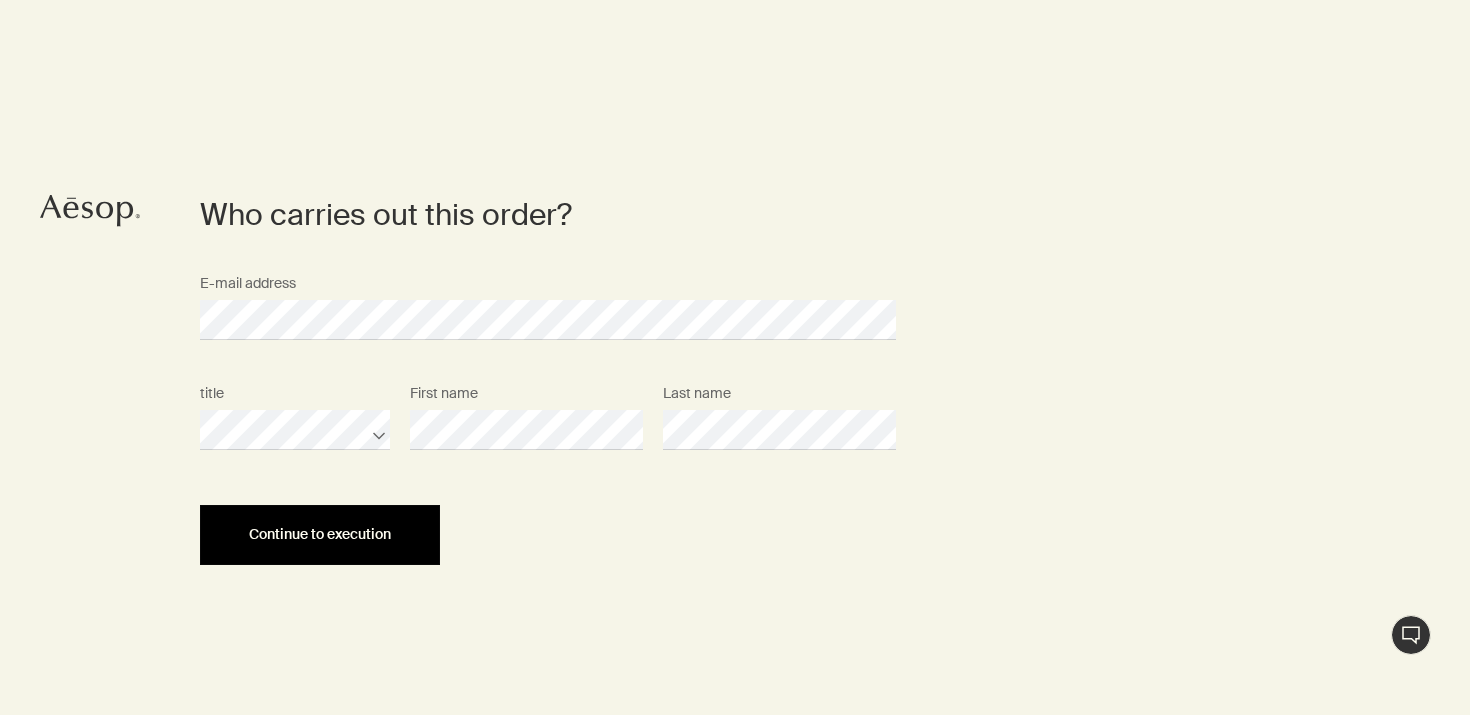 click on "Continue to execution" at bounding box center [320, 534] 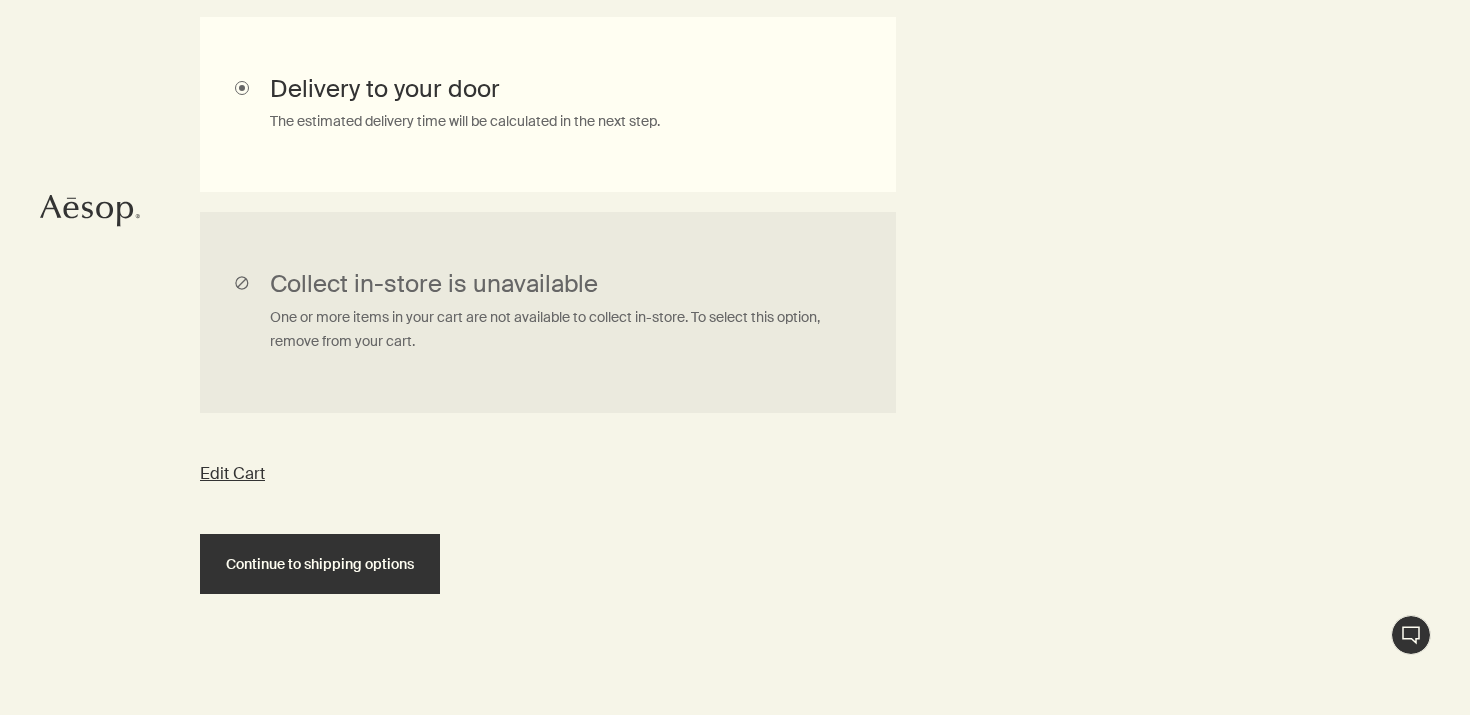 scroll, scrollTop: 708, scrollLeft: 0, axis: vertical 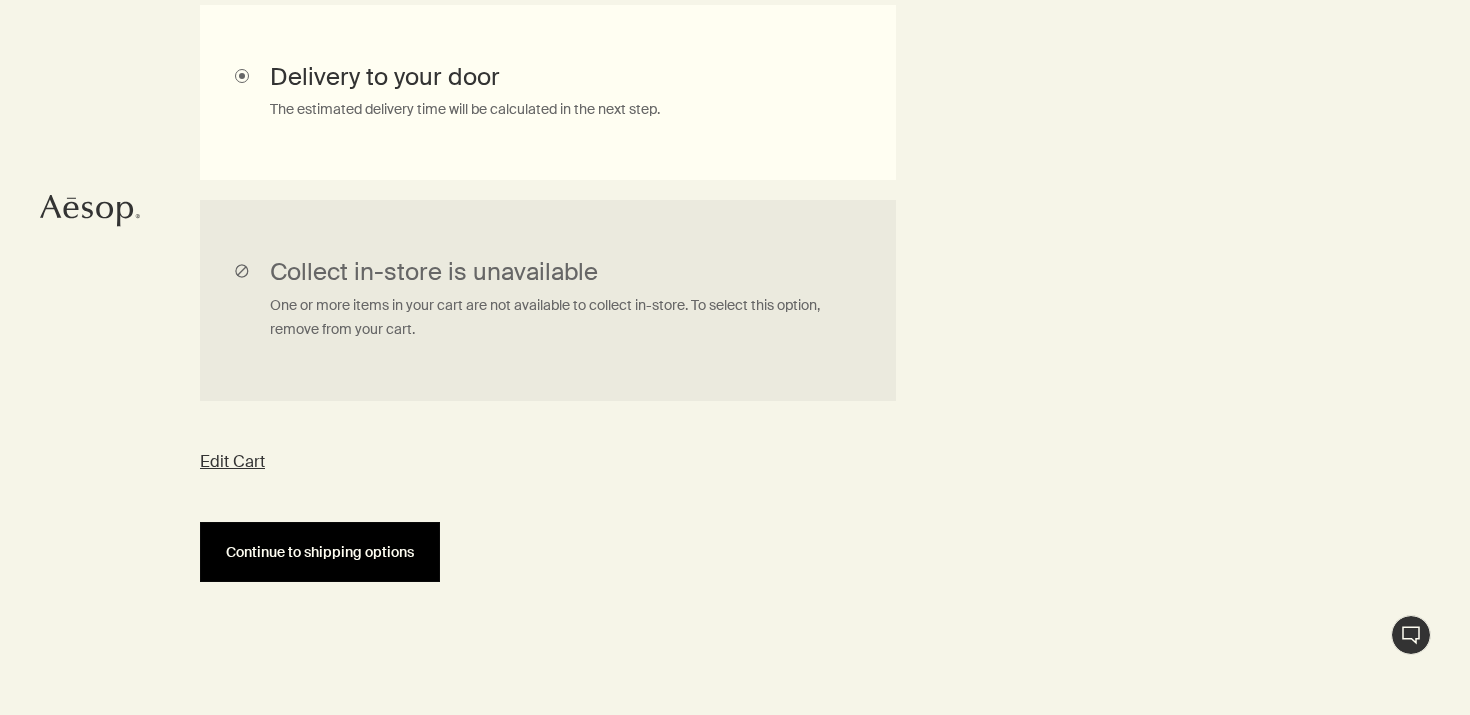 click on "Continue to shipping options" at bounding box center (320, 552) 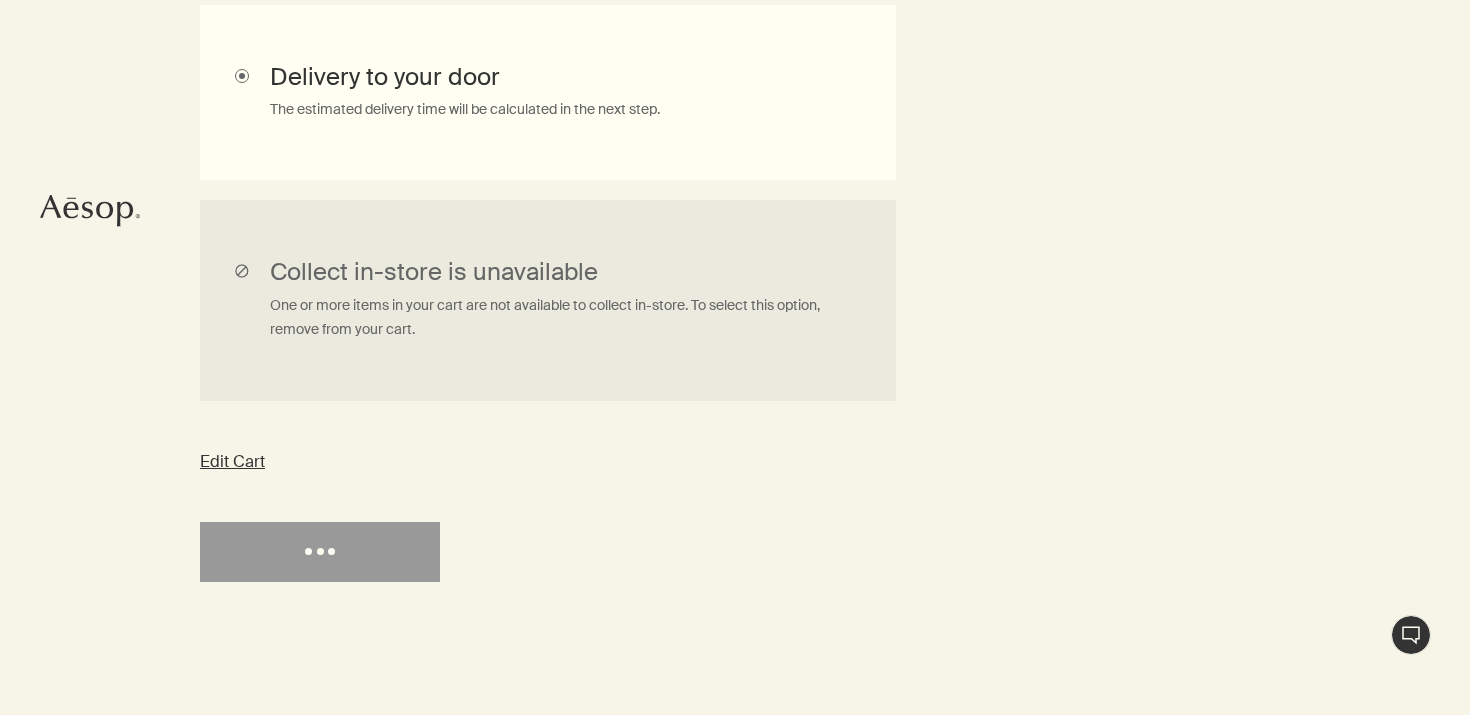 select on "CH" 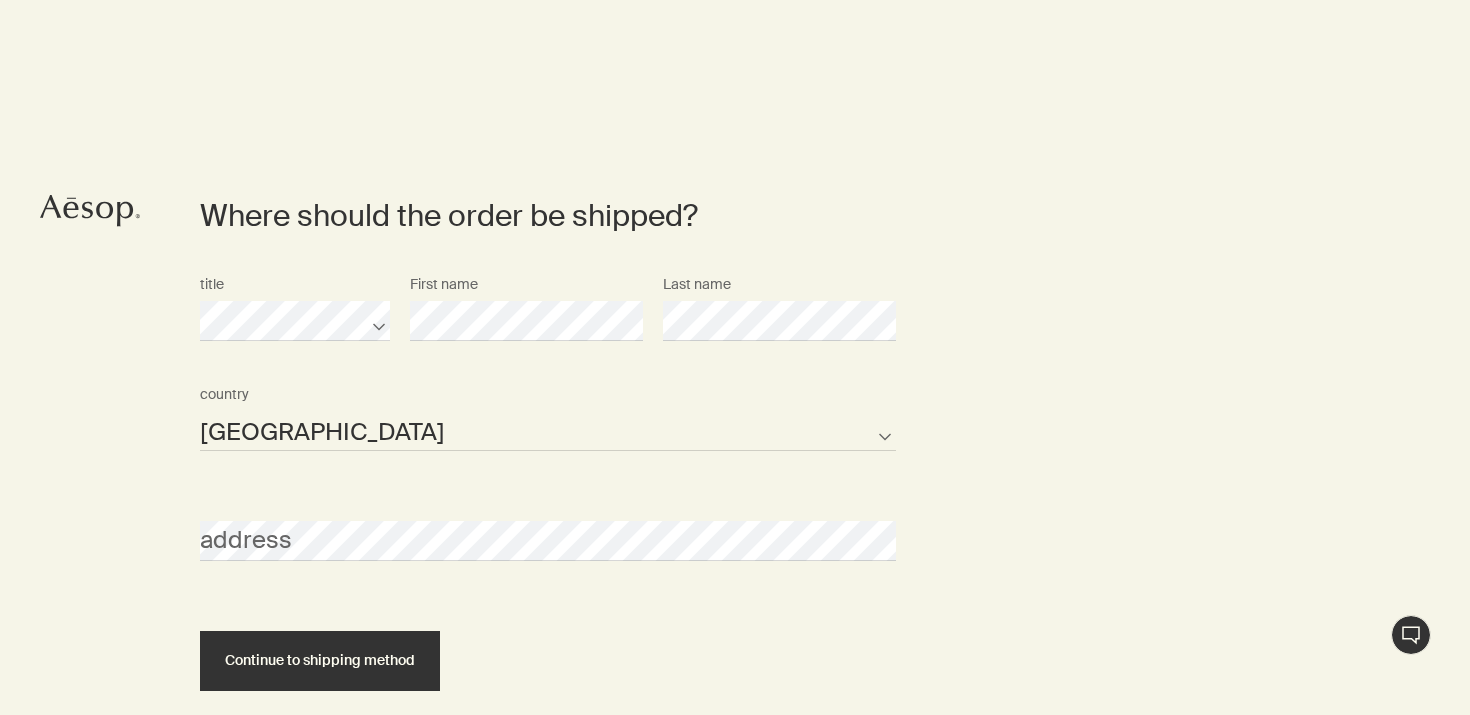 scroll, scrollTop: 865, scrollLeft: 0, axis: vertical 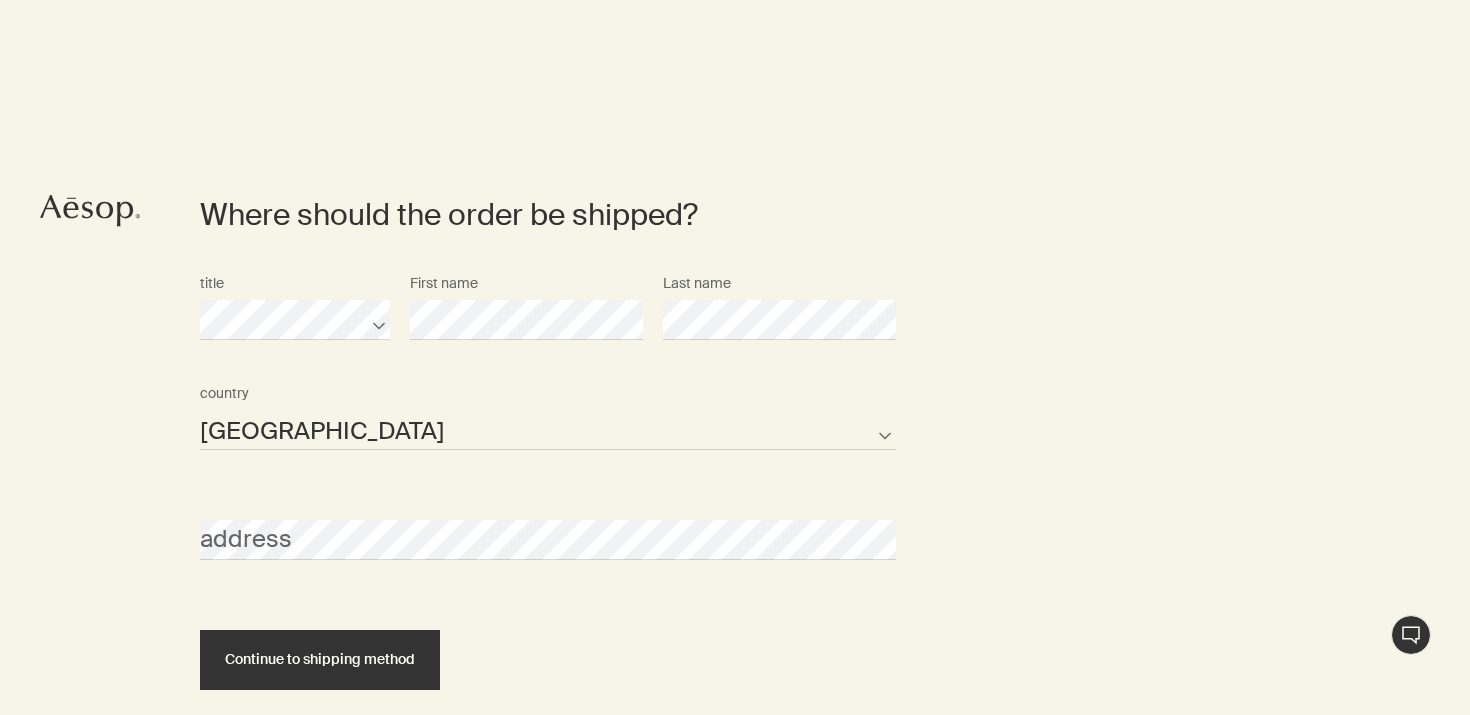 click on "address" at bounding box center [548, 522] 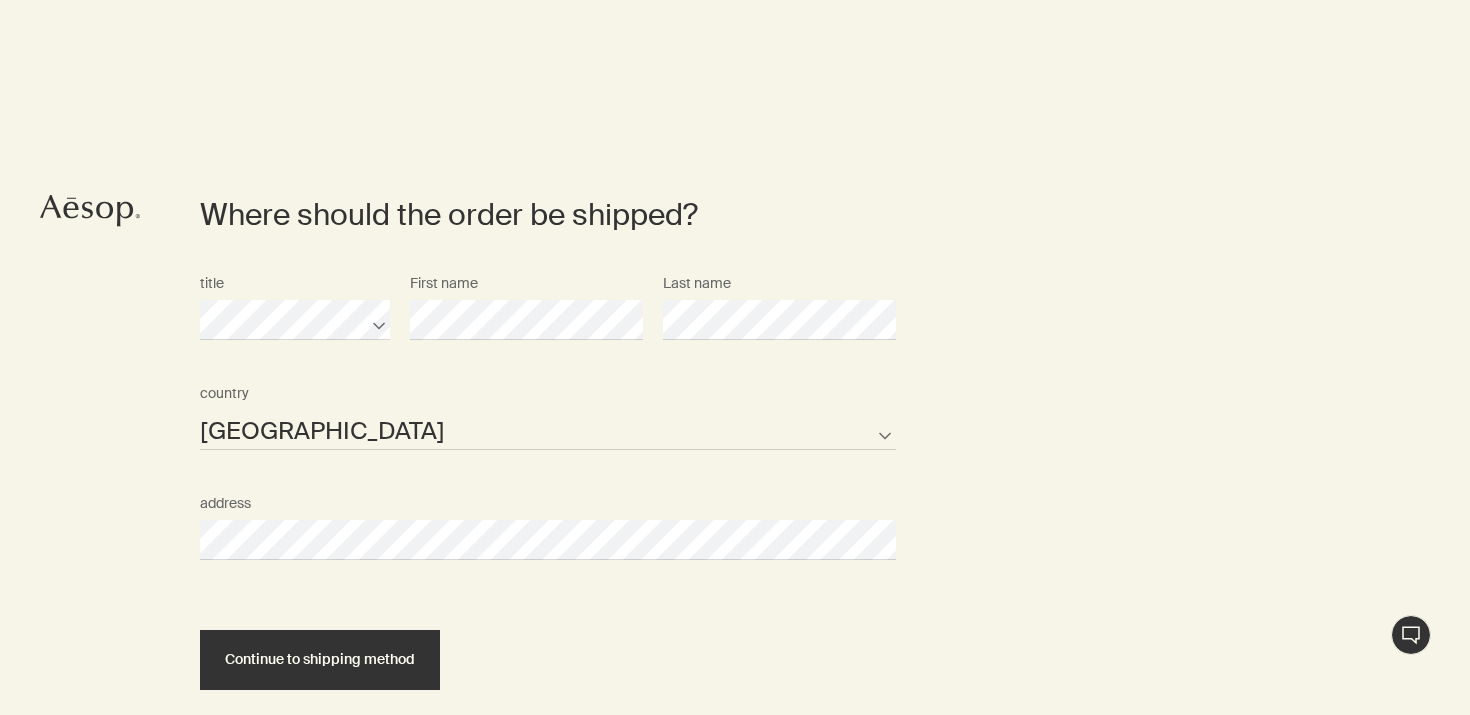 select on "CH" 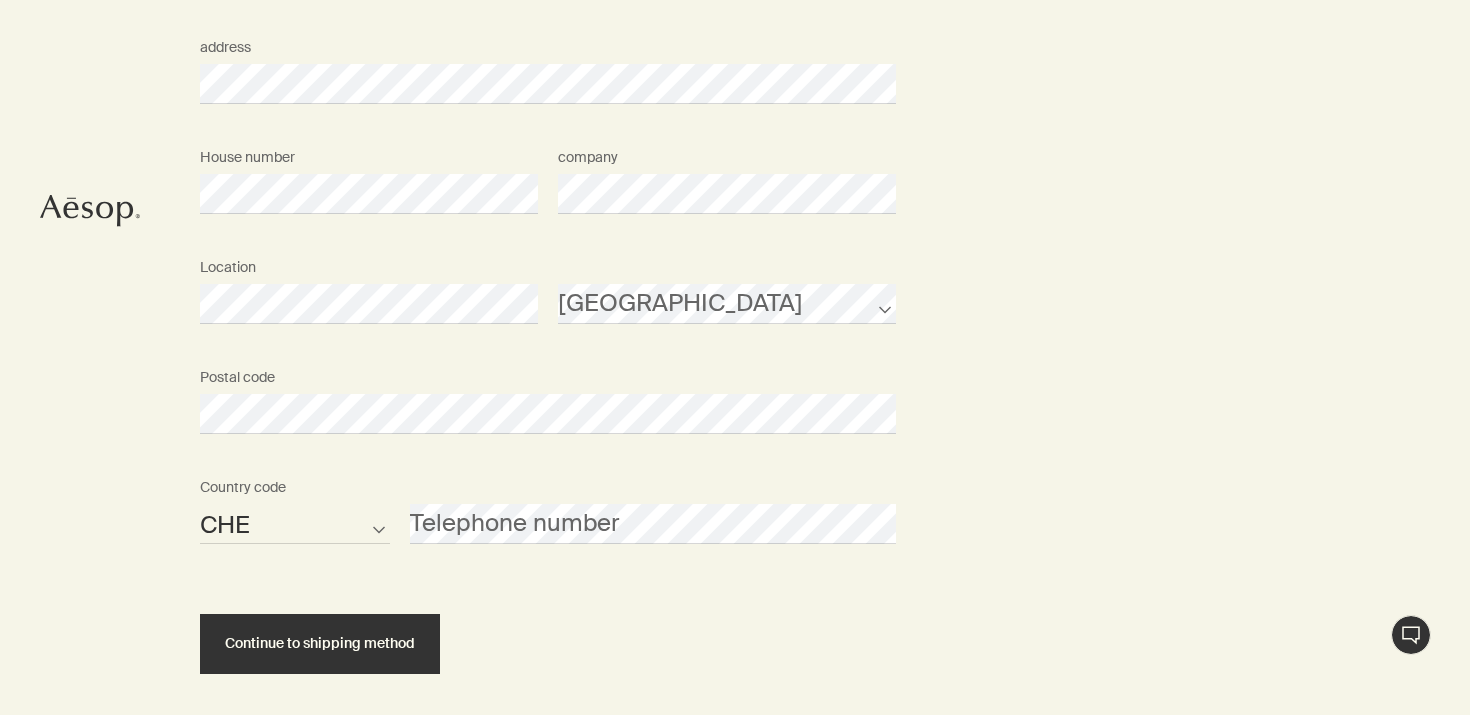 scroll, scrollTop: 1358, scrollLeft: 0, axis: vertical 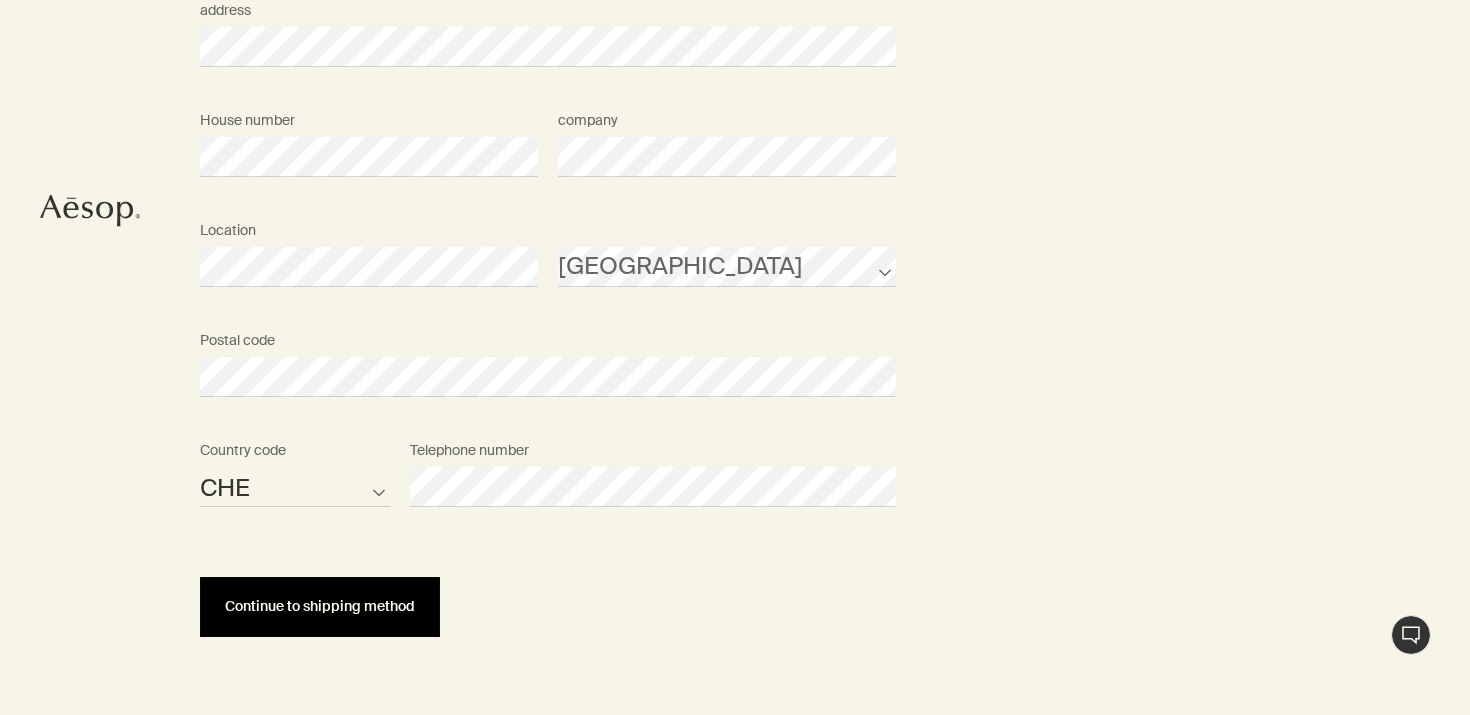 click on "Continue to shipping method" at bounding box center (320, 606) 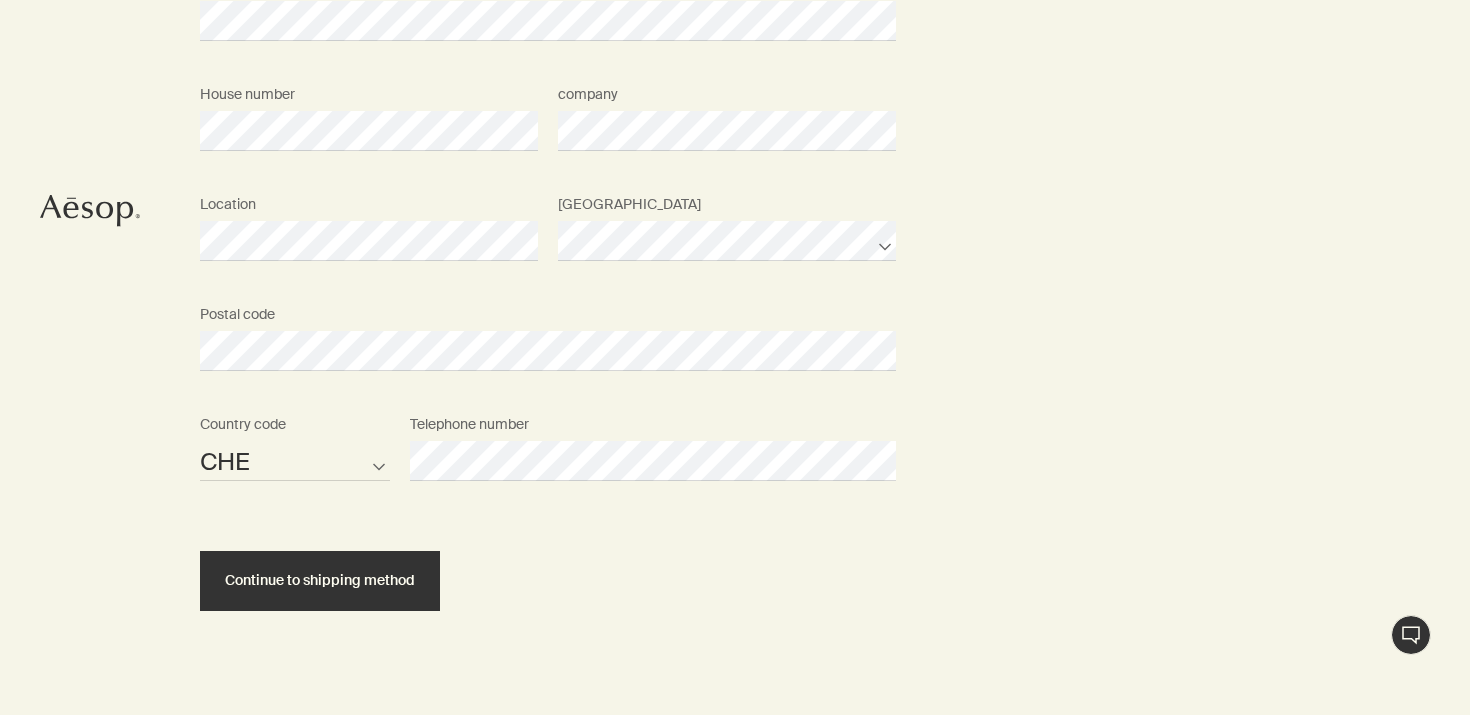 scroll, scrollTop: 1389, scrollLeft: 0, axis: vertical 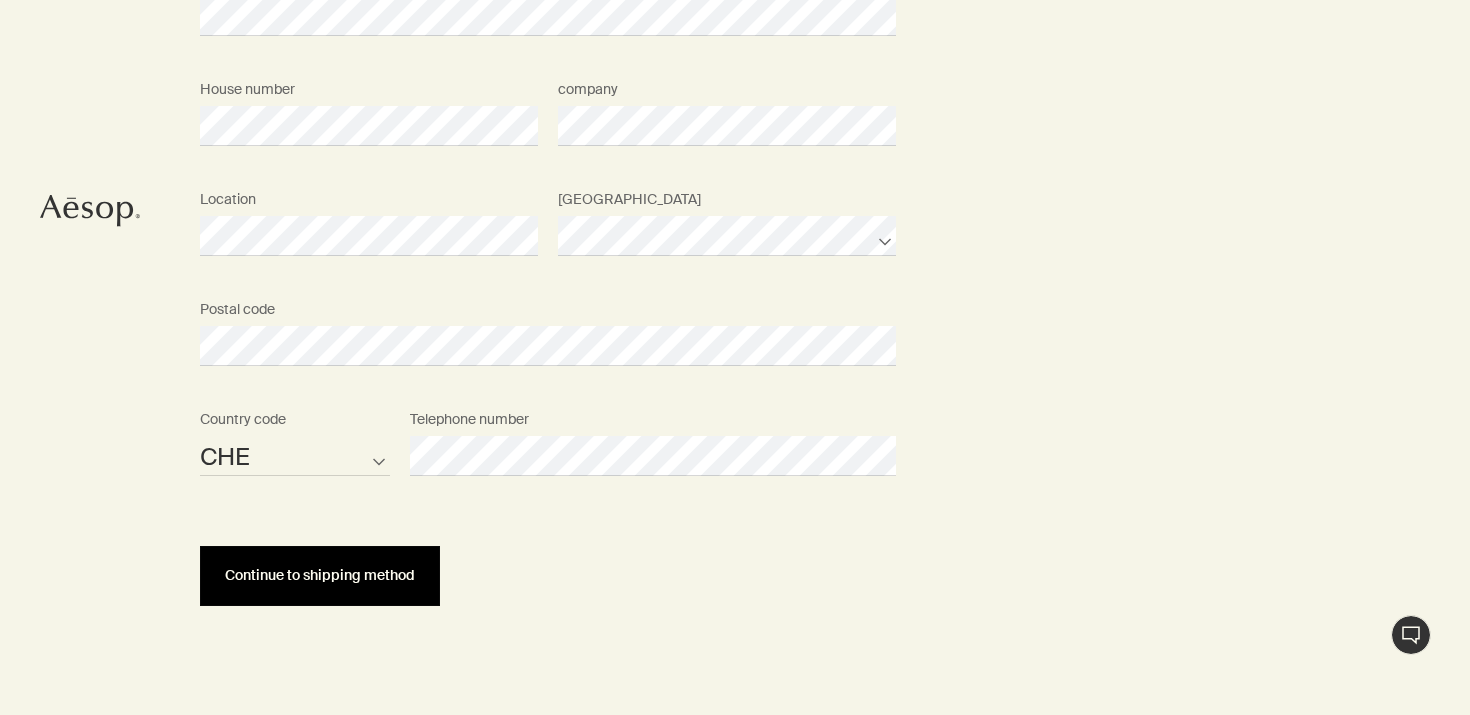 click on "Continue to shipping method" at bounding box center [320, 575] 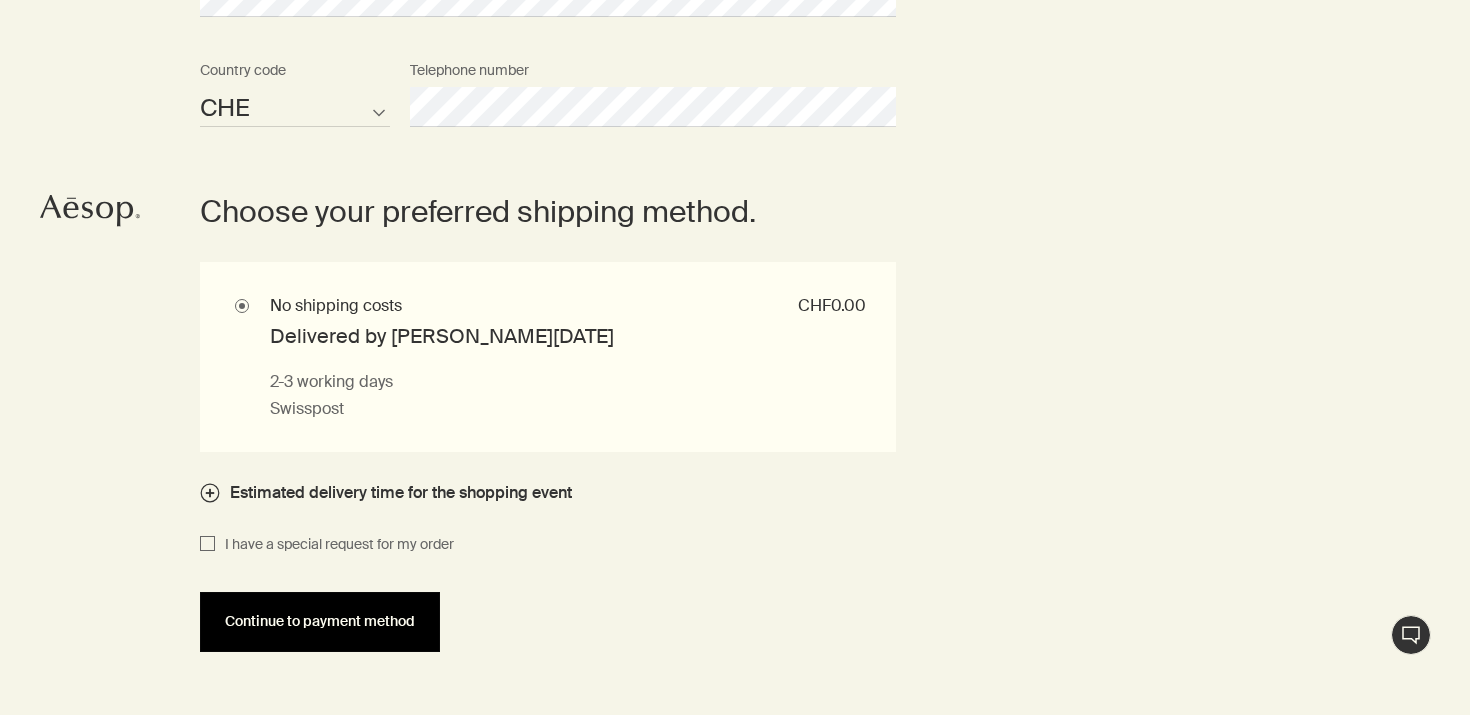 scroll, scrollTop: 1742, scrollLeft: 0, axis: vertical 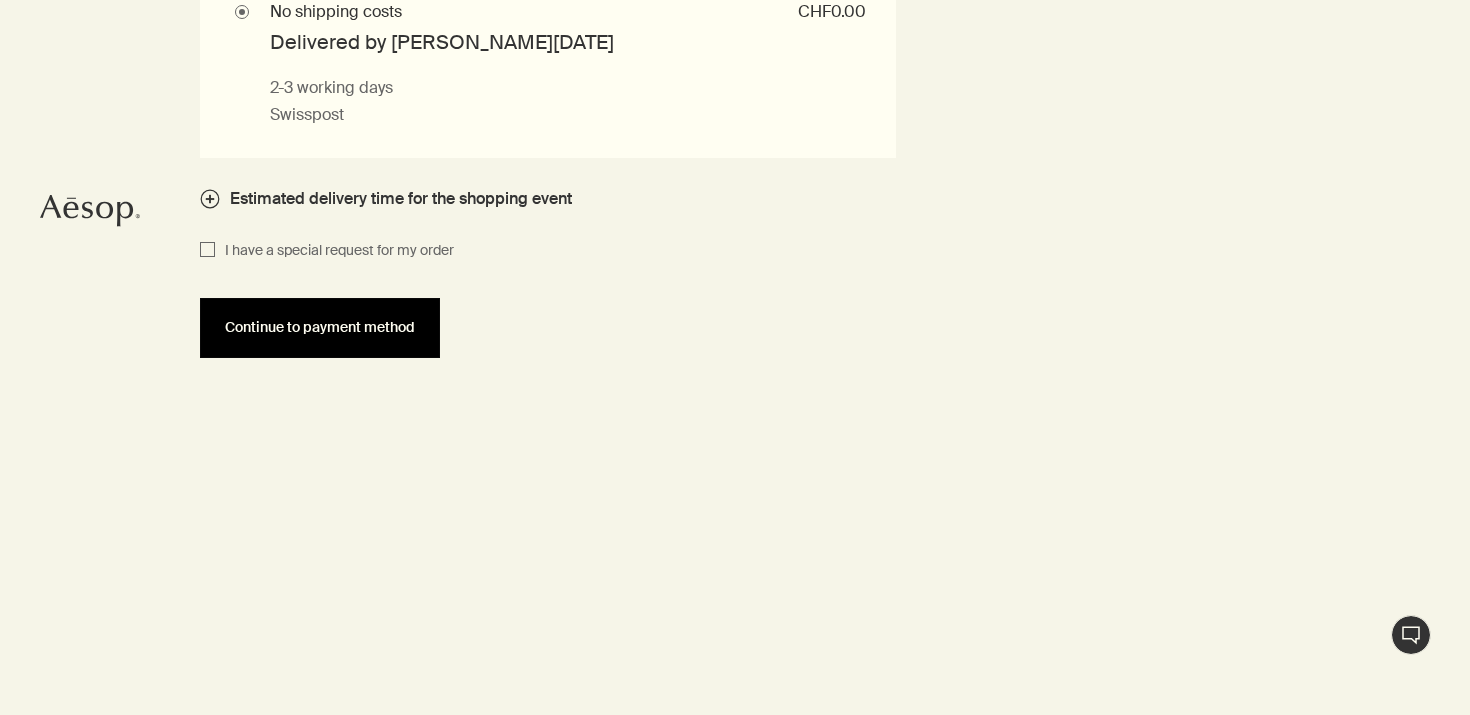 click on "Continue to payment method" at bounding box center (320, 328) 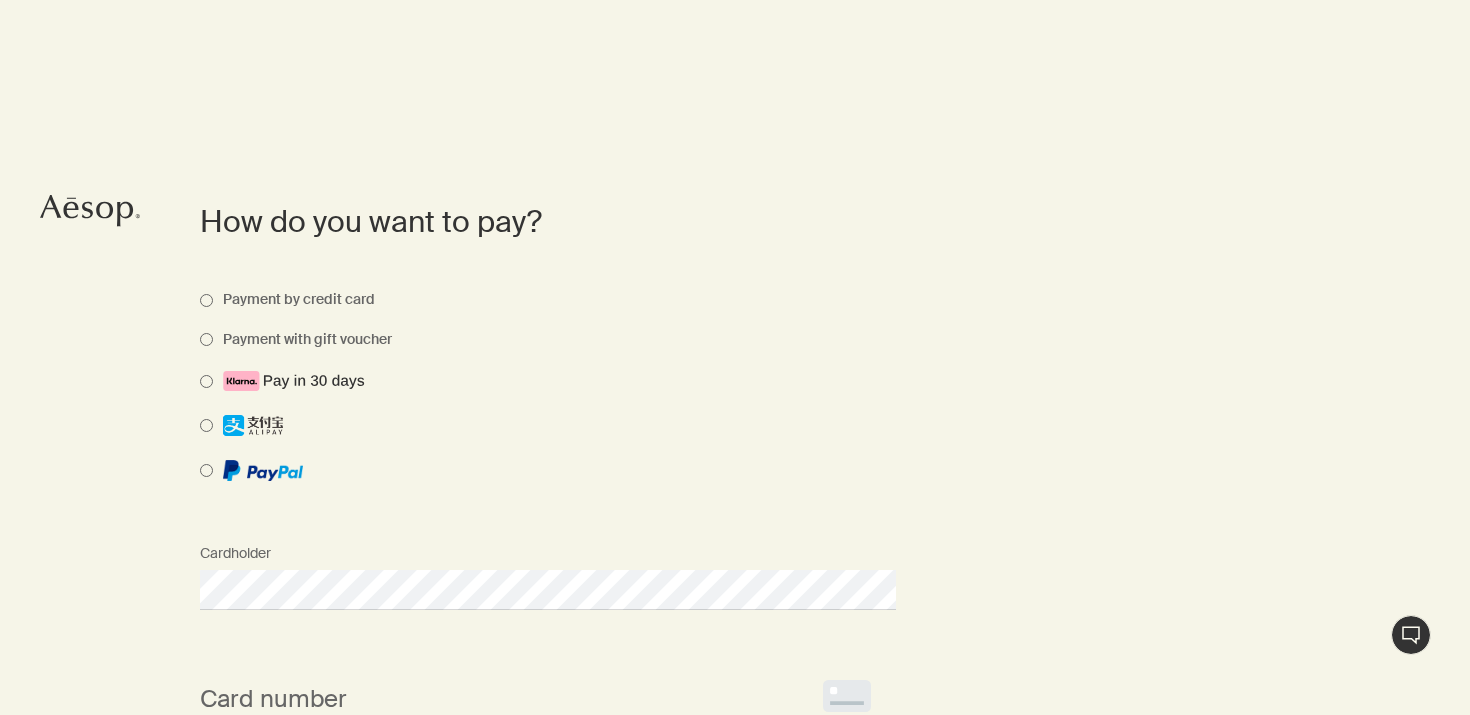 scroll, scrollTop: 1418, scrollLeft: 0, axis: vertical 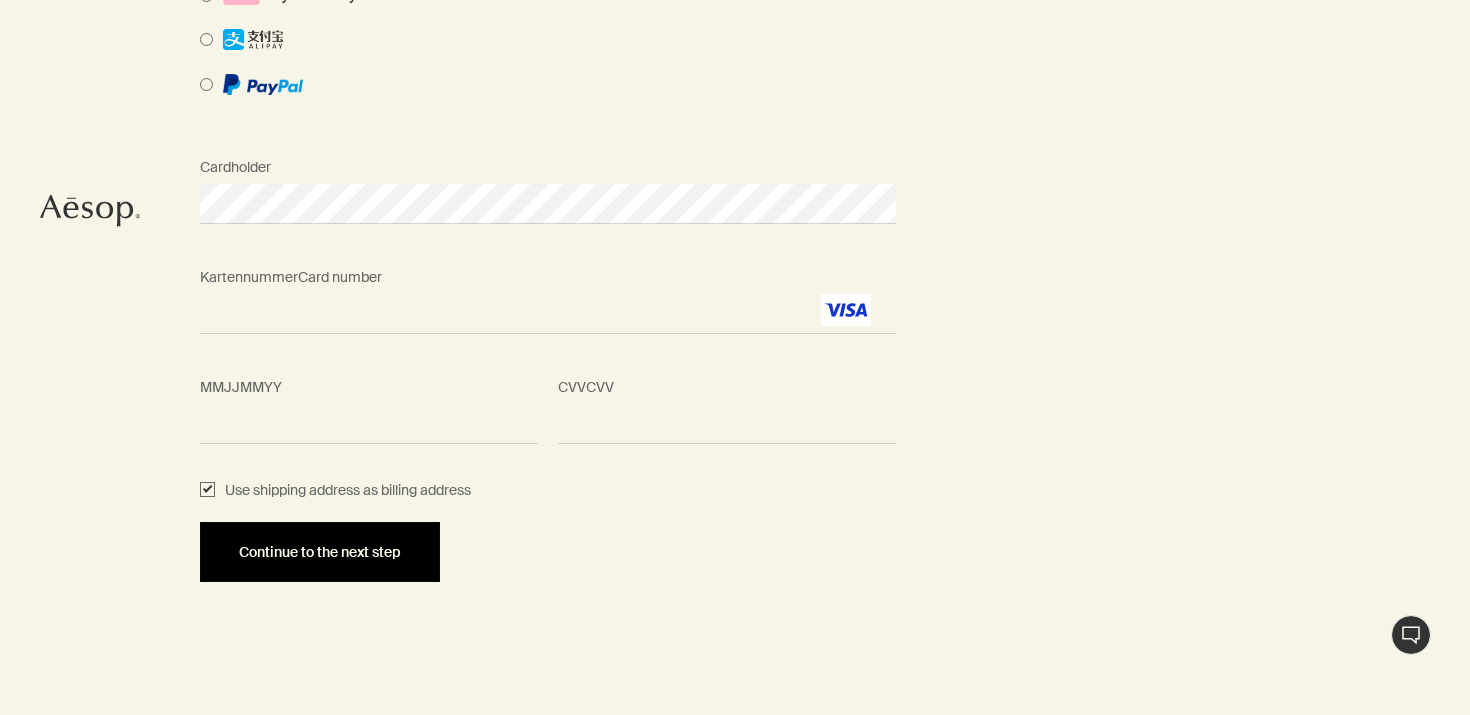 click on "Continue to the next step" at bounding box center (320, 552) 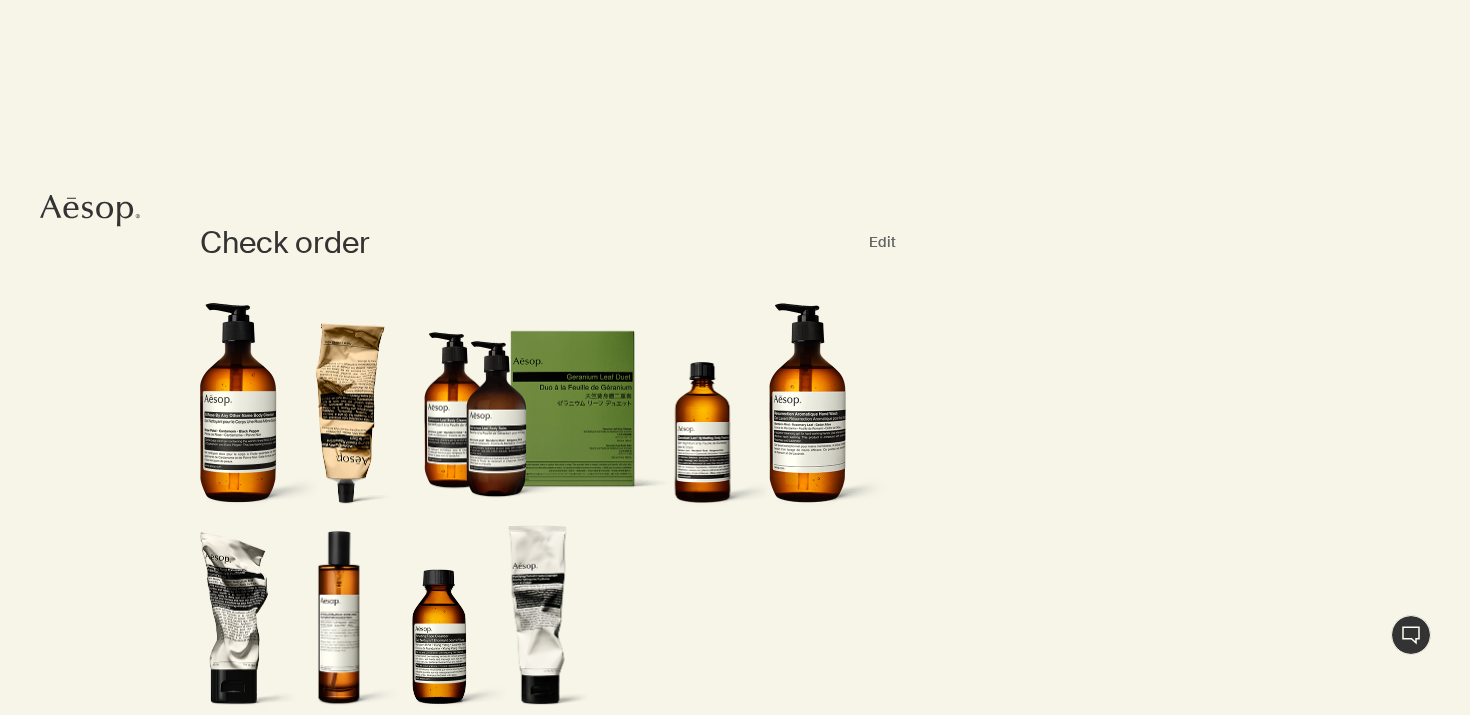 scroll, scrollTop: 1795, scrollLeft: 0, axis: vertical 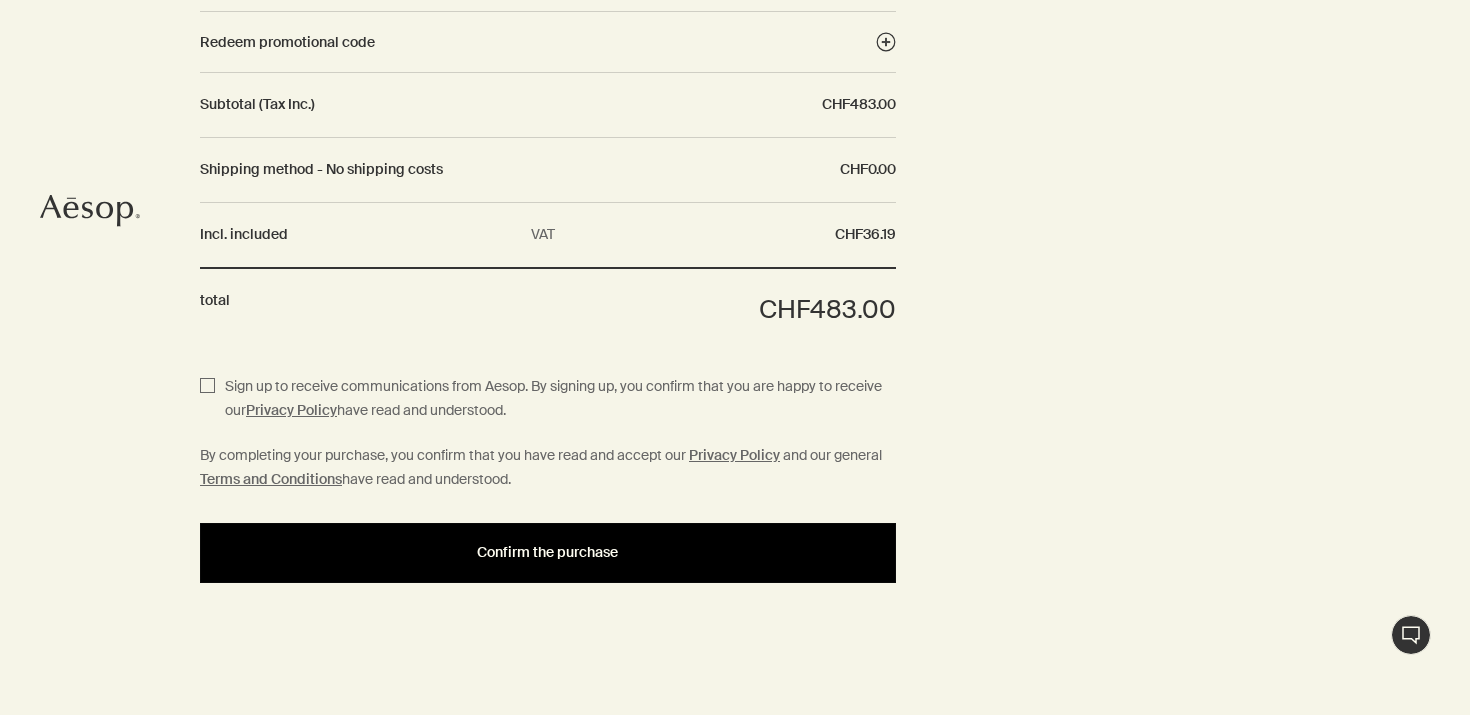 click on "Confirm the purchase" at bounding box center [547, 552] 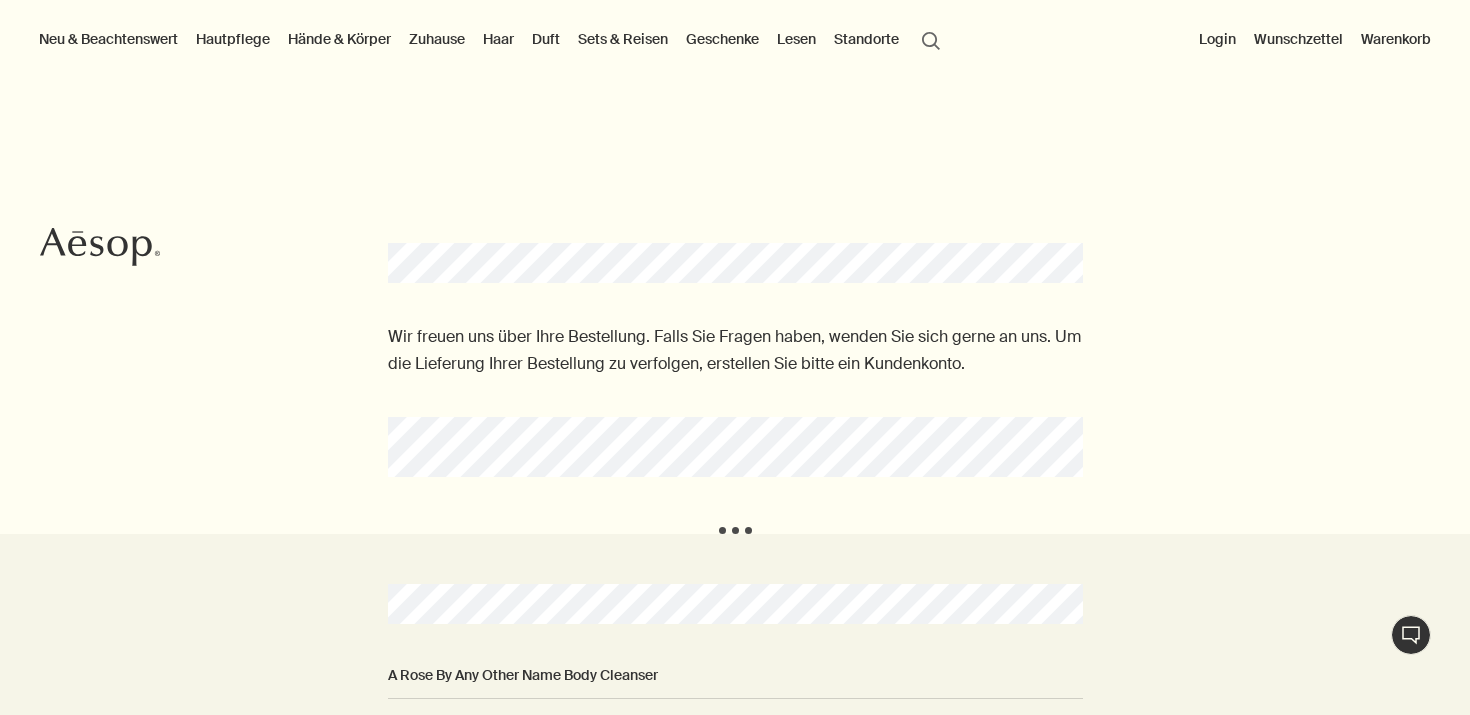 scroll, scrollTop: 0, scrollLeft: 0, axis: both 